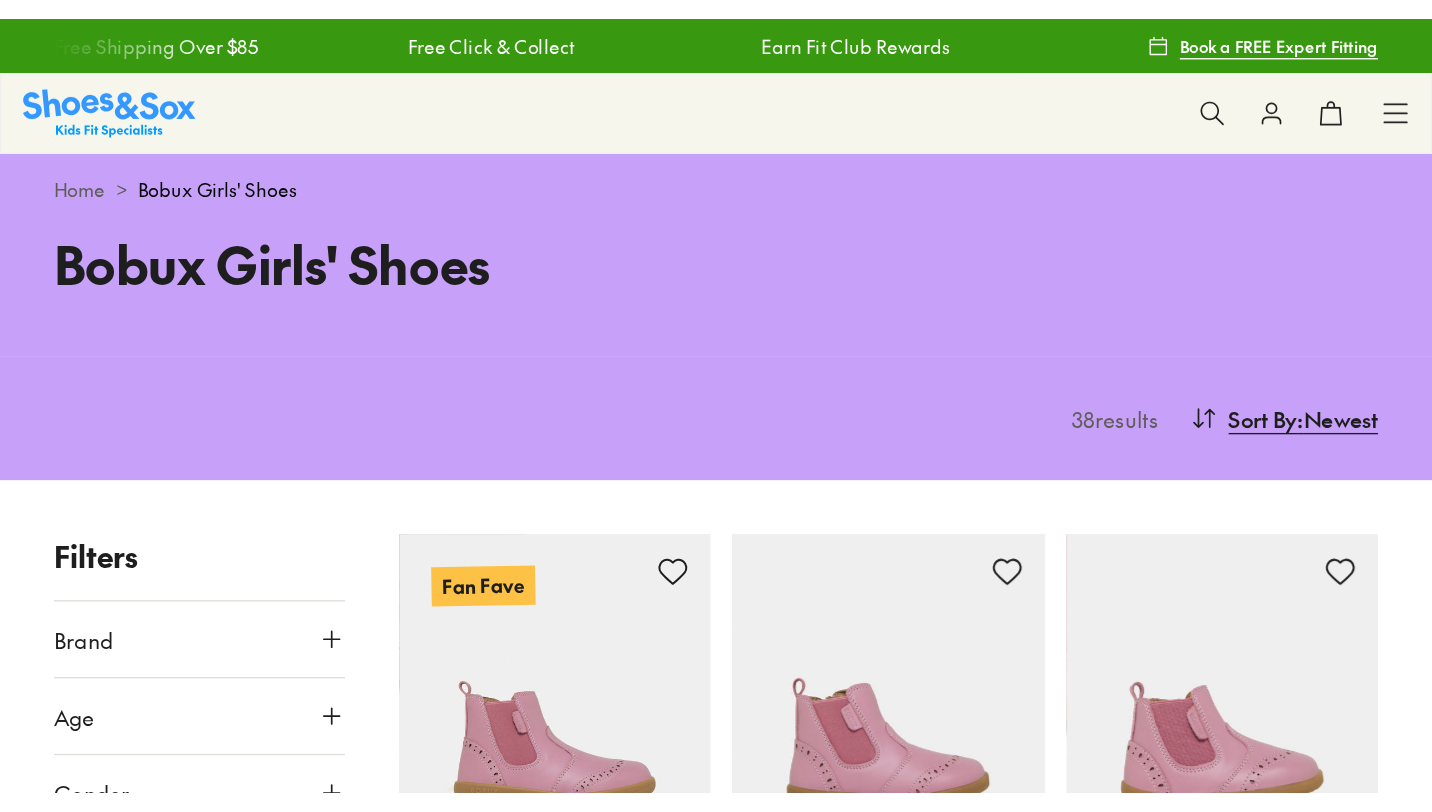 scroll, scrollTop: 0, scrollLeft: 0, axis: both 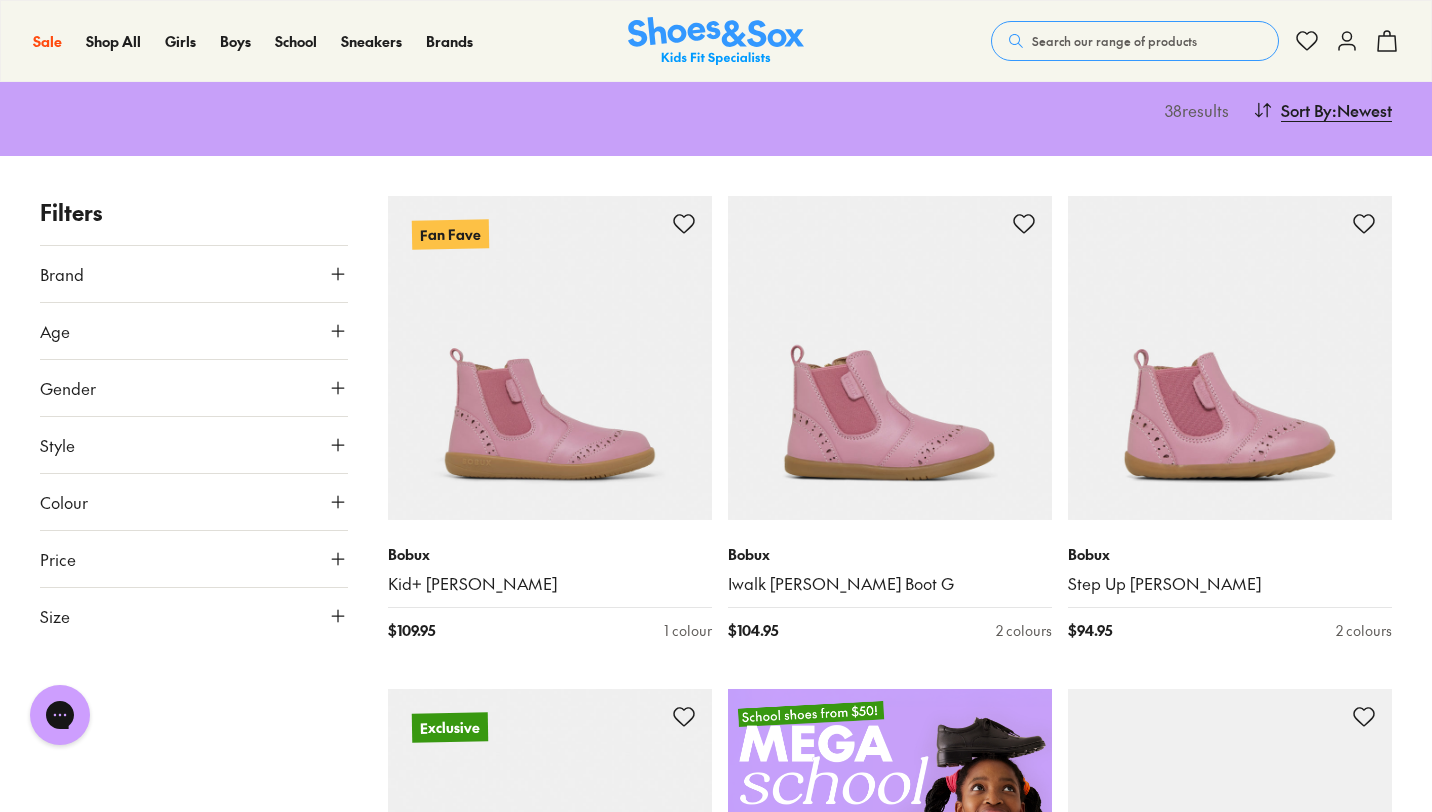 click 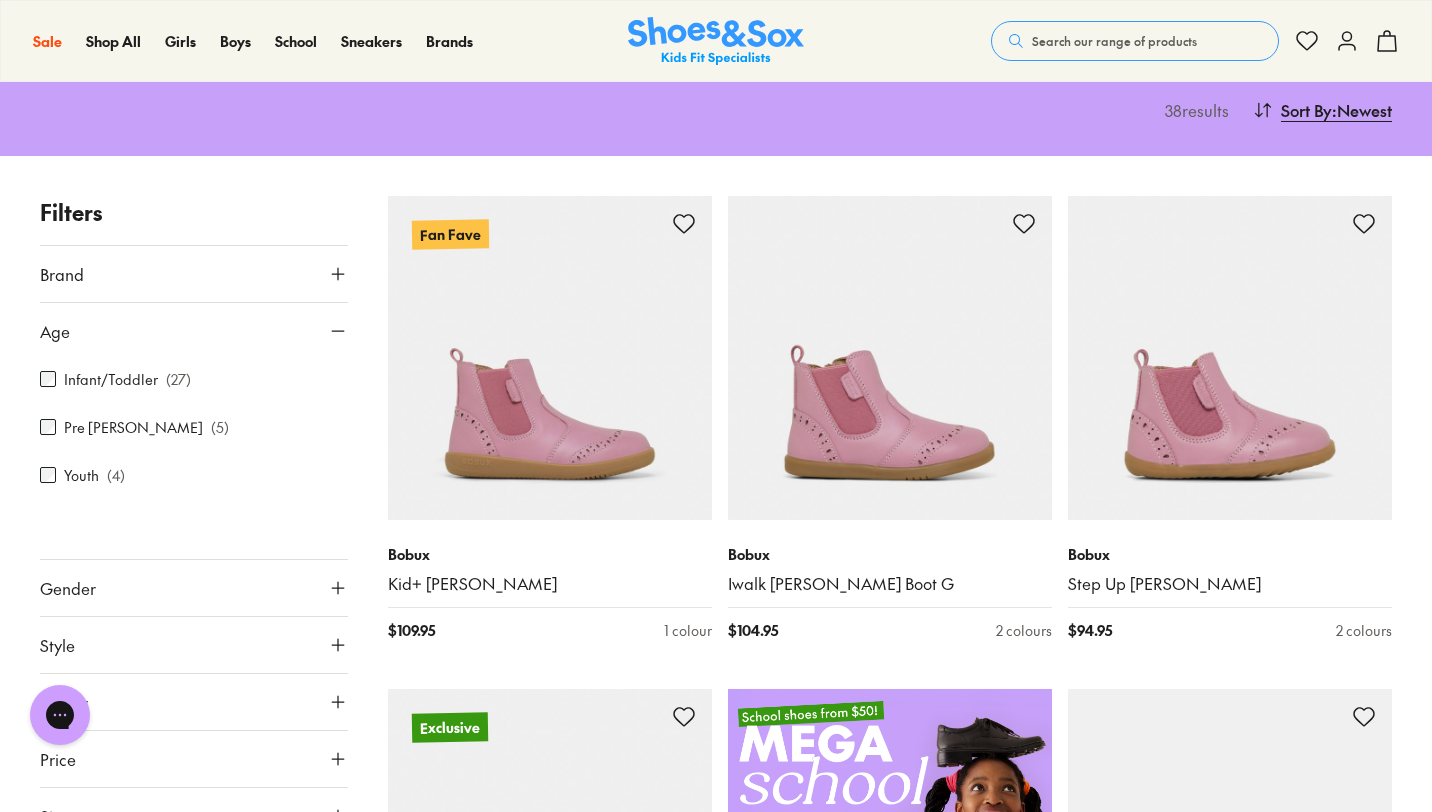 click 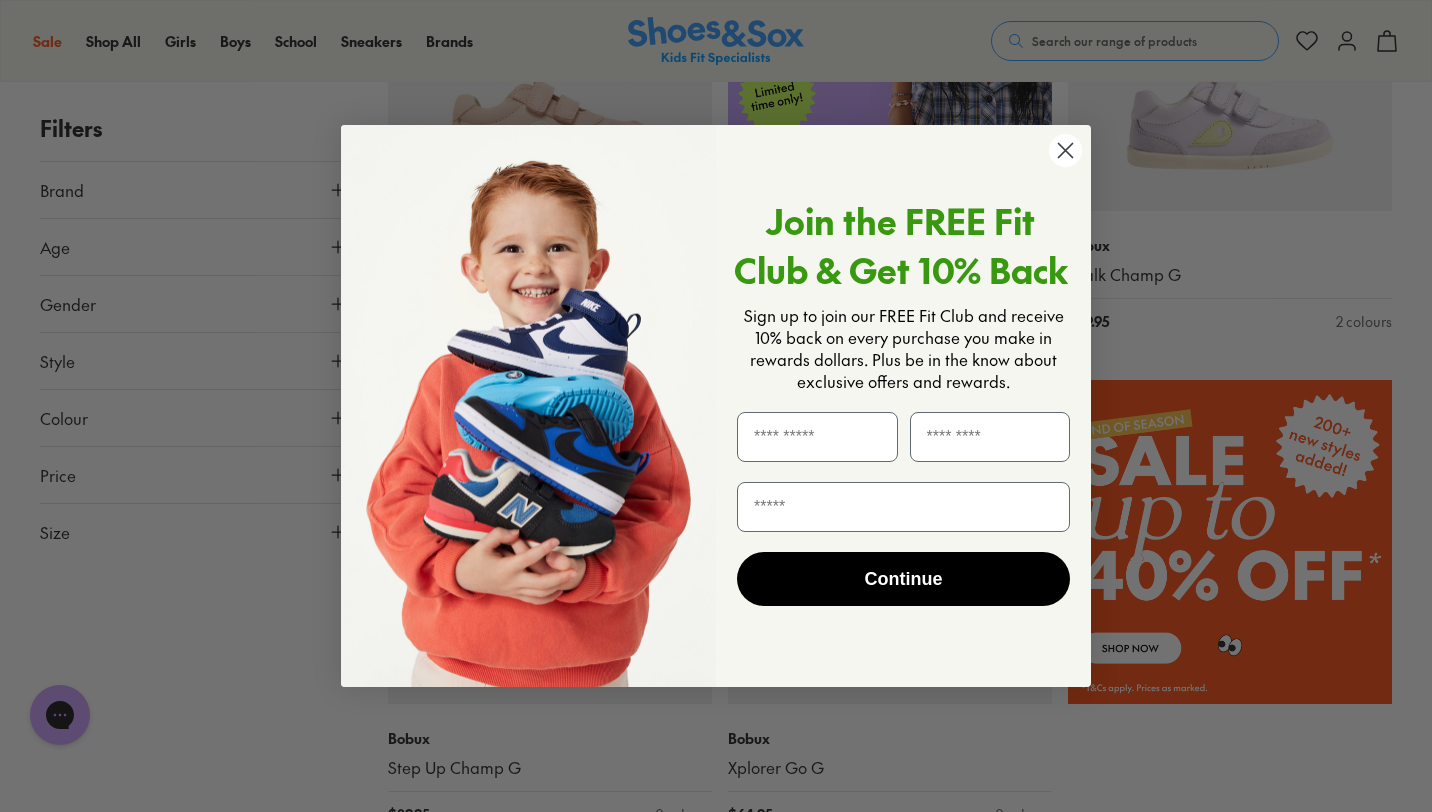 scroll, scrollTop: 1013, scrollLeft: 0, axis: vertical 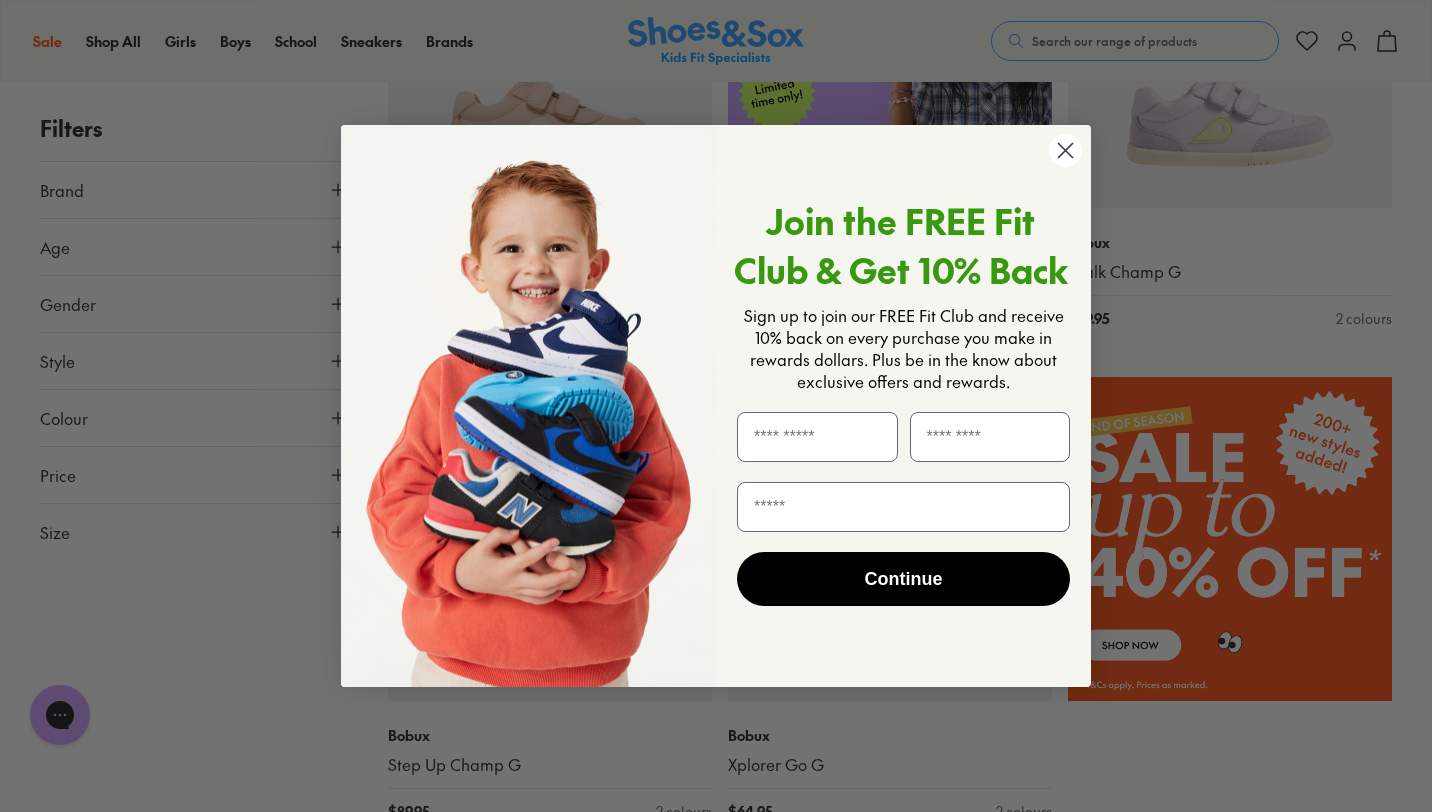 click 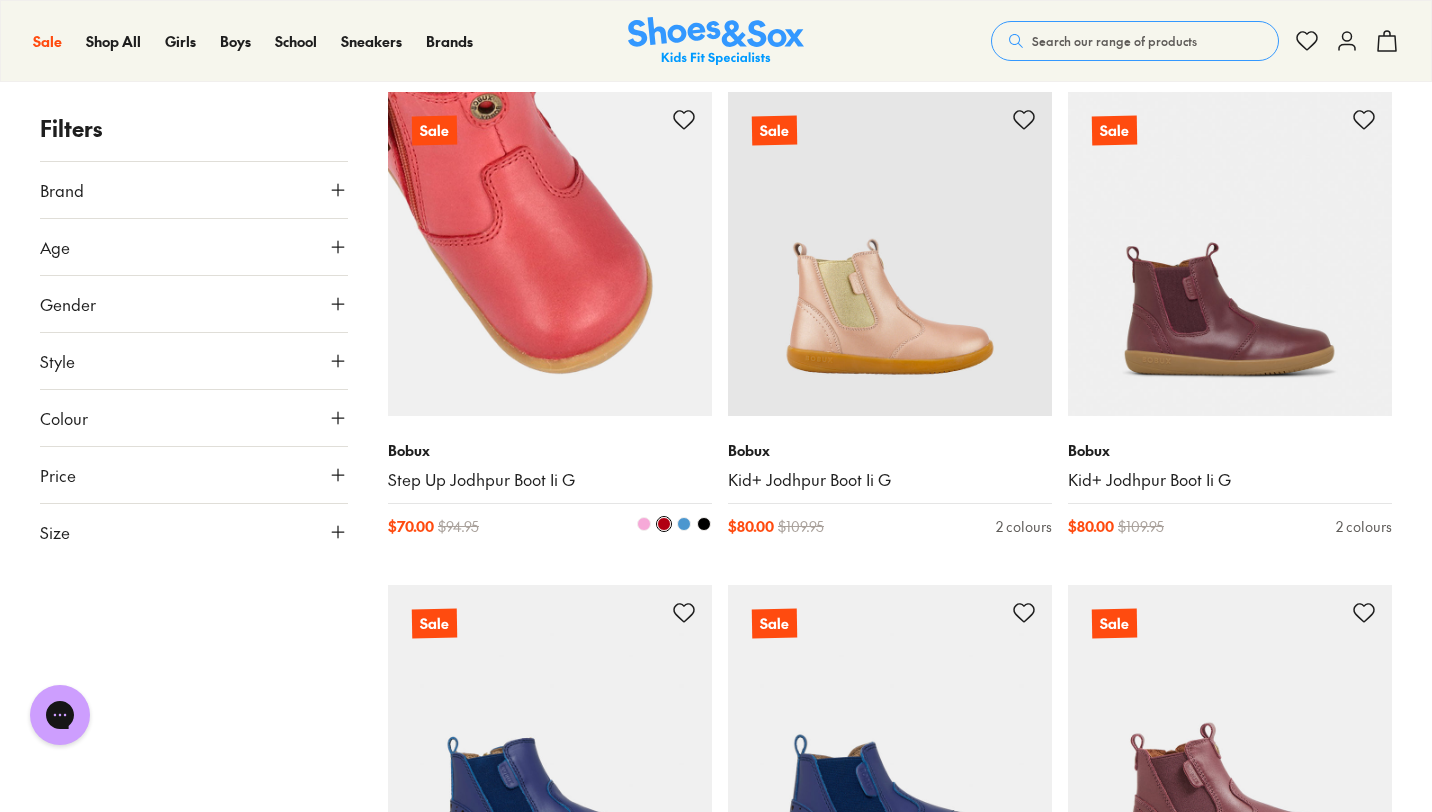 scroll, scrollTop: 2773, scrollLeft: 0, axis: vertical 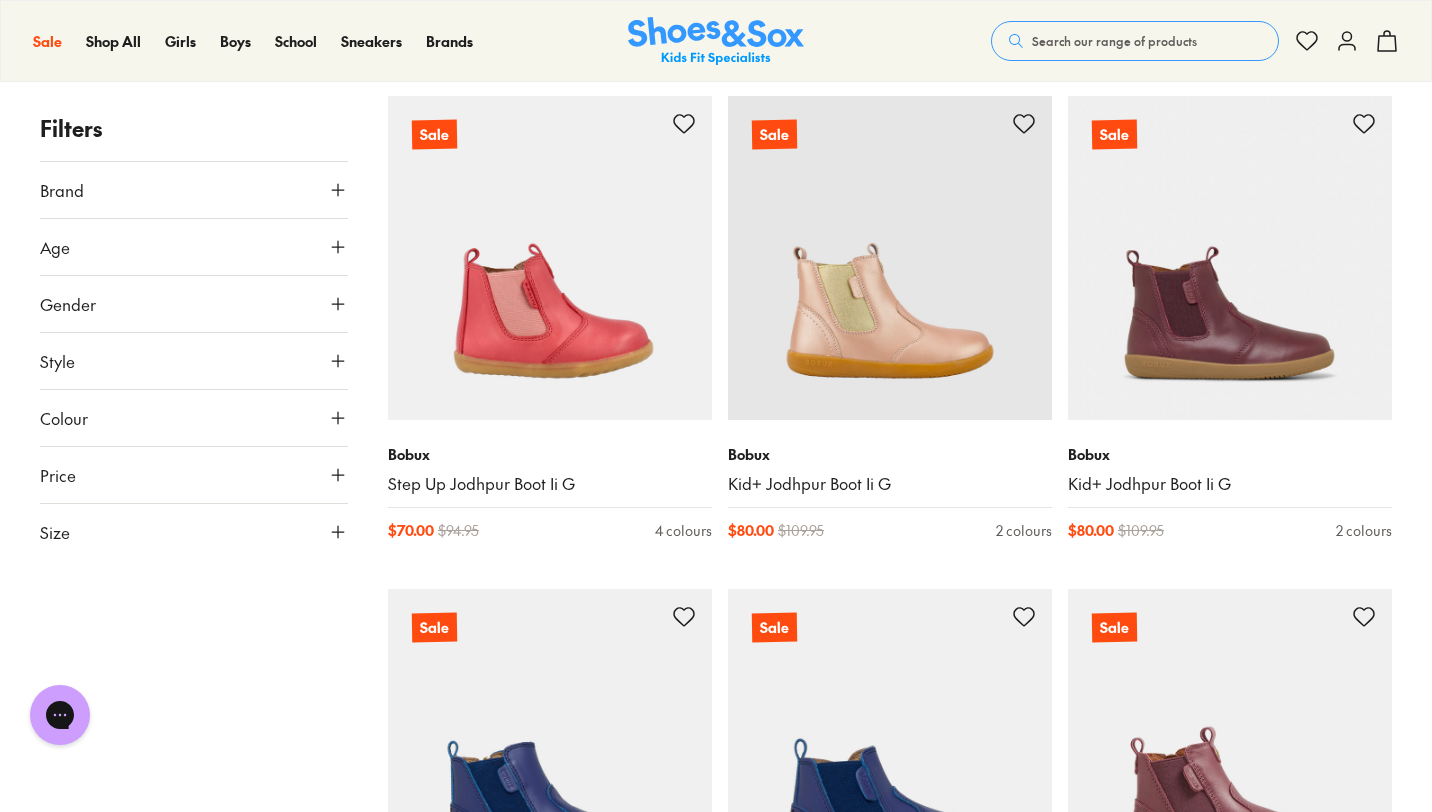 click 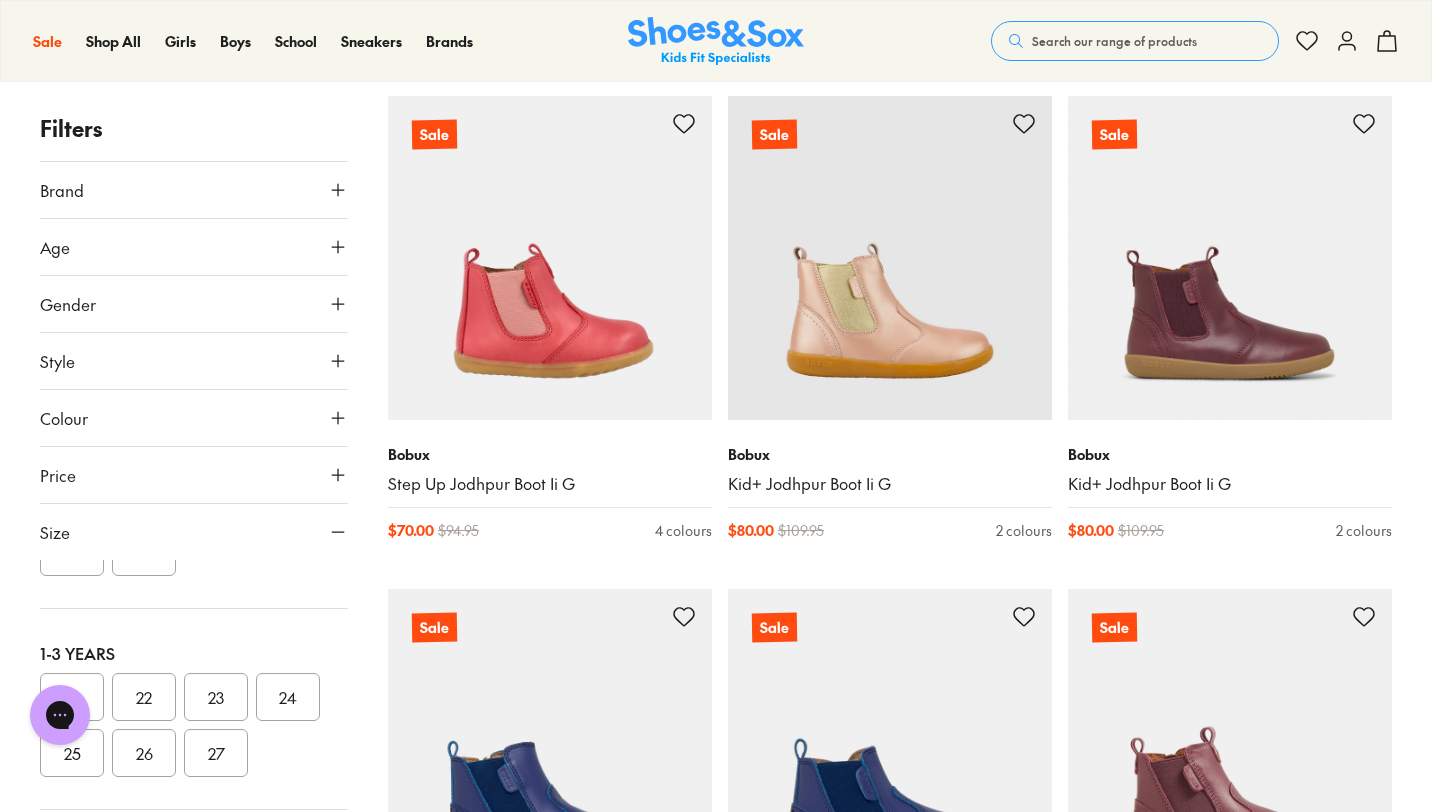 scroll, scrollTop: 264, scrollLeft: 0, axis: vertical 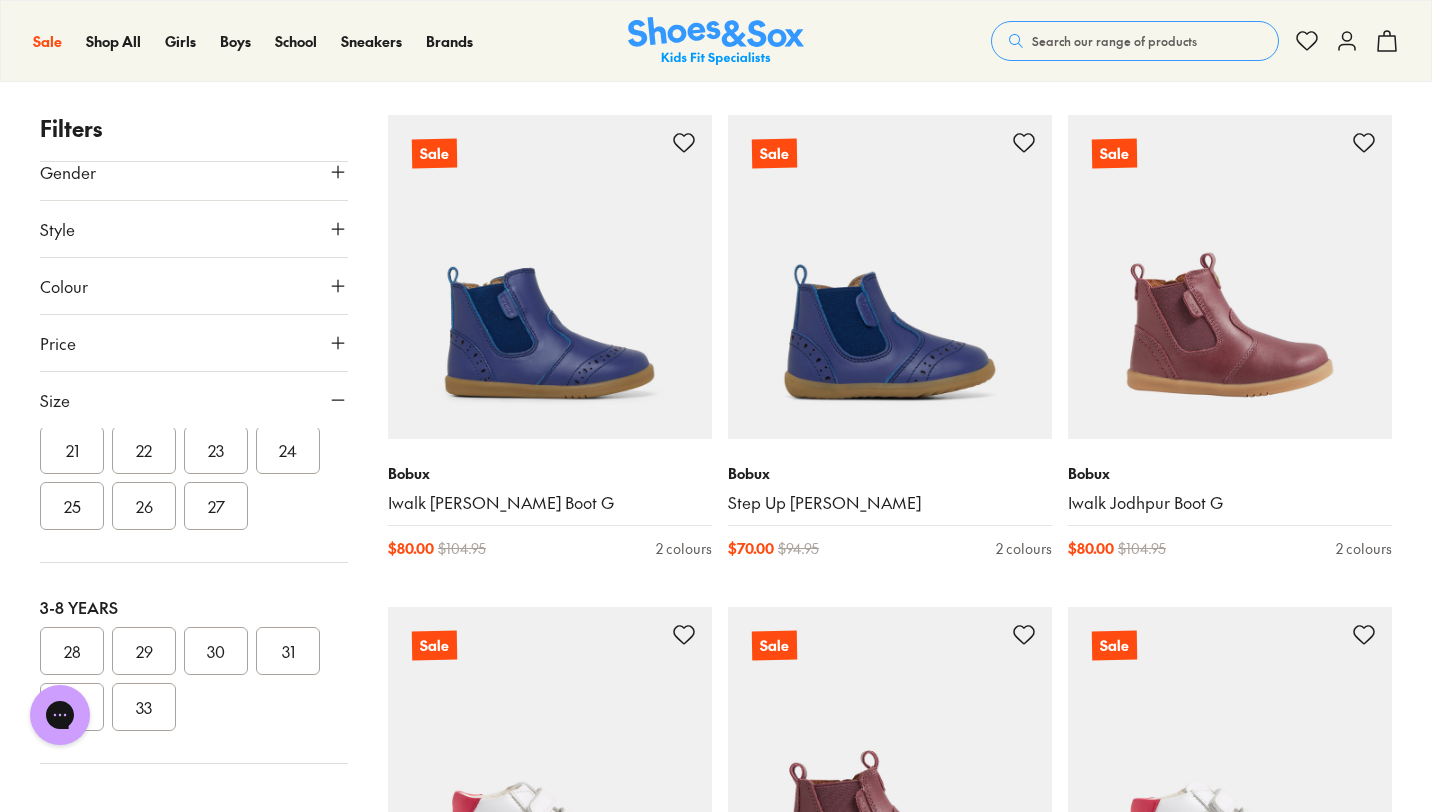 click on "27" at bounding box center (216, 506) 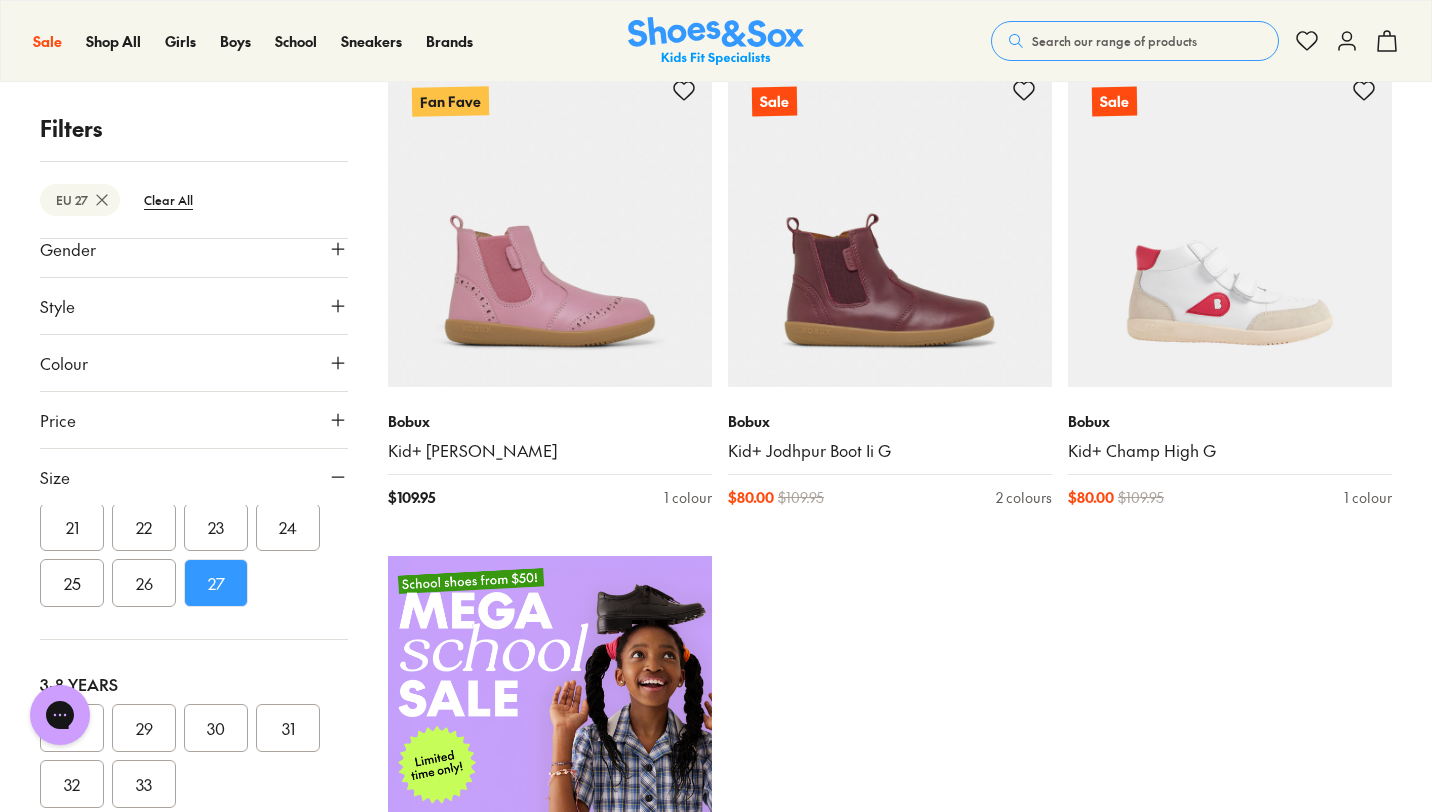 scroll, scrollTop: 340, scrollLeft: 0, axis: vertical 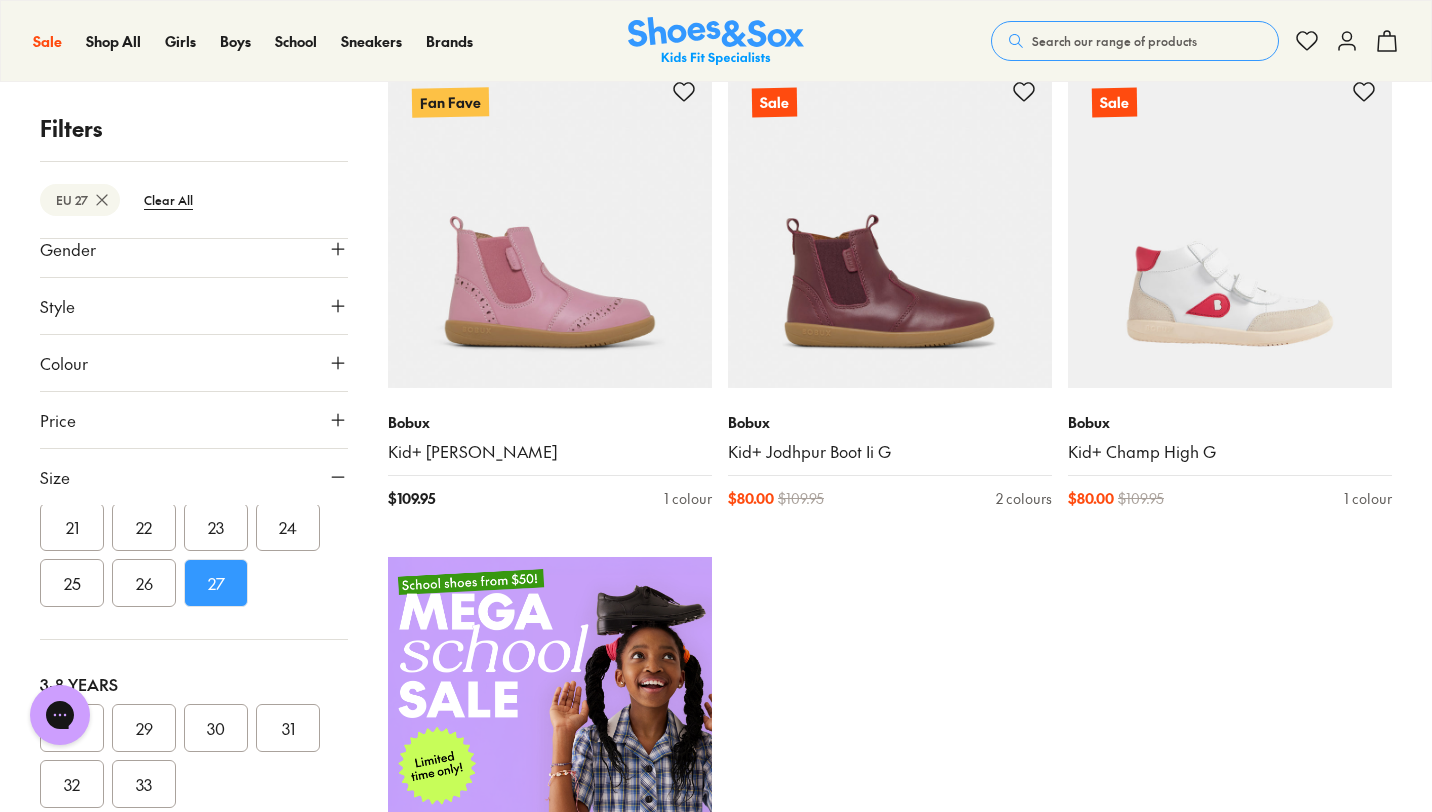 click on "26" at bounding box center [144, 583] 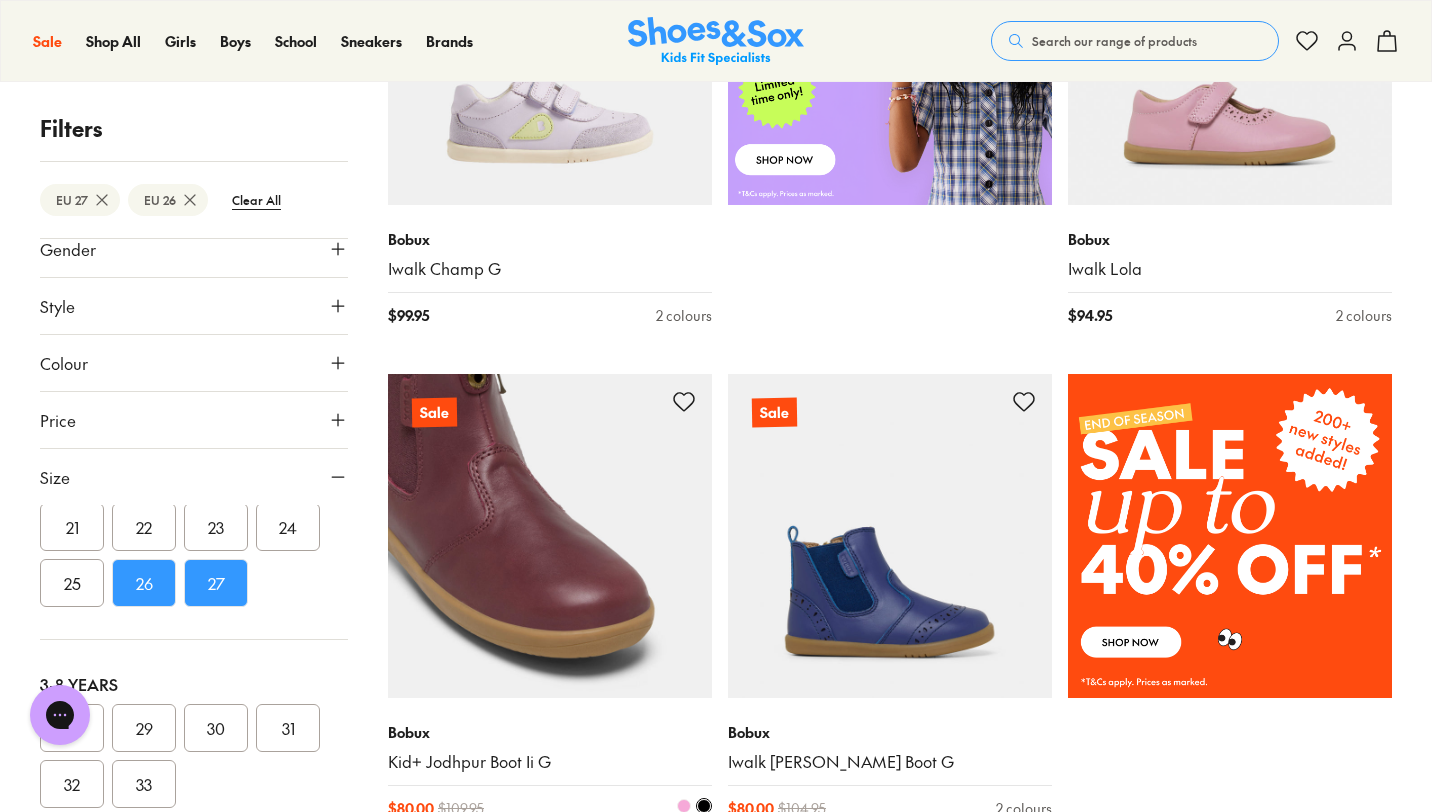 scroll, scrollTop: 1026, scrollLeft: 0, axis: vertical 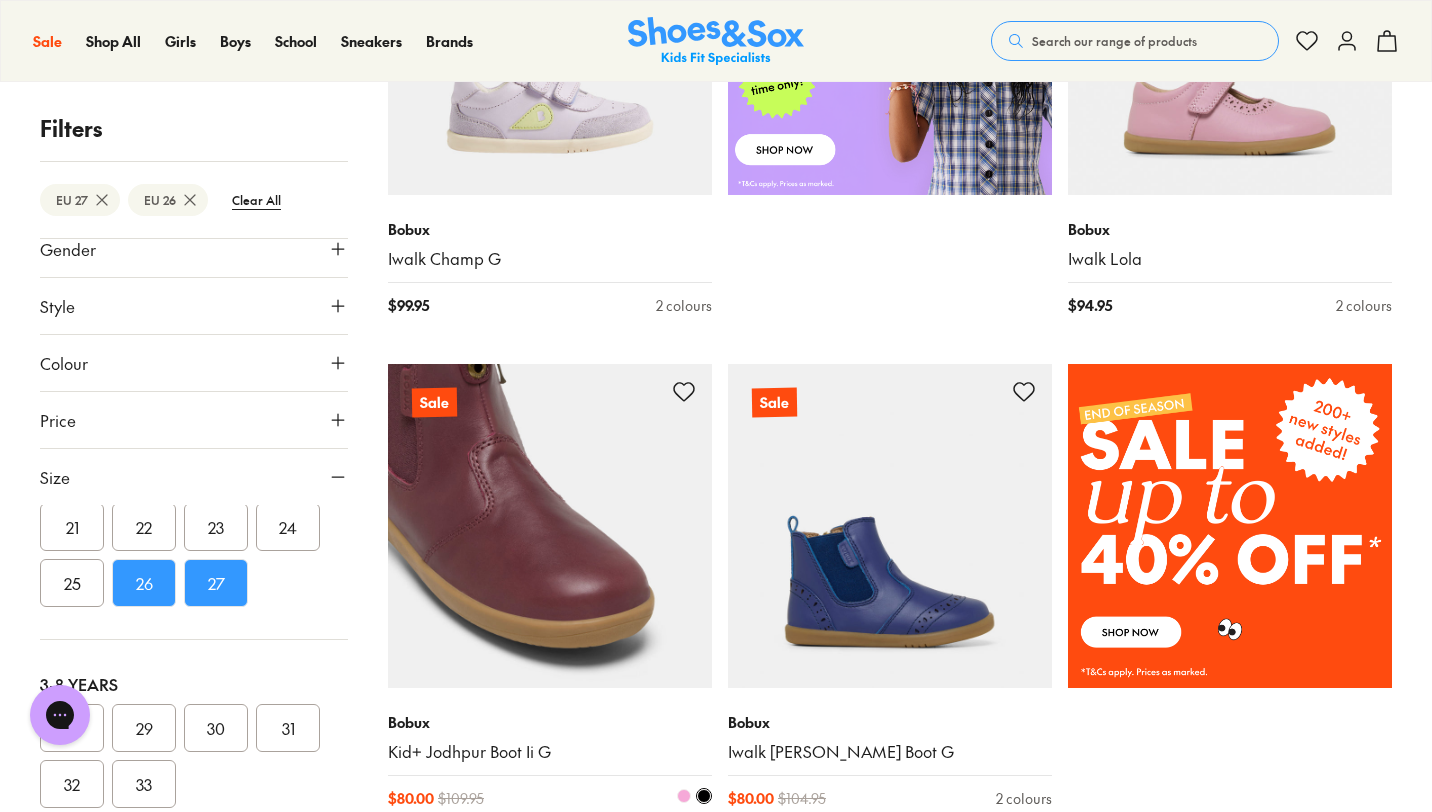 click at bounding box center (550, 526) 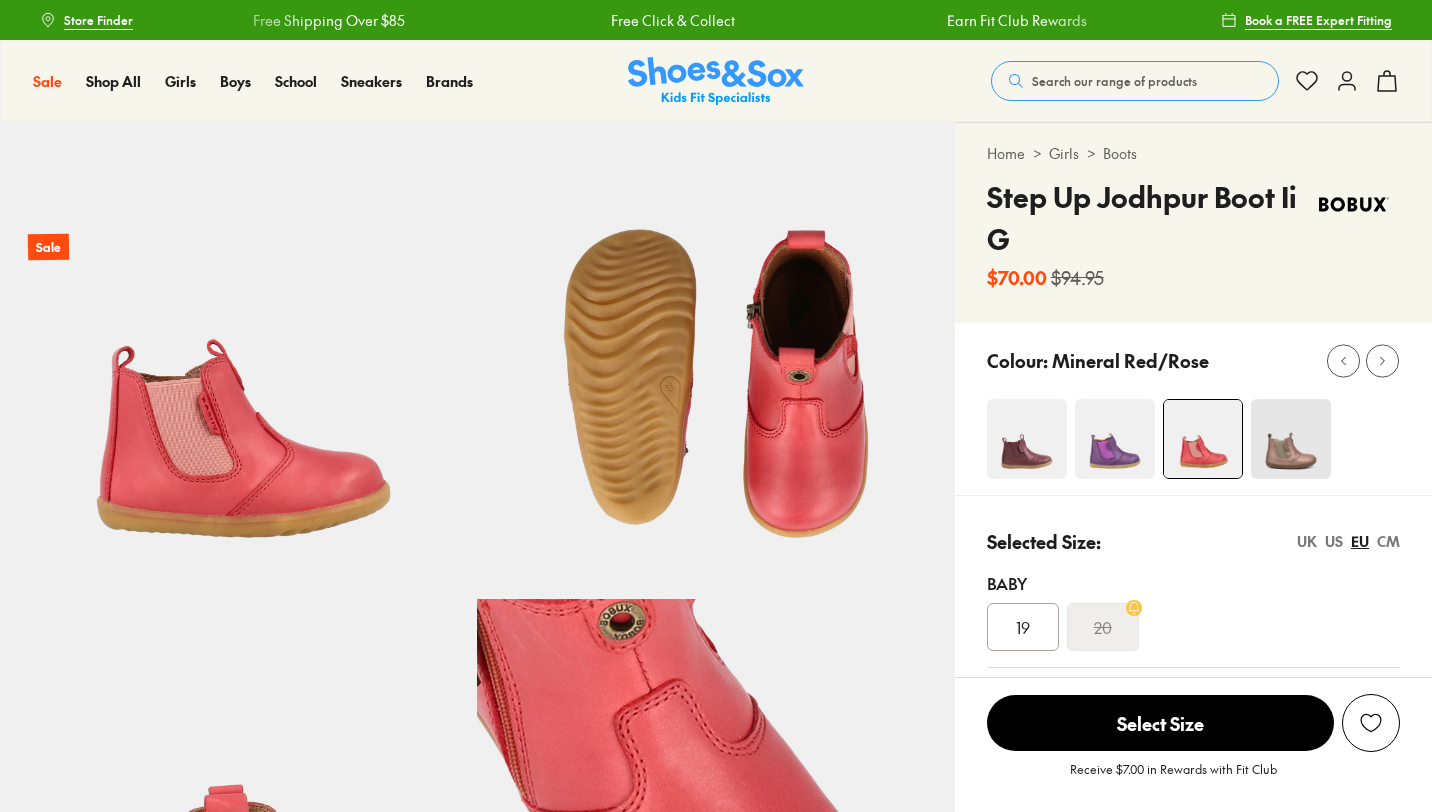 scroll, scrollTop: 0, scrollLeft: 0, axis: both 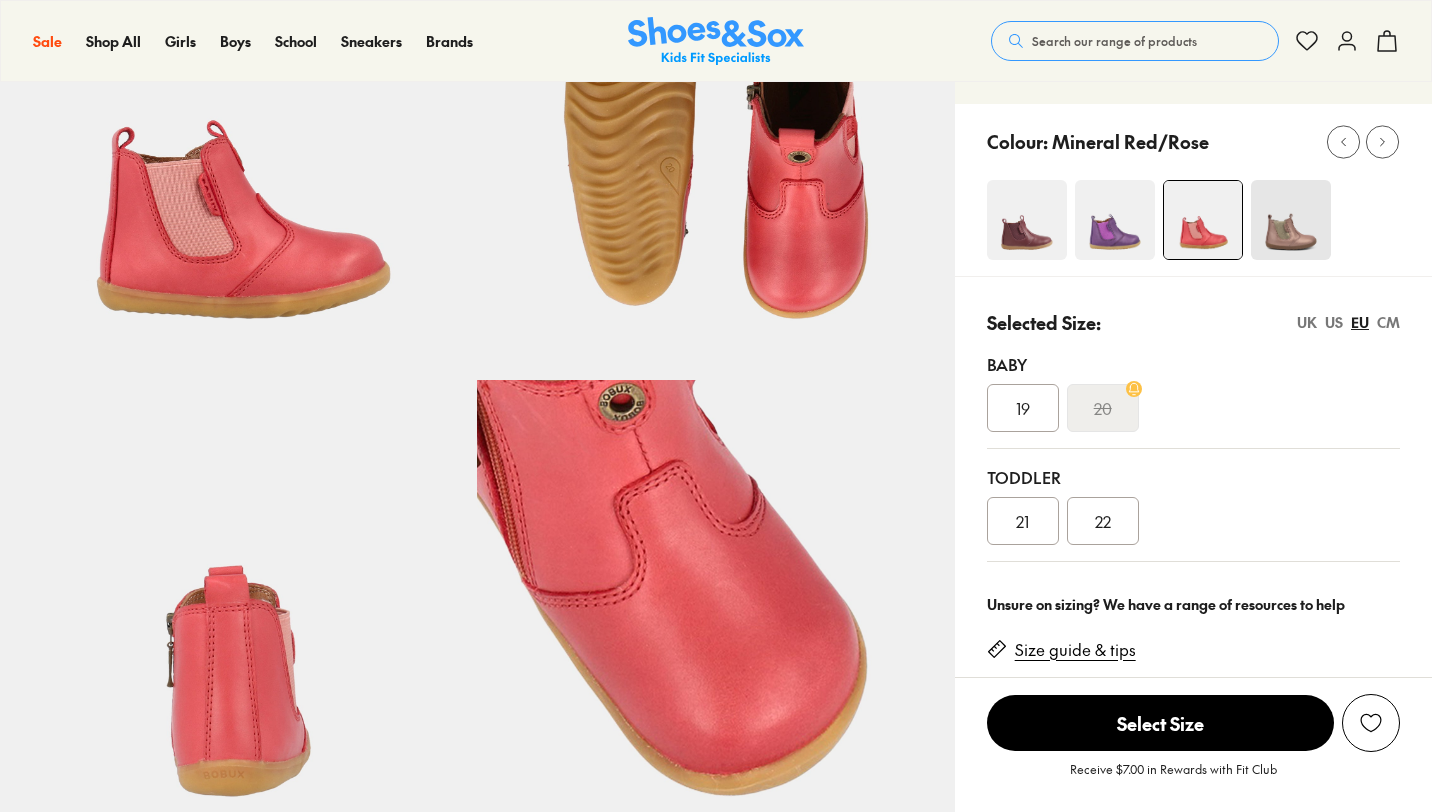 select on "*" 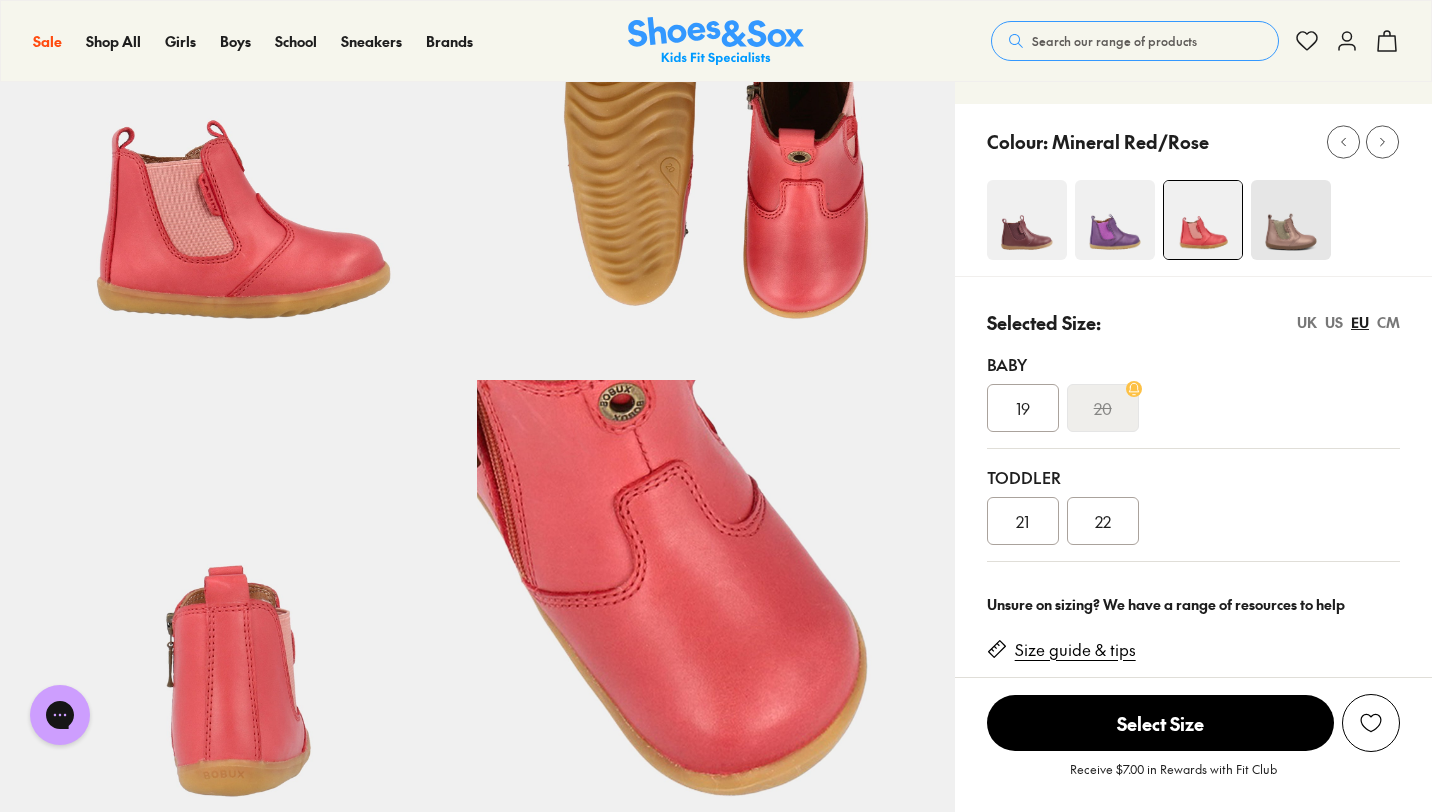 scroll, scrollTop: 0, scrollLeft: 0, axis: both 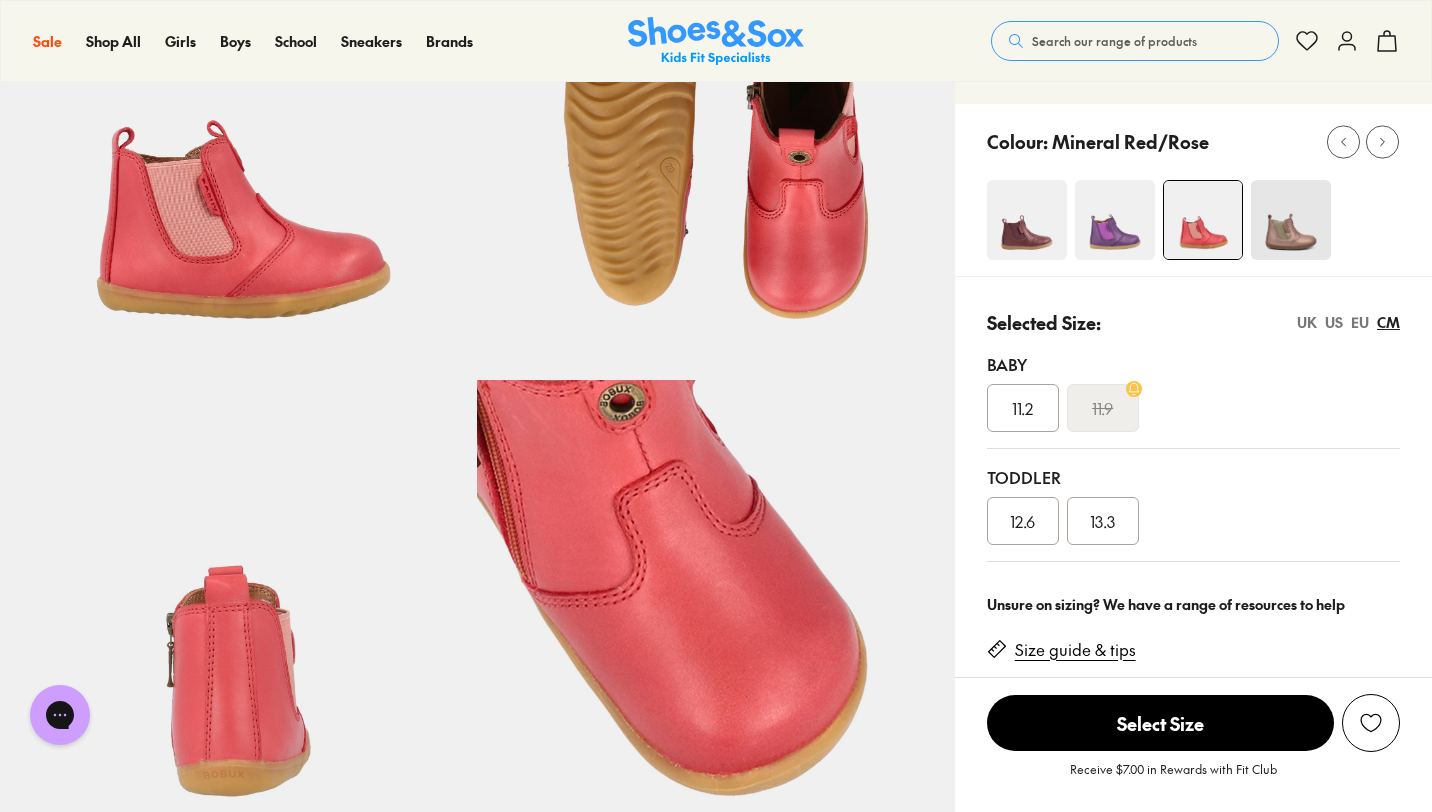 click at bounding box center (1291, 220) 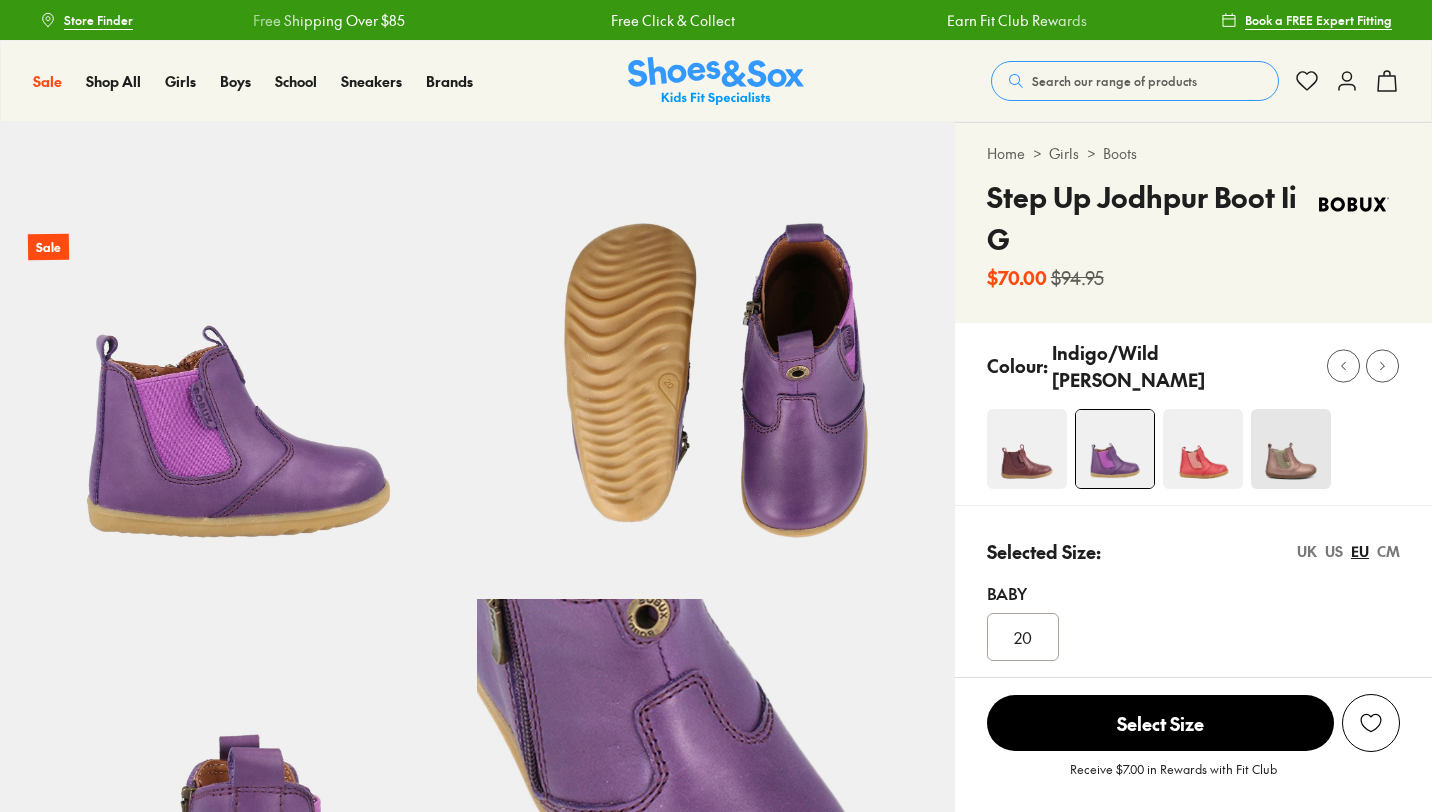scroll, scrollTop: 0, scrollLeft: 0, axis: both 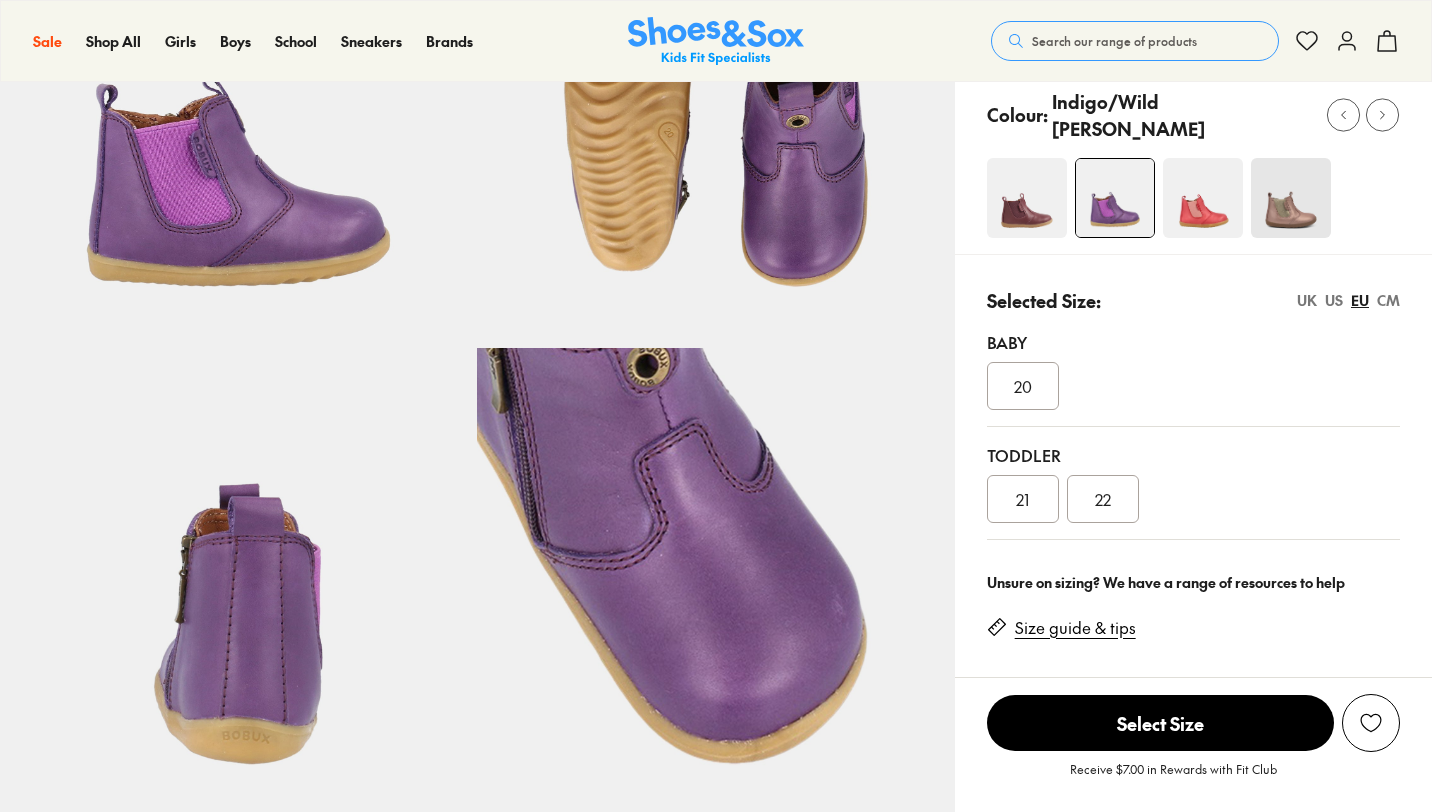 select on "*" 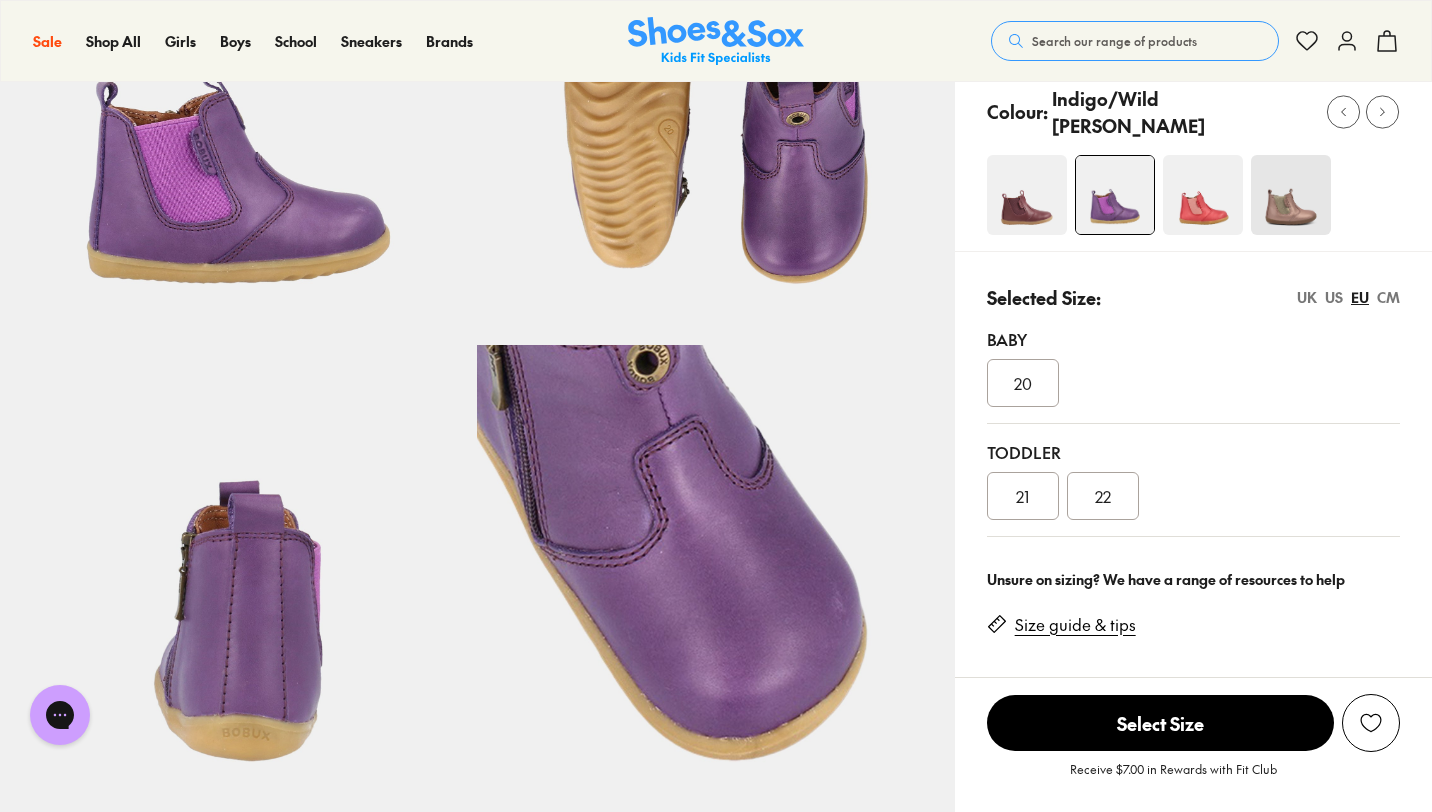 scroll, scrollTop: 0, scrollLeft: 0, axis: both 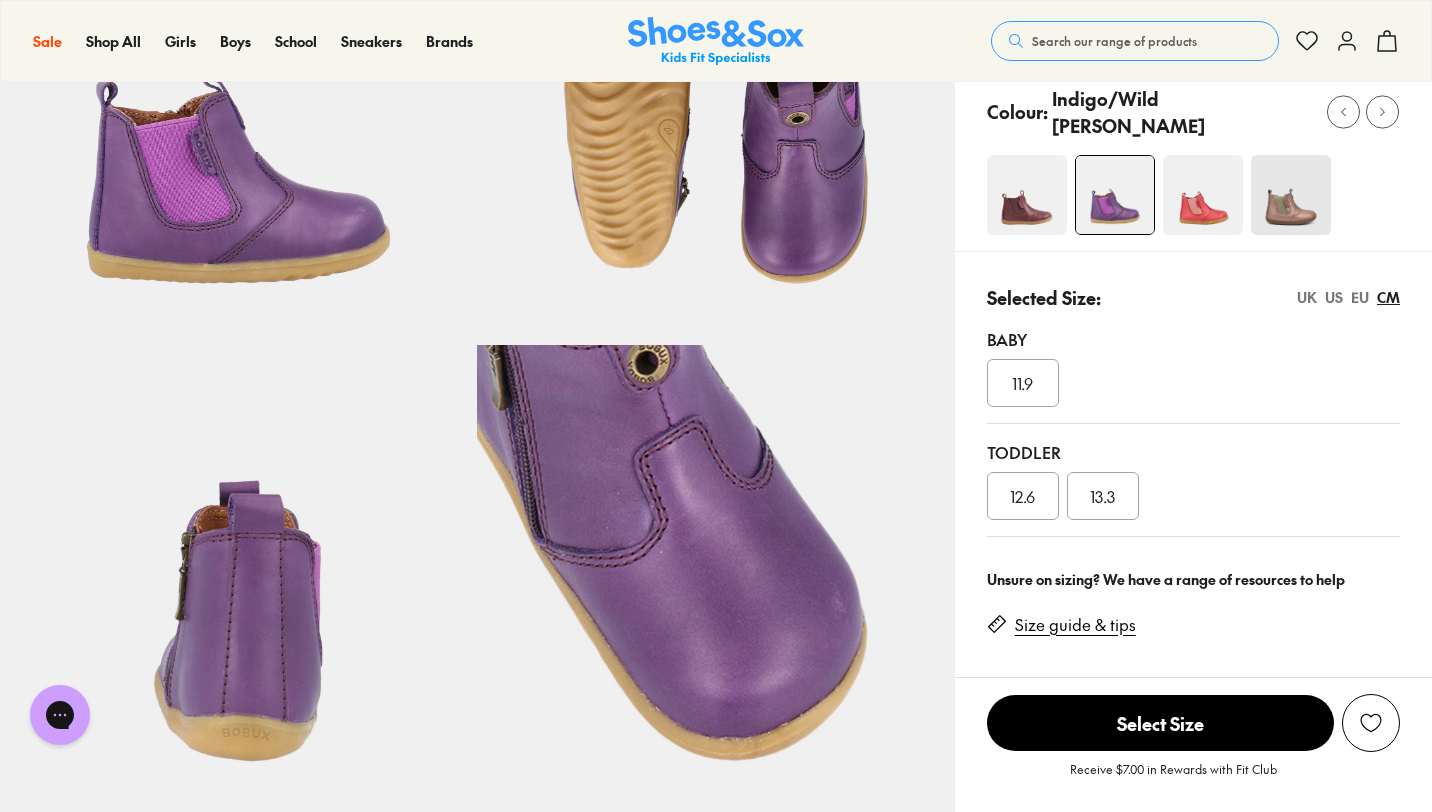 click at bounding box center (1027, 195) 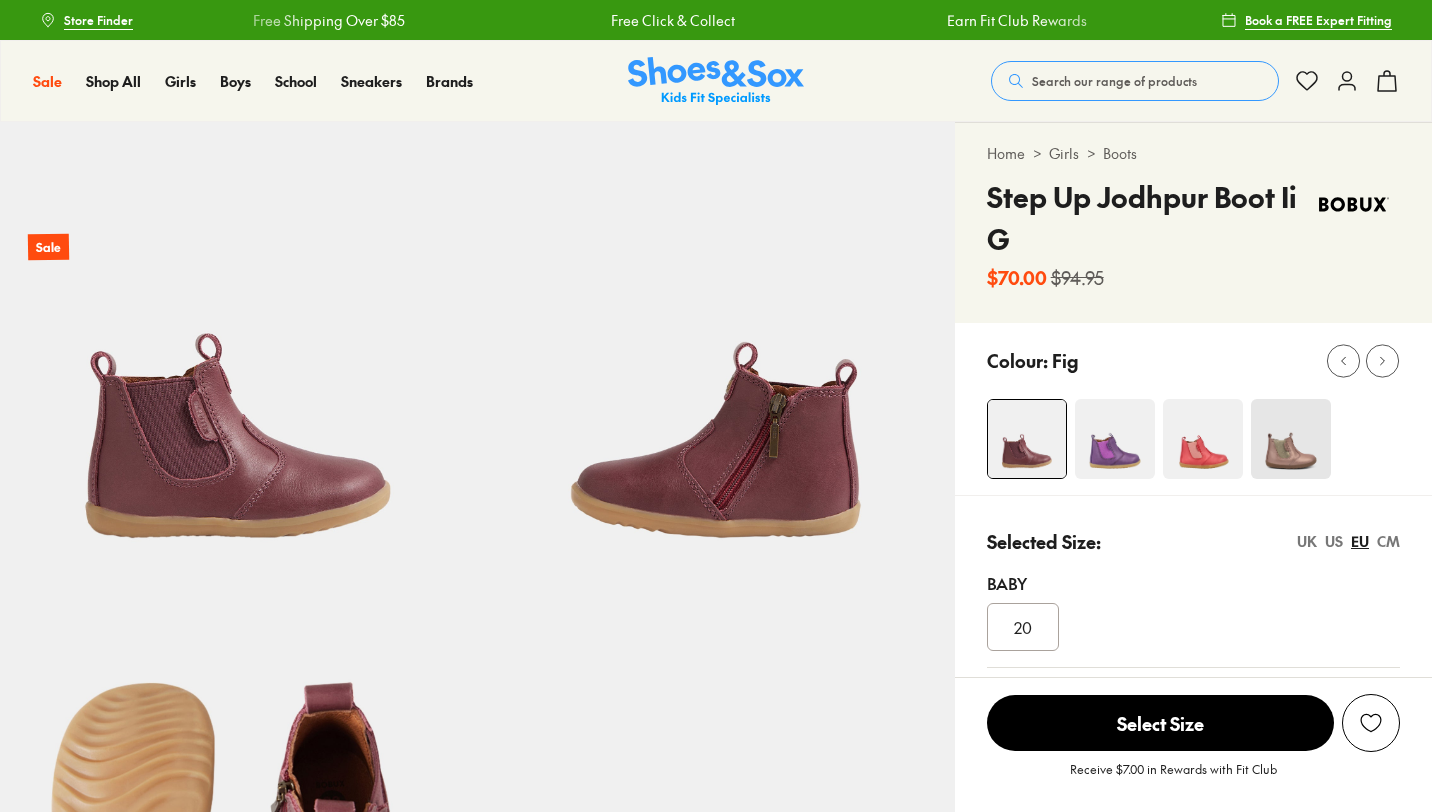 scroll, scrollTop: 0, scrollLeft: 0, axis: both 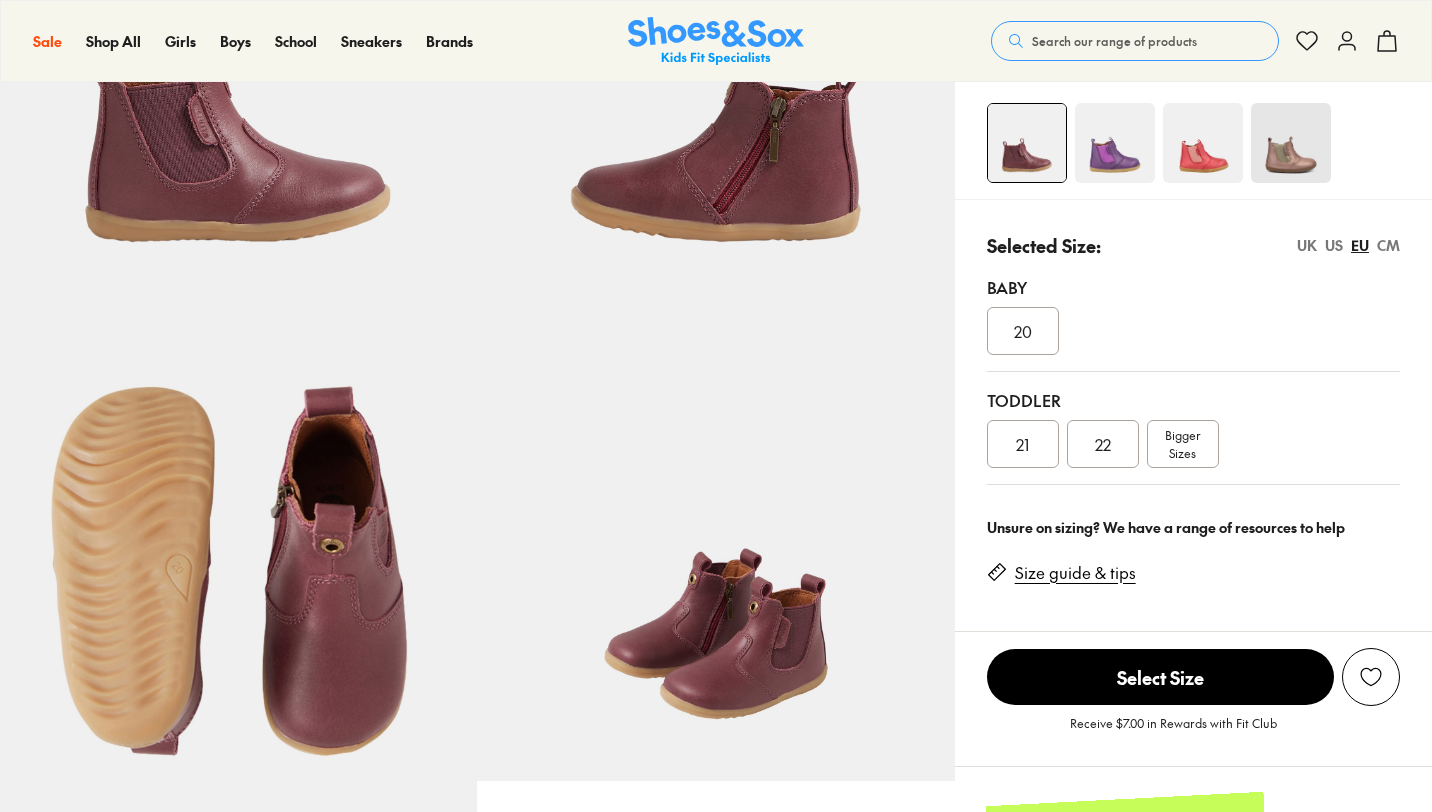 click on "CM" at bounding box center (1388, 245) 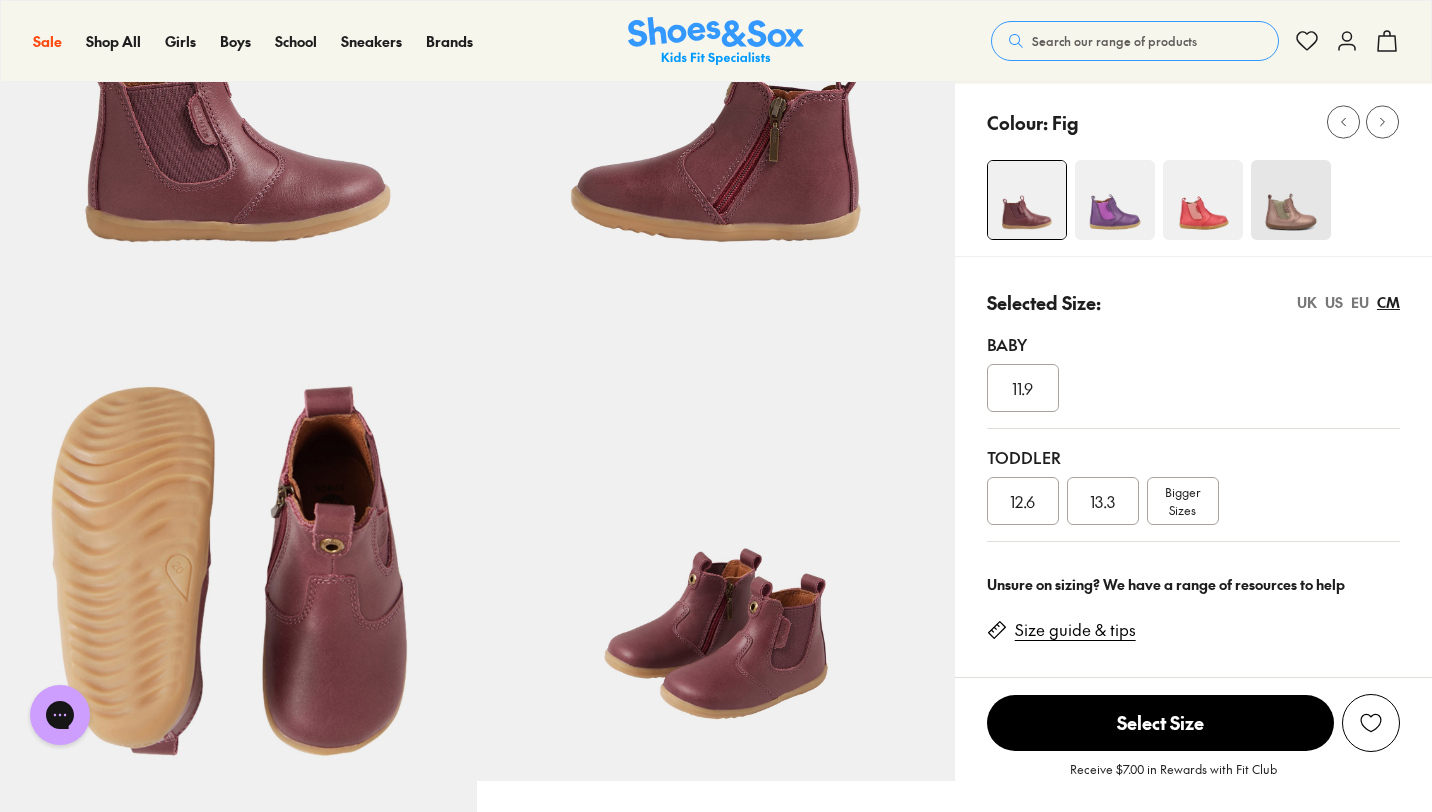 scroll, scrollTop: 0, scrollLeft: 0, axis: both 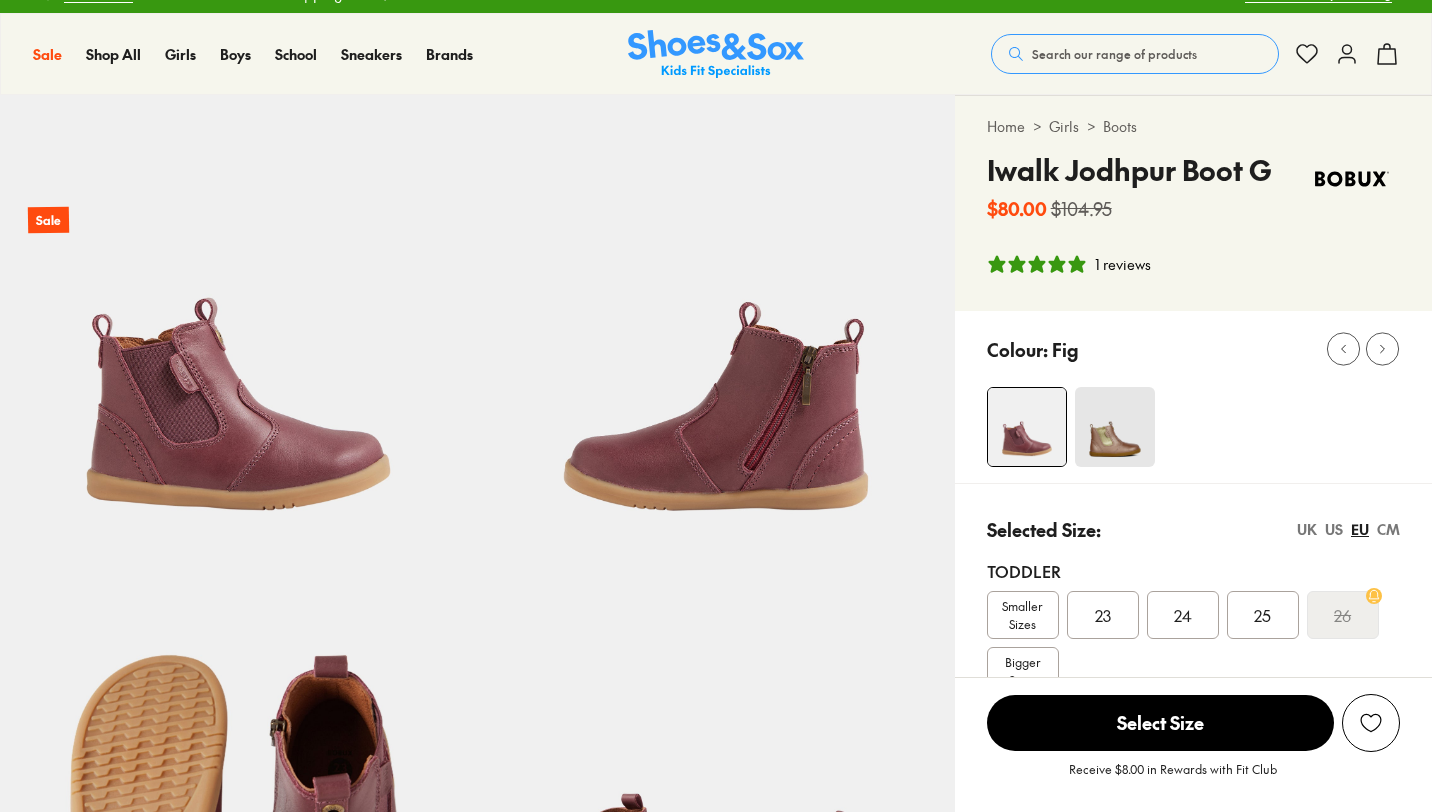select on "*" 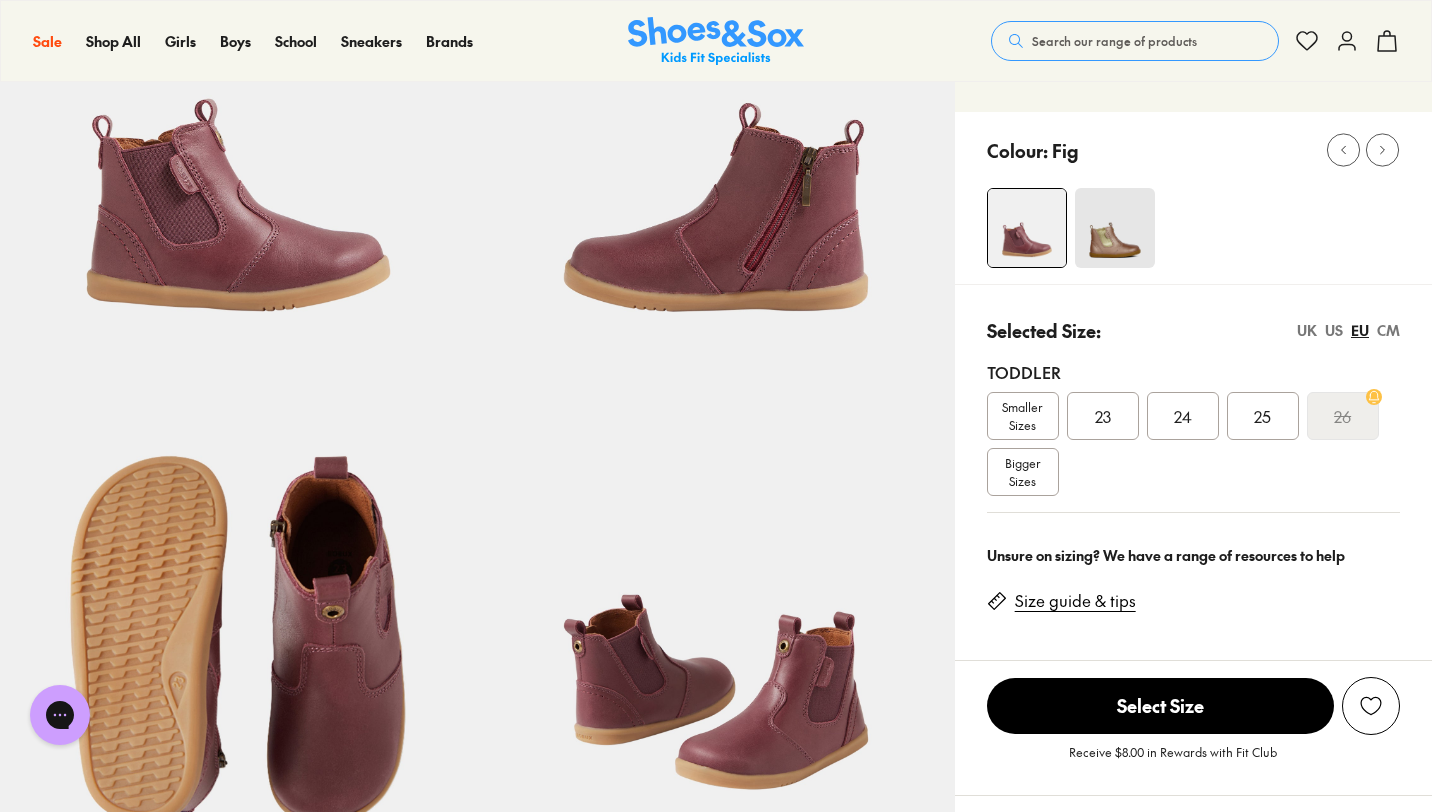 scroll, scrollTop: 233, scrollLeft: 0, axis: vertical 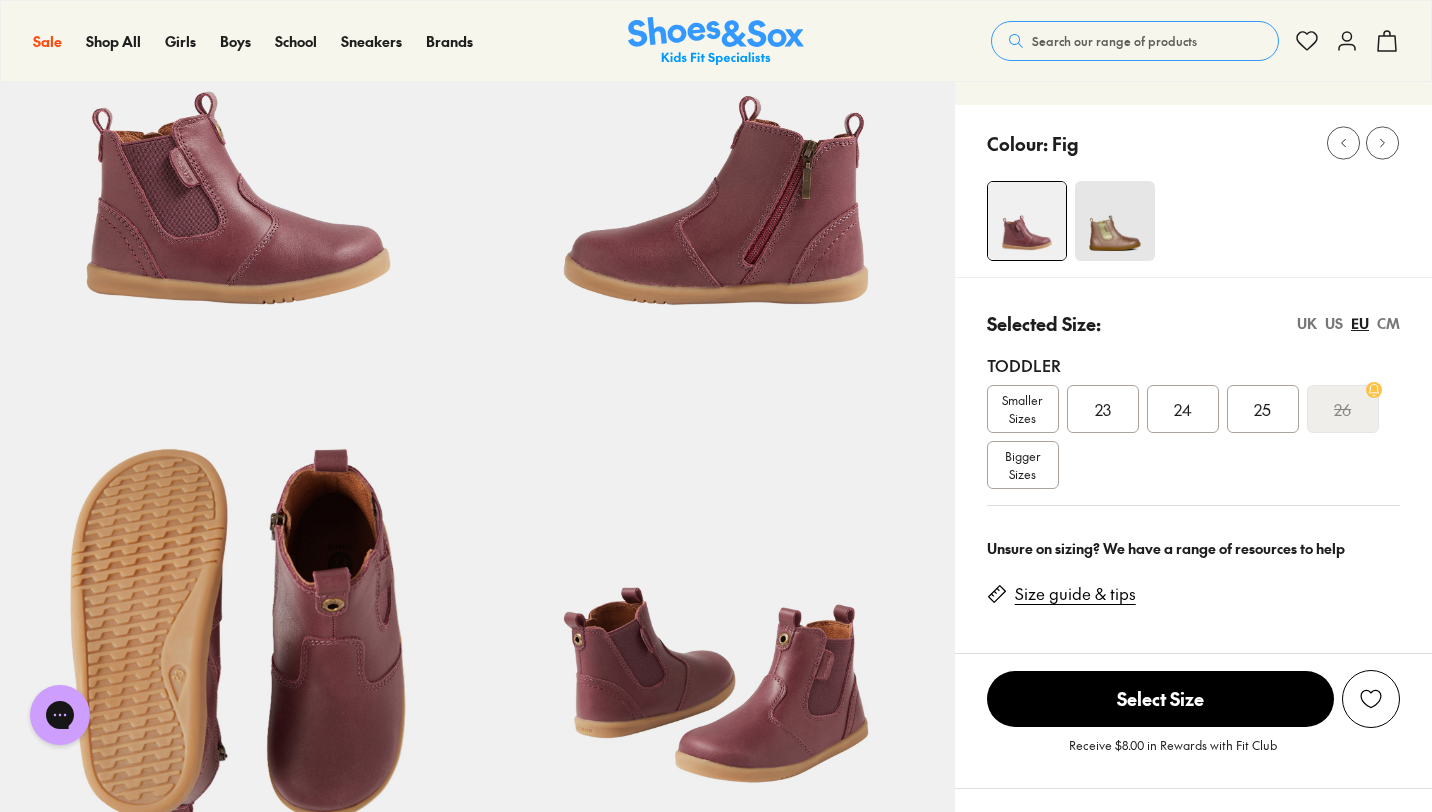 click on "CM" at bounding box center (1388, 323) 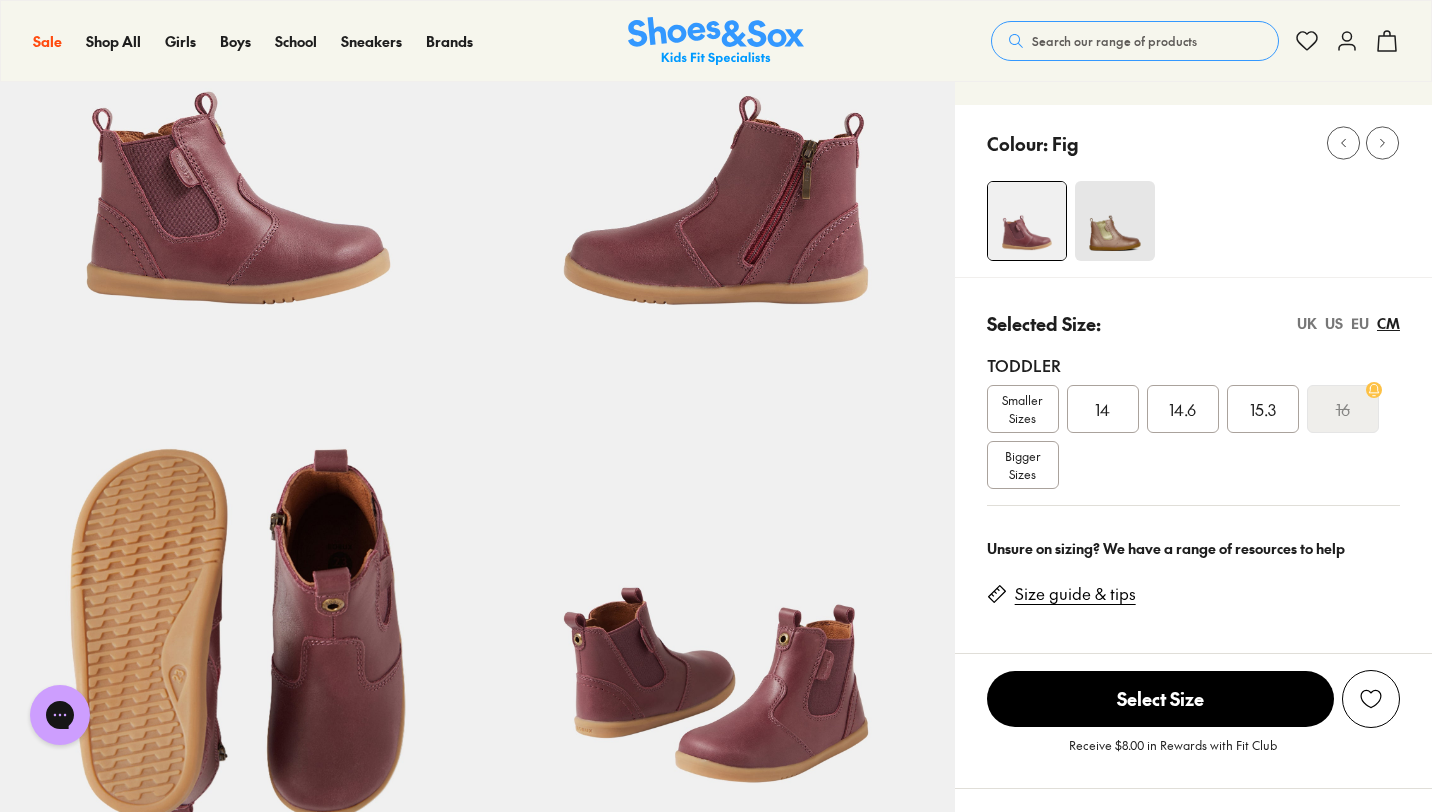 click on "UK" at bounding box center (1307, 323) 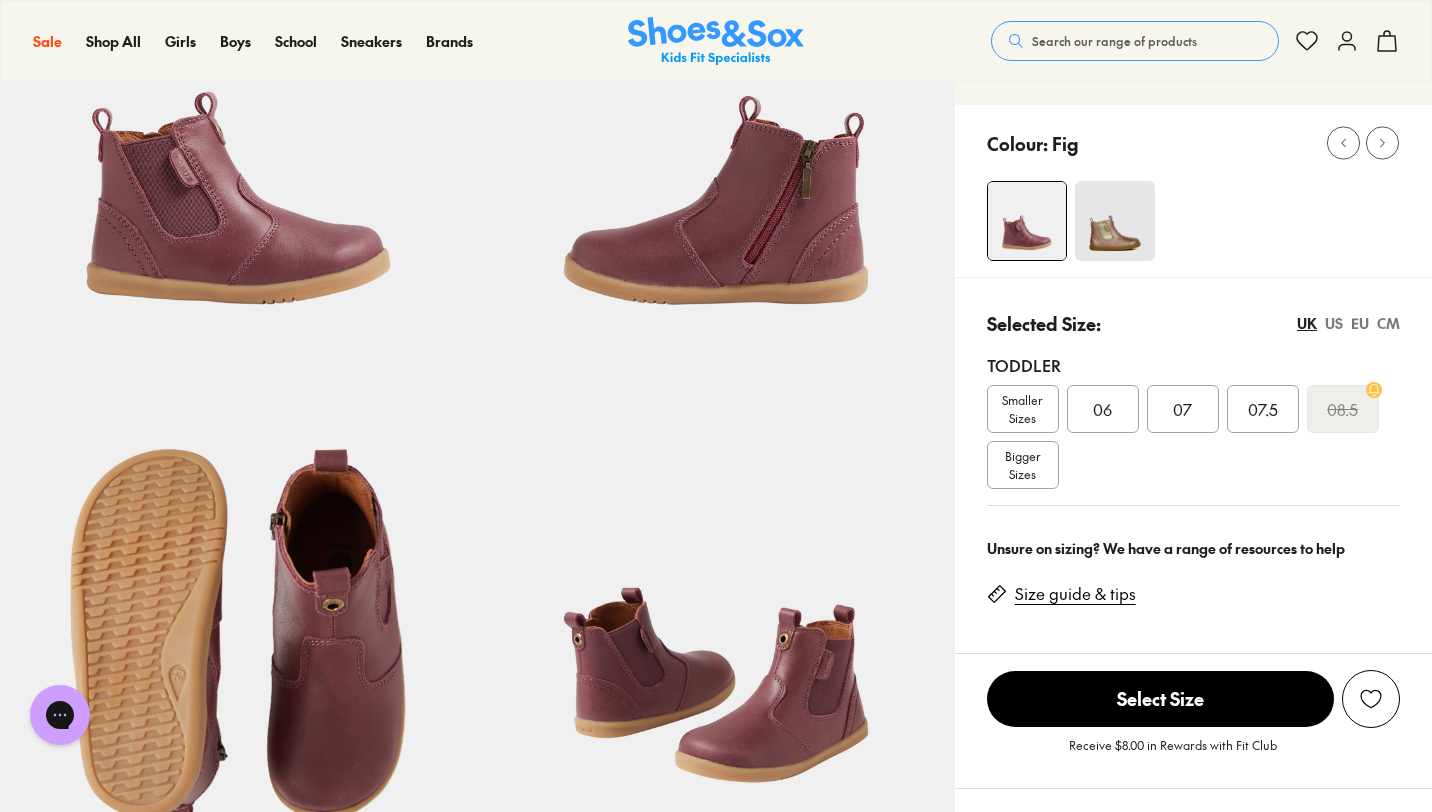 click on "US" at bounding box center (1334, 323) 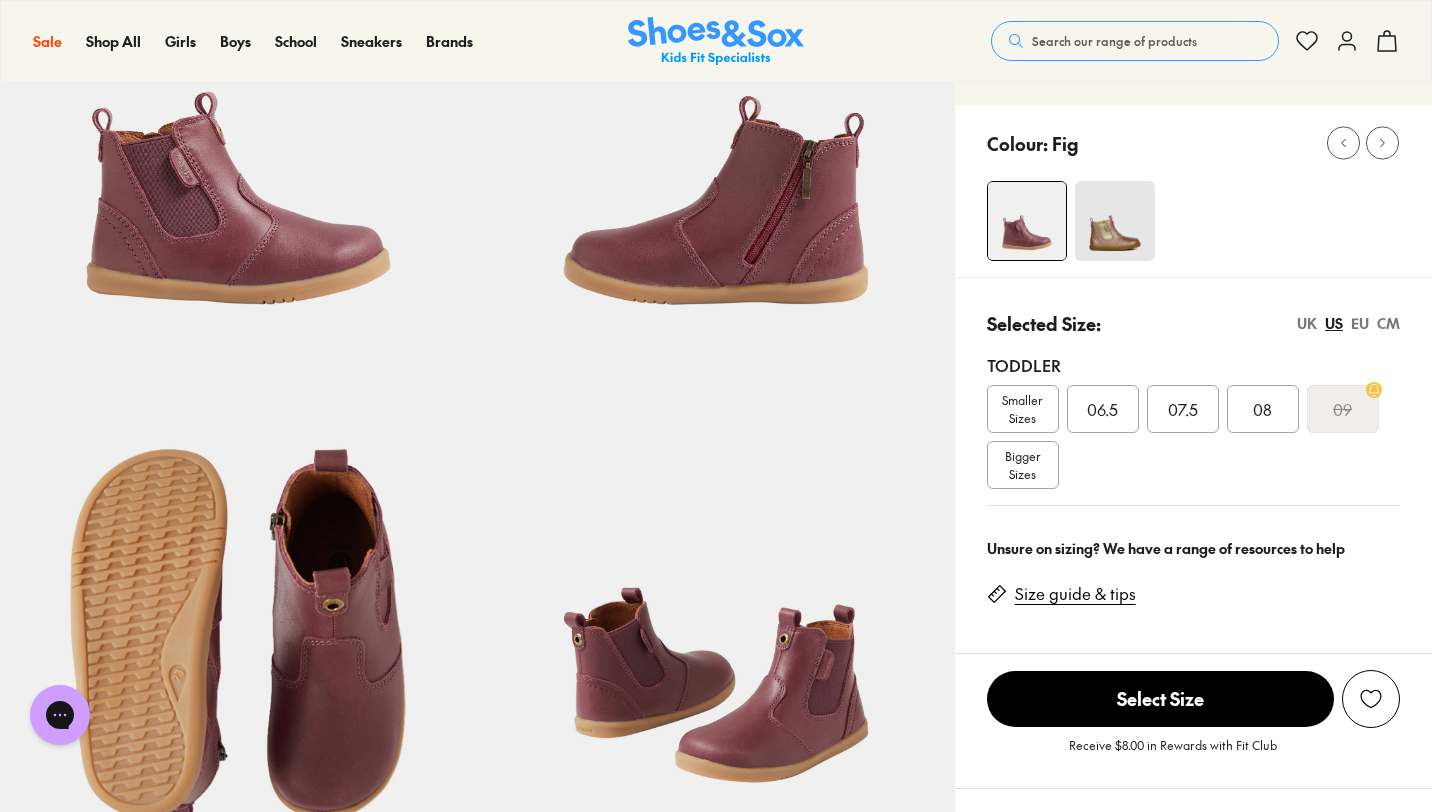 click on "CM" at bounding box center [1388, 323] 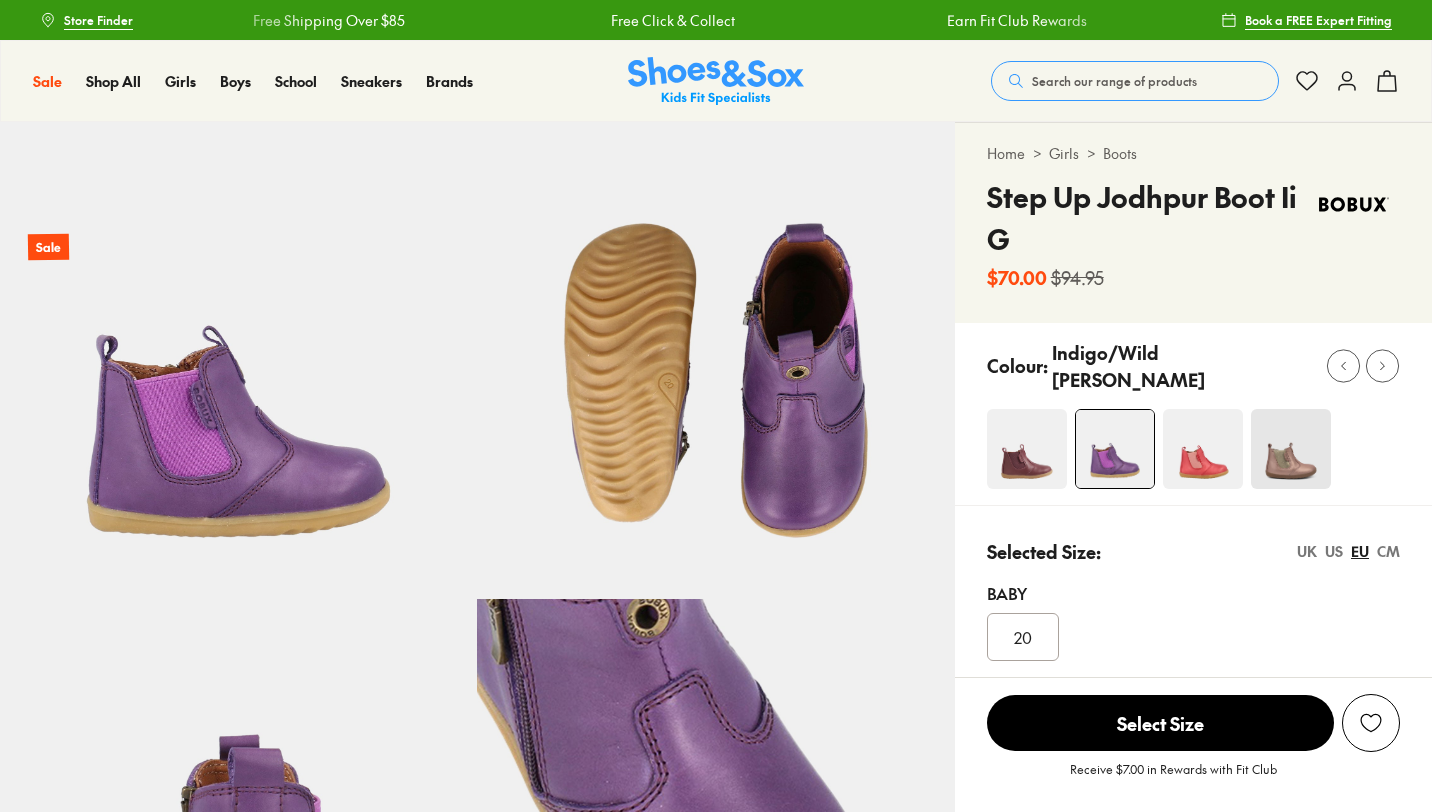 select on "*" 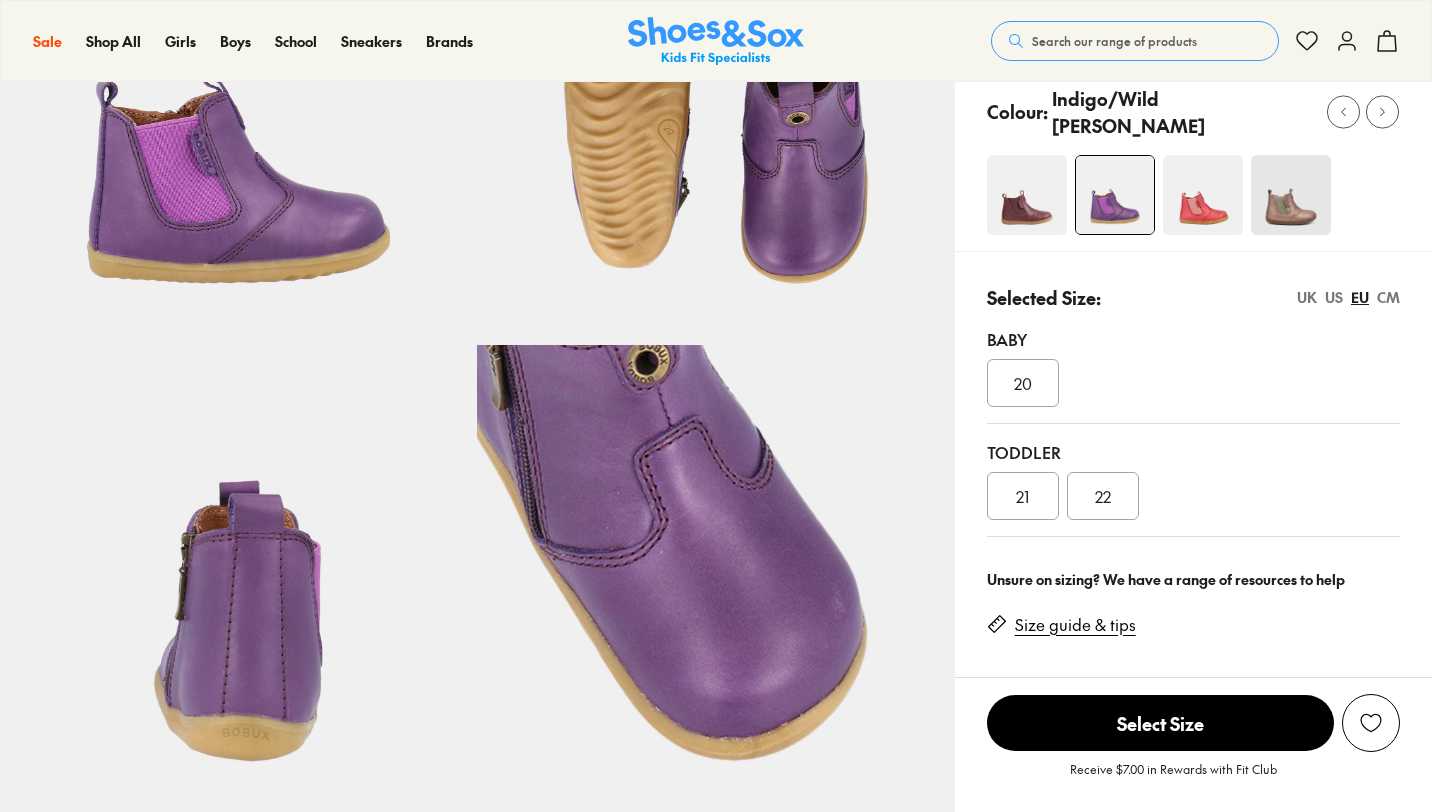 scroll, scrollTop: 0, scrollLeft: 0, axis: both 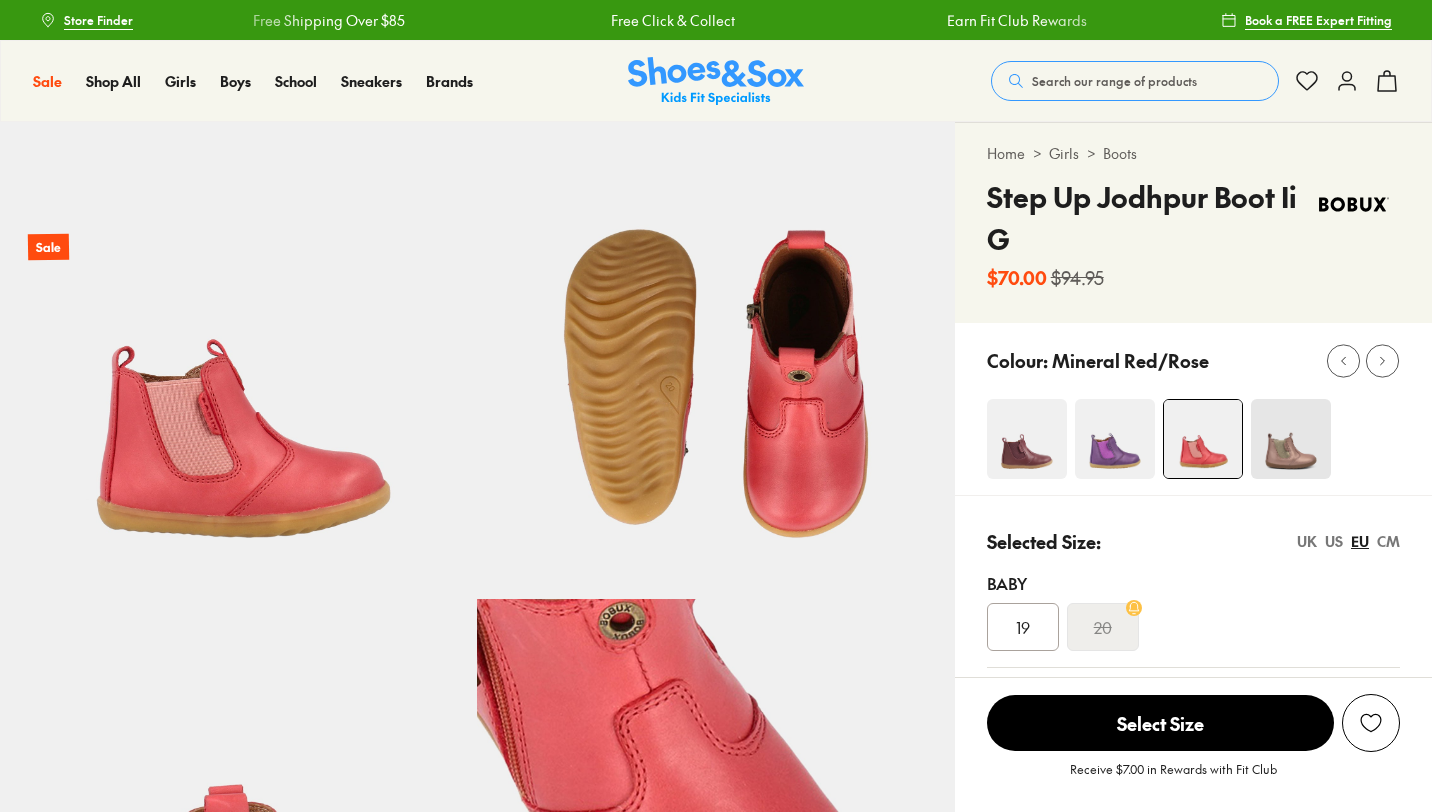 select on "*" 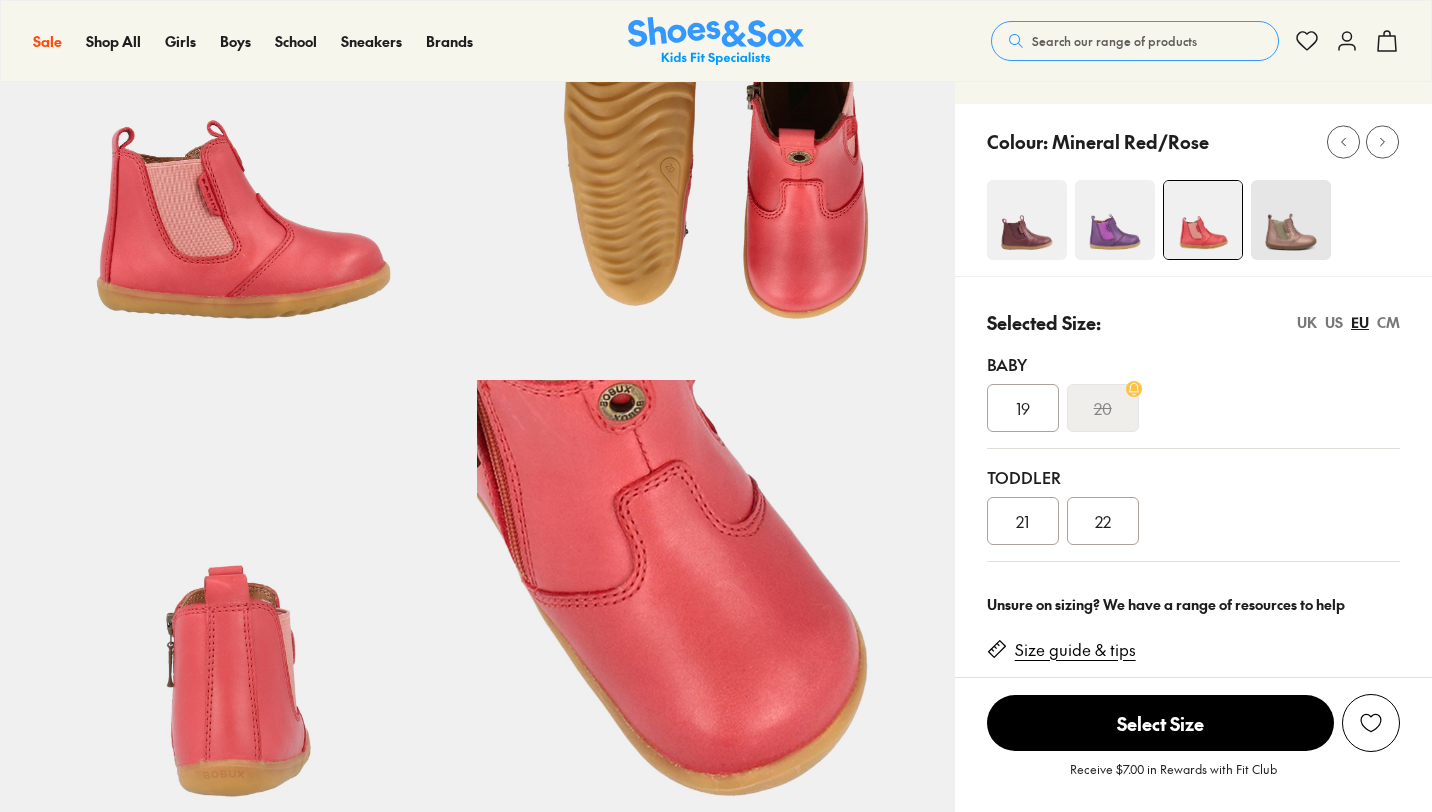 scroll, scrollTop: 0, scrollLeft: 0, axis: both 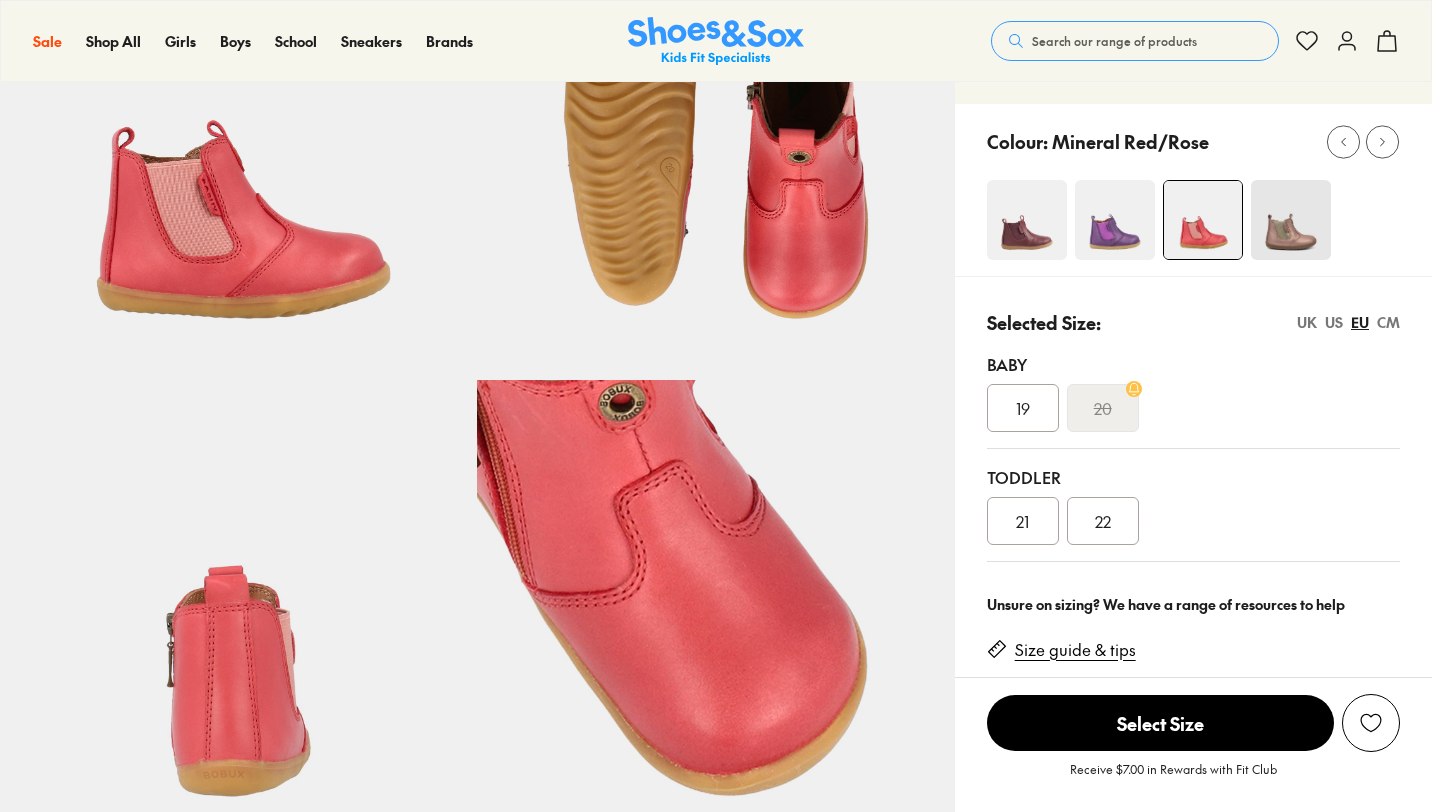 click on "CM" at bounding box center (1388, 322) 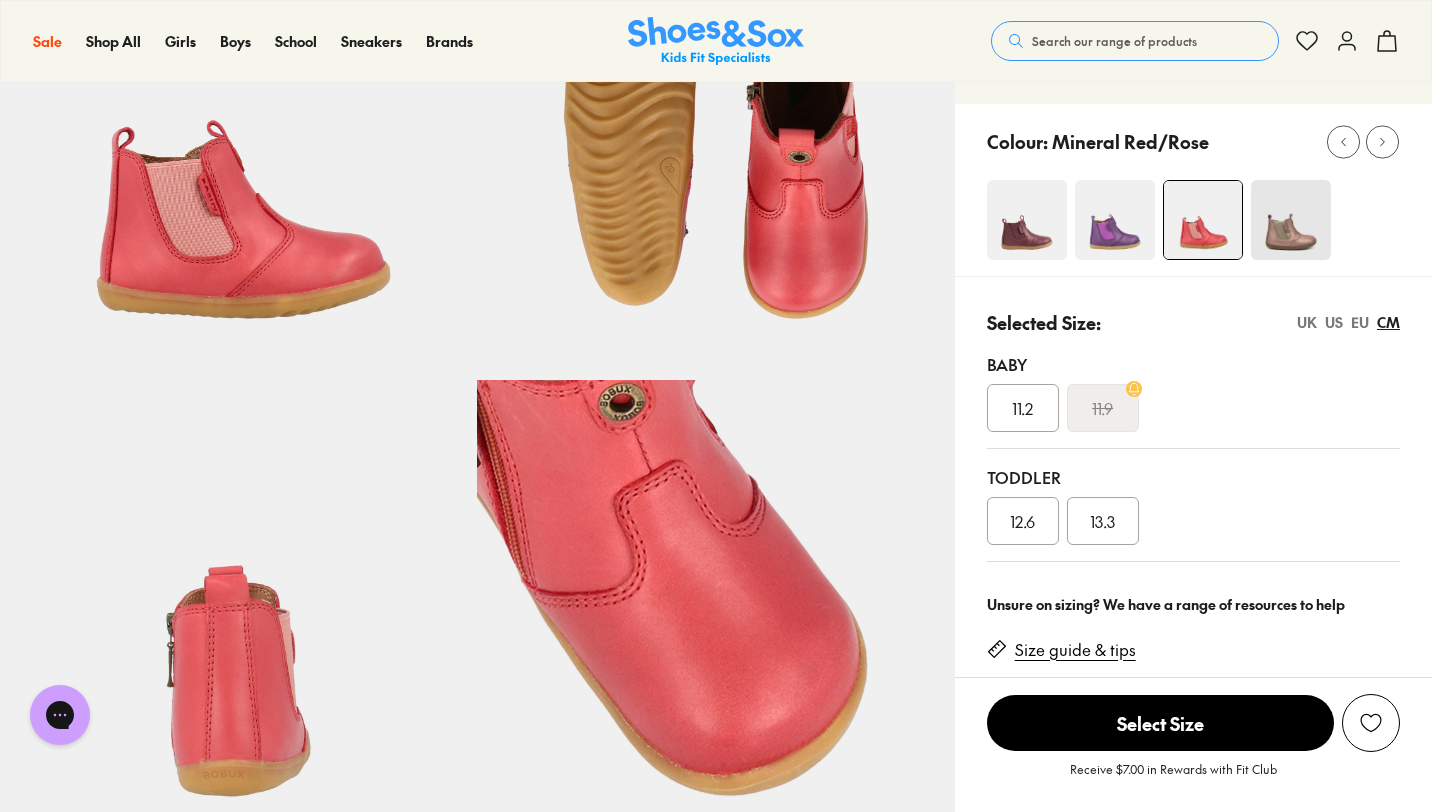 scroll, scrollTop: 0, scrollLeft: 0, axis: both 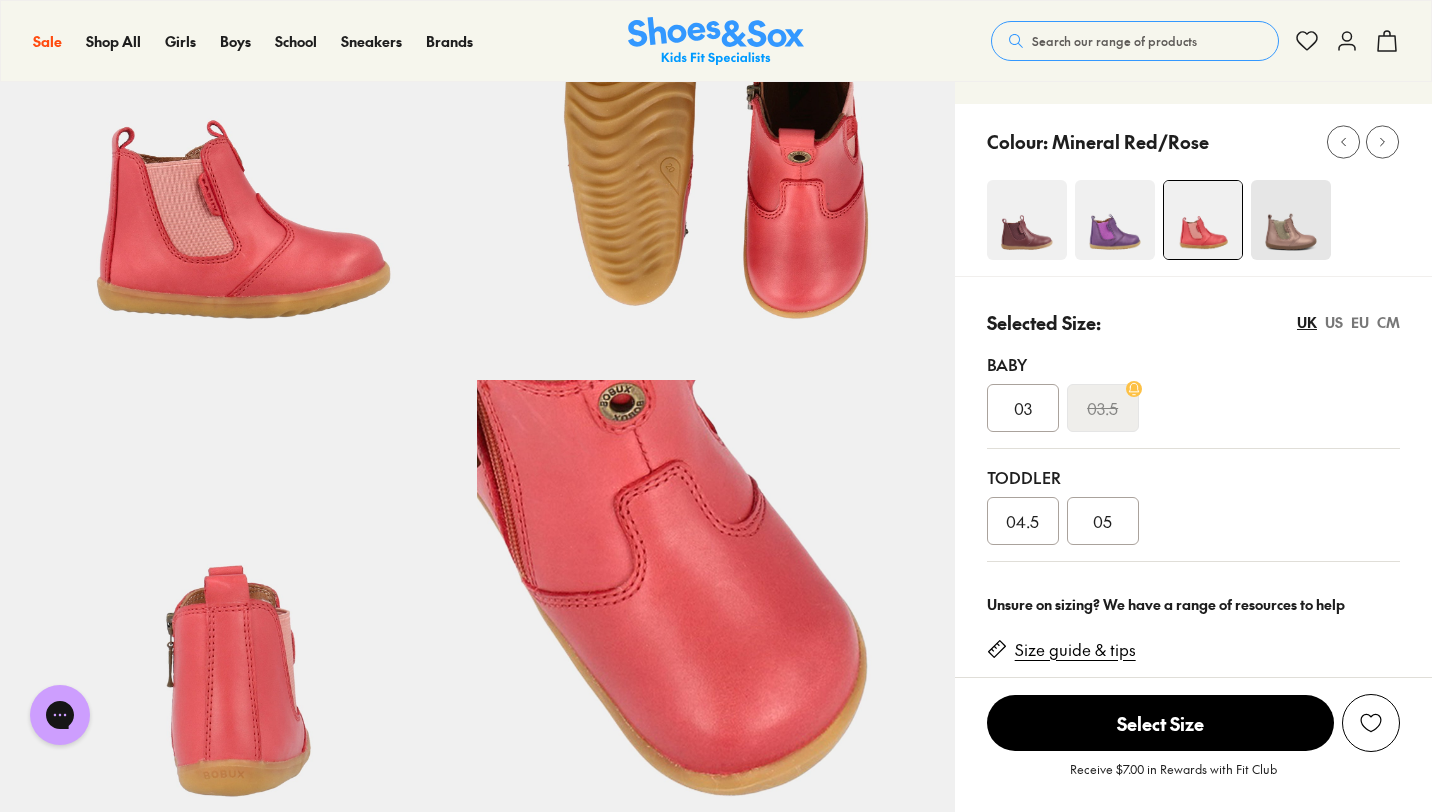 click on "EU" at bounding box center (1360, 322) 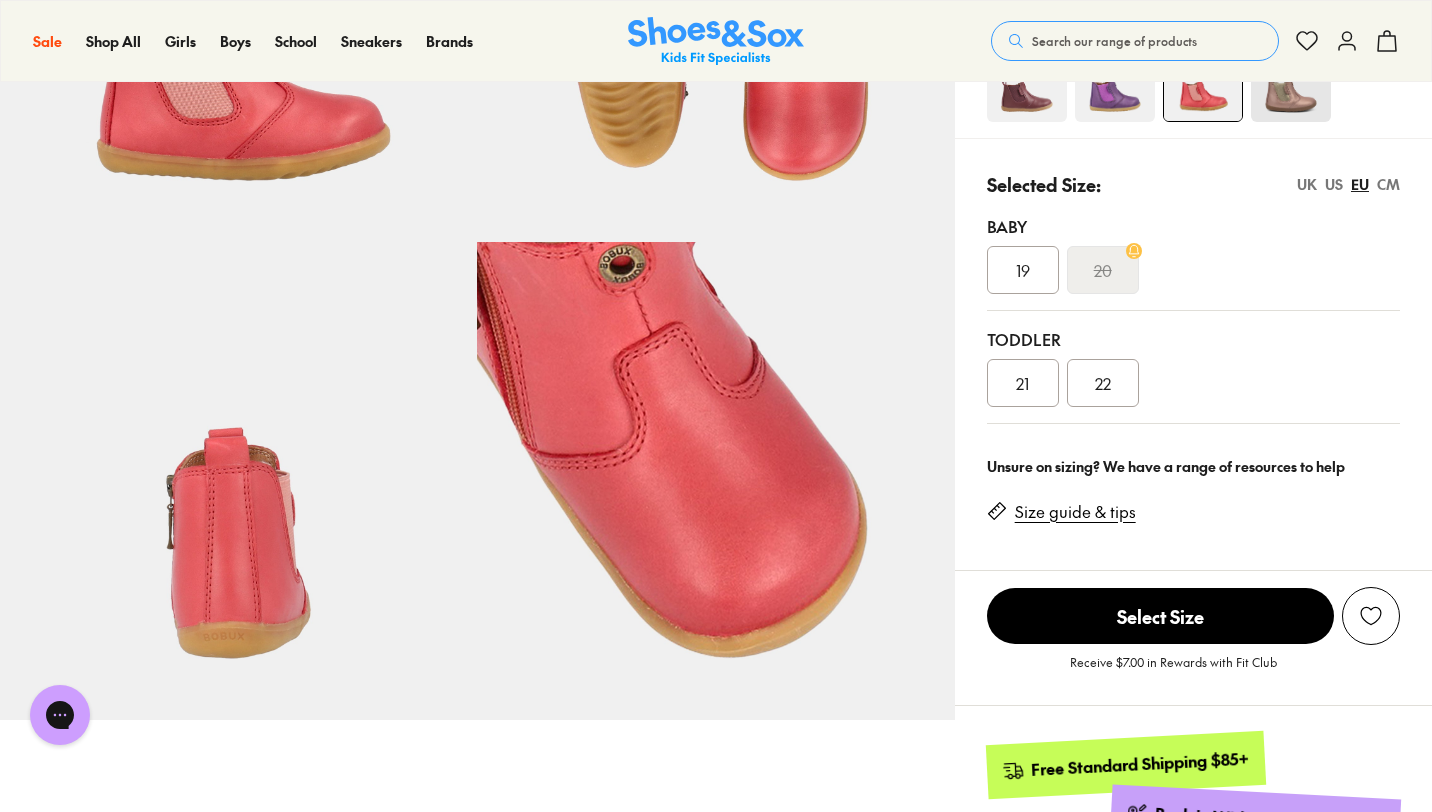 click on "Size guide & tips" at bounding box center (1075, 512) 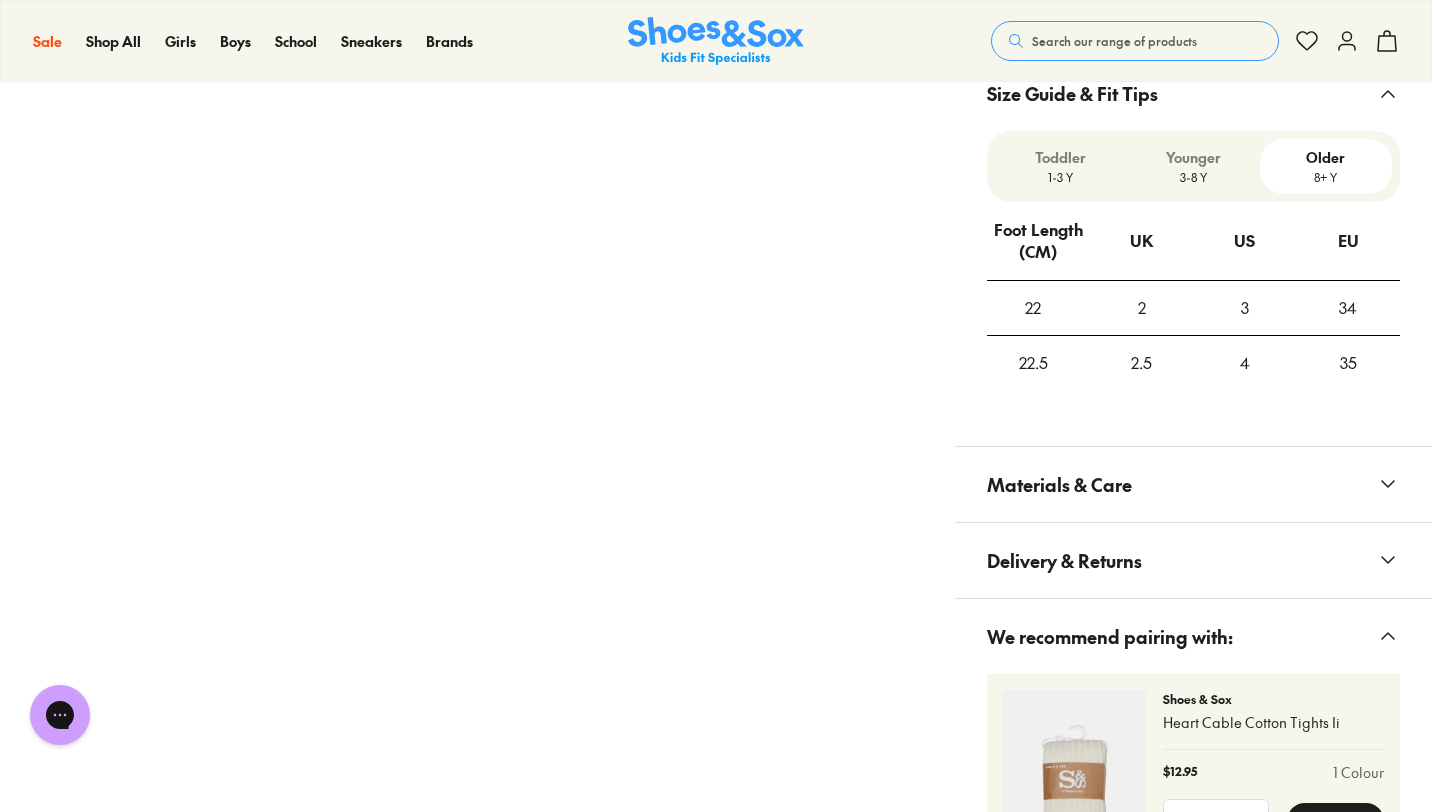 scroll, scrollTop: 1437, scrollLeft: 0, axis: vertical 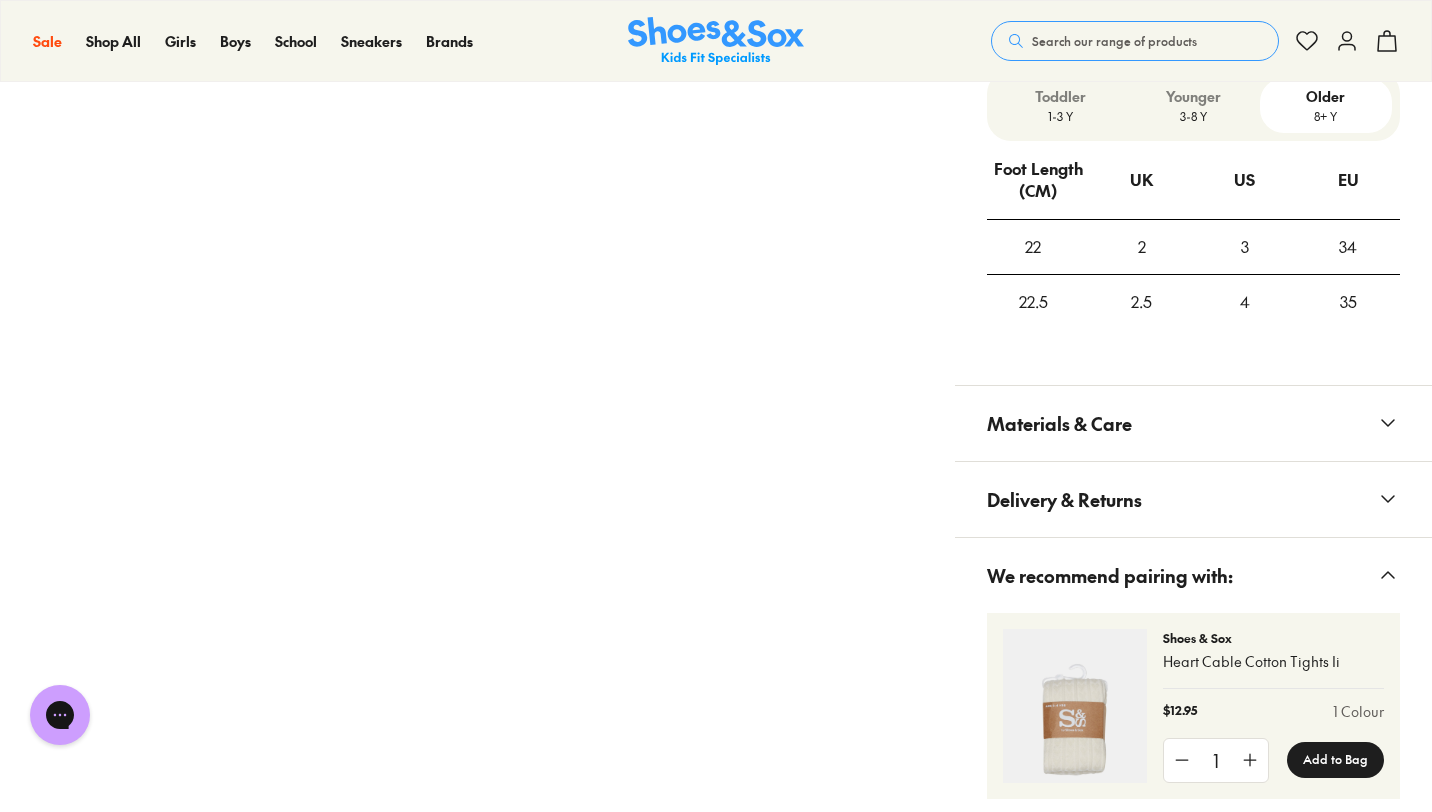 click on "Toddler" at bounding box center (1061, 96) 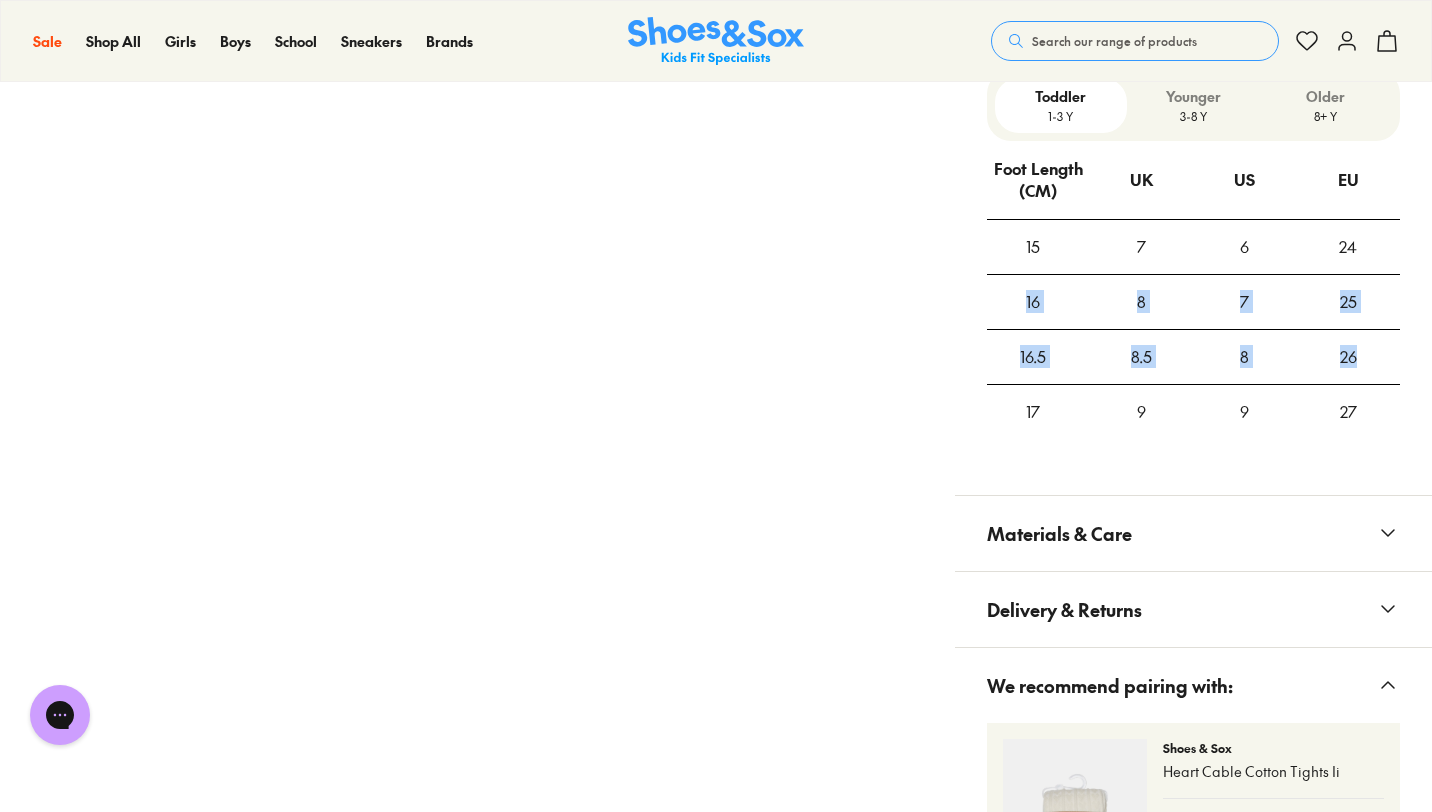drag, startPoint x: 1023, startPoint y: 304, endPoint x: 1360, endPoint y: 346, distance: 339.60712 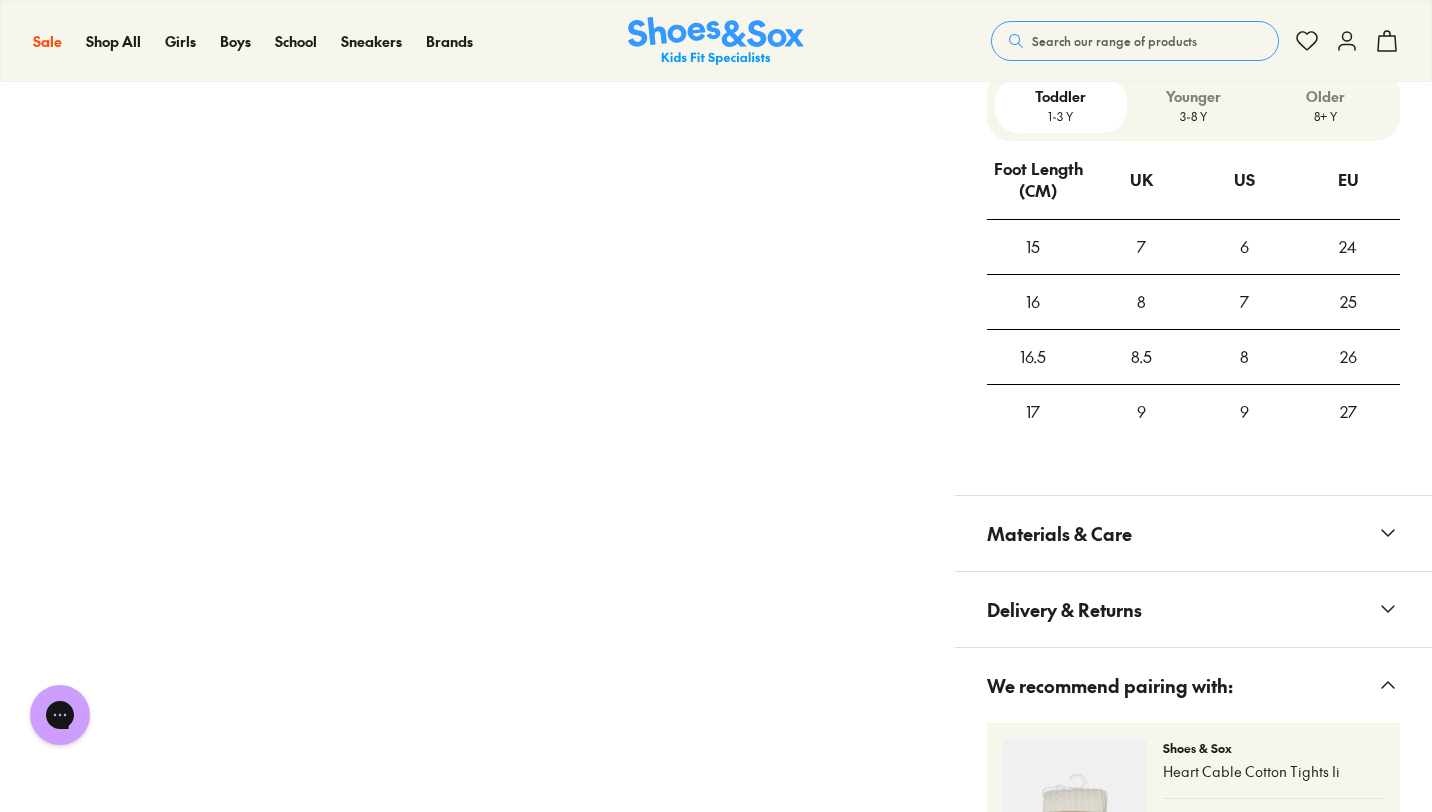 click on "15" at bounding box center (1033, 247) 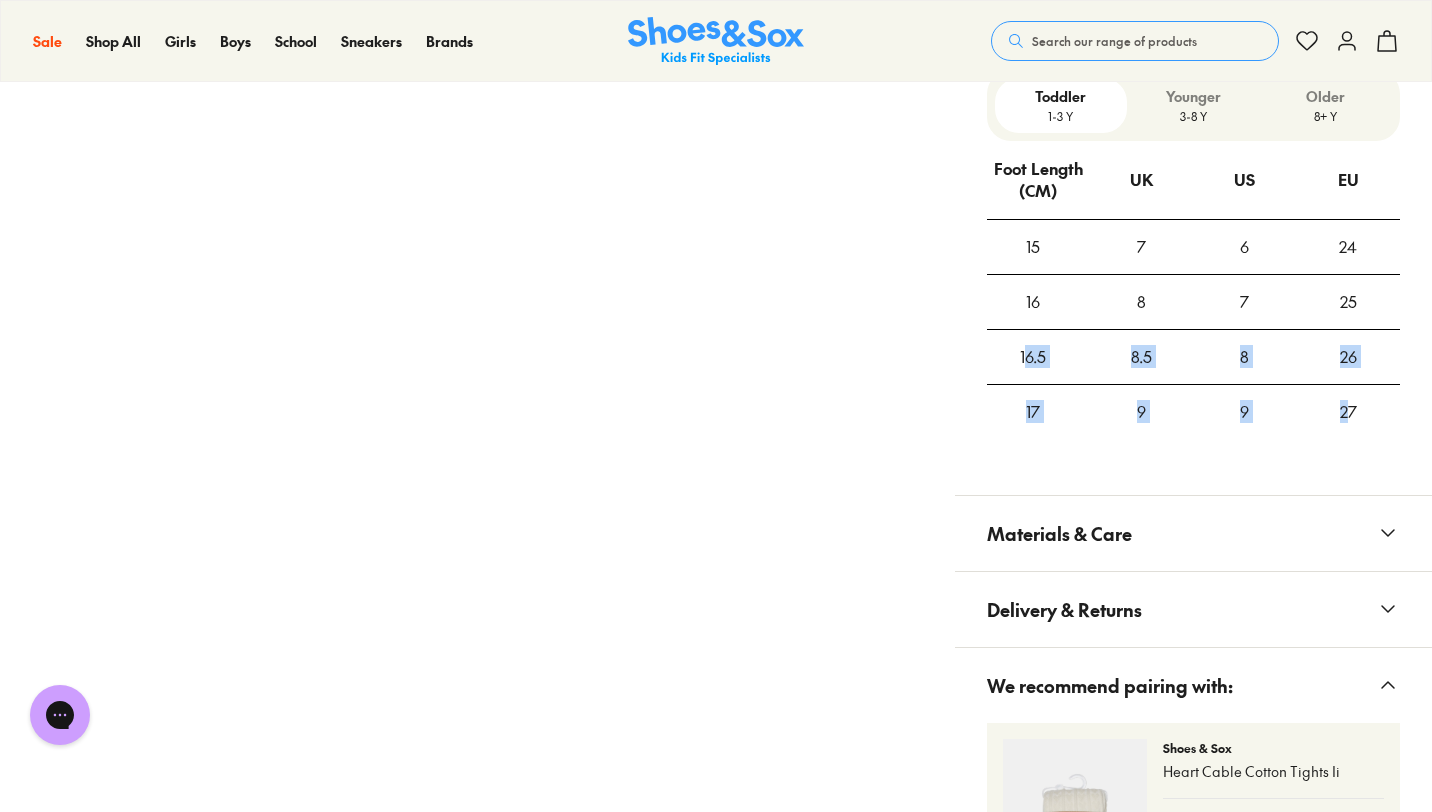 drag, startPoint x: 1026, startPoint y: 361, endPoint x: 1347, endPoint y: 399, distance: 323.2414 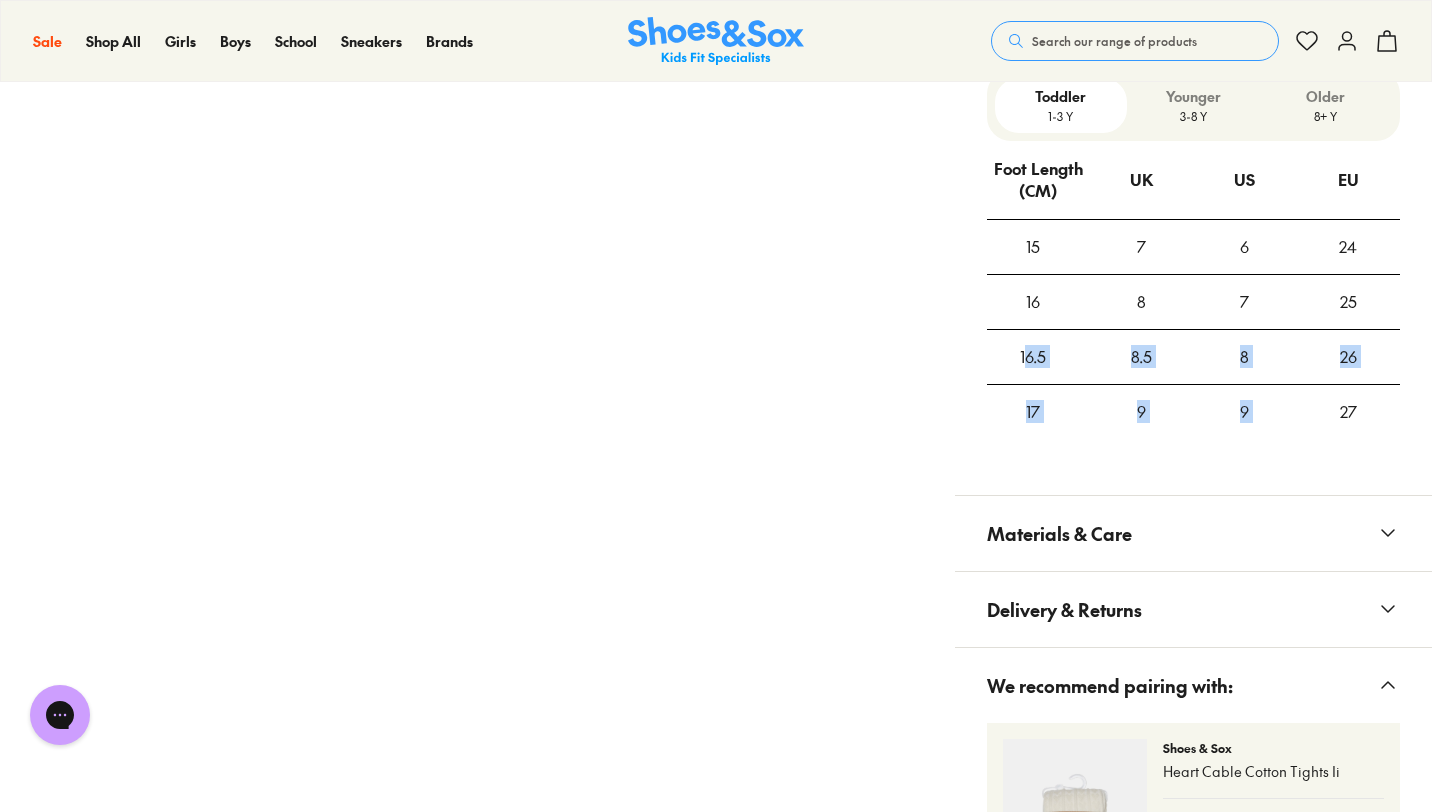 click on "26" at bounding box center [1348, 357] 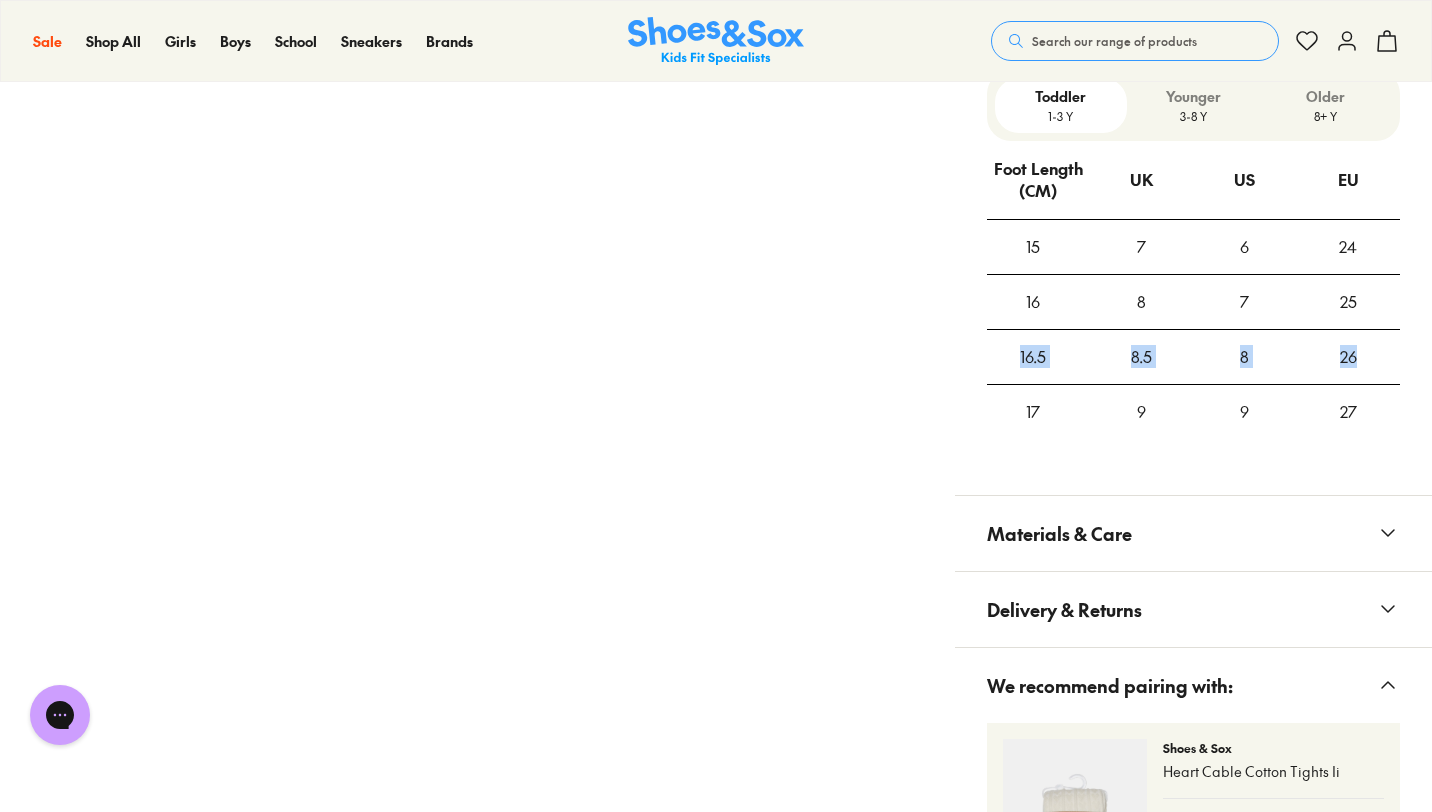 drag, startPoint x: 1354, startPoint y: 357, endPoint x: 1020, endPoint y: 361, distance: 334.02396 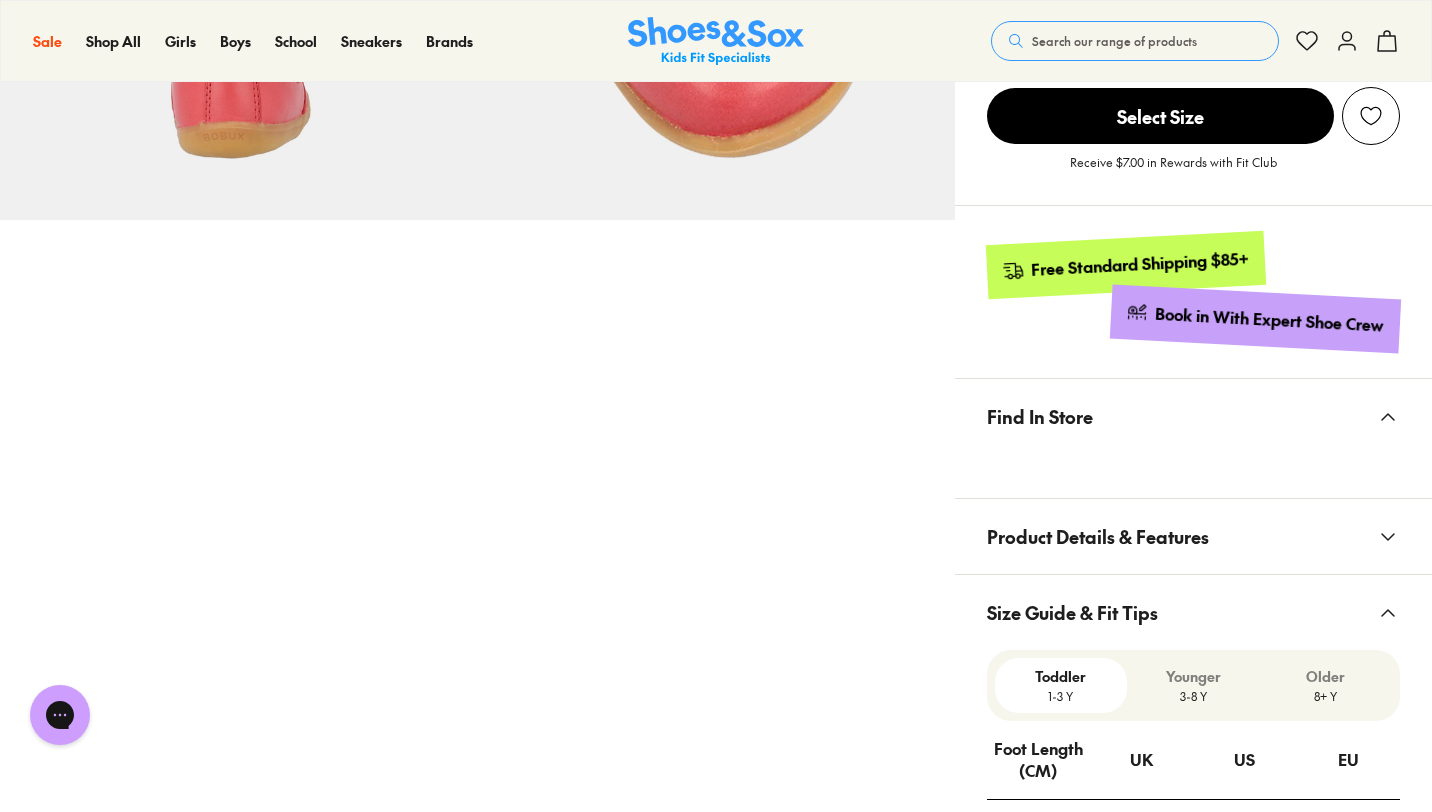 scroll, scrollTop: 0, scrollLeft: 0, axis: both 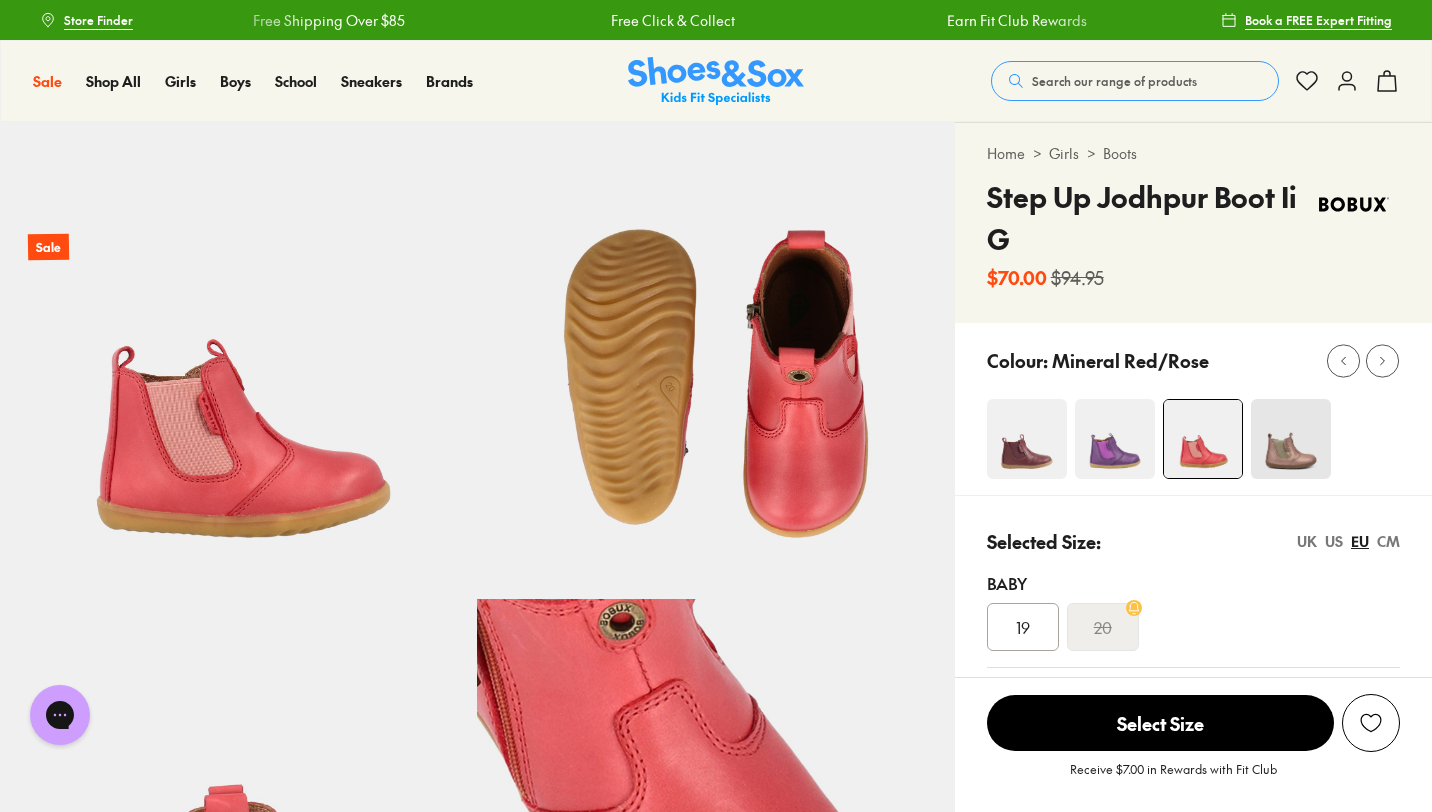 click 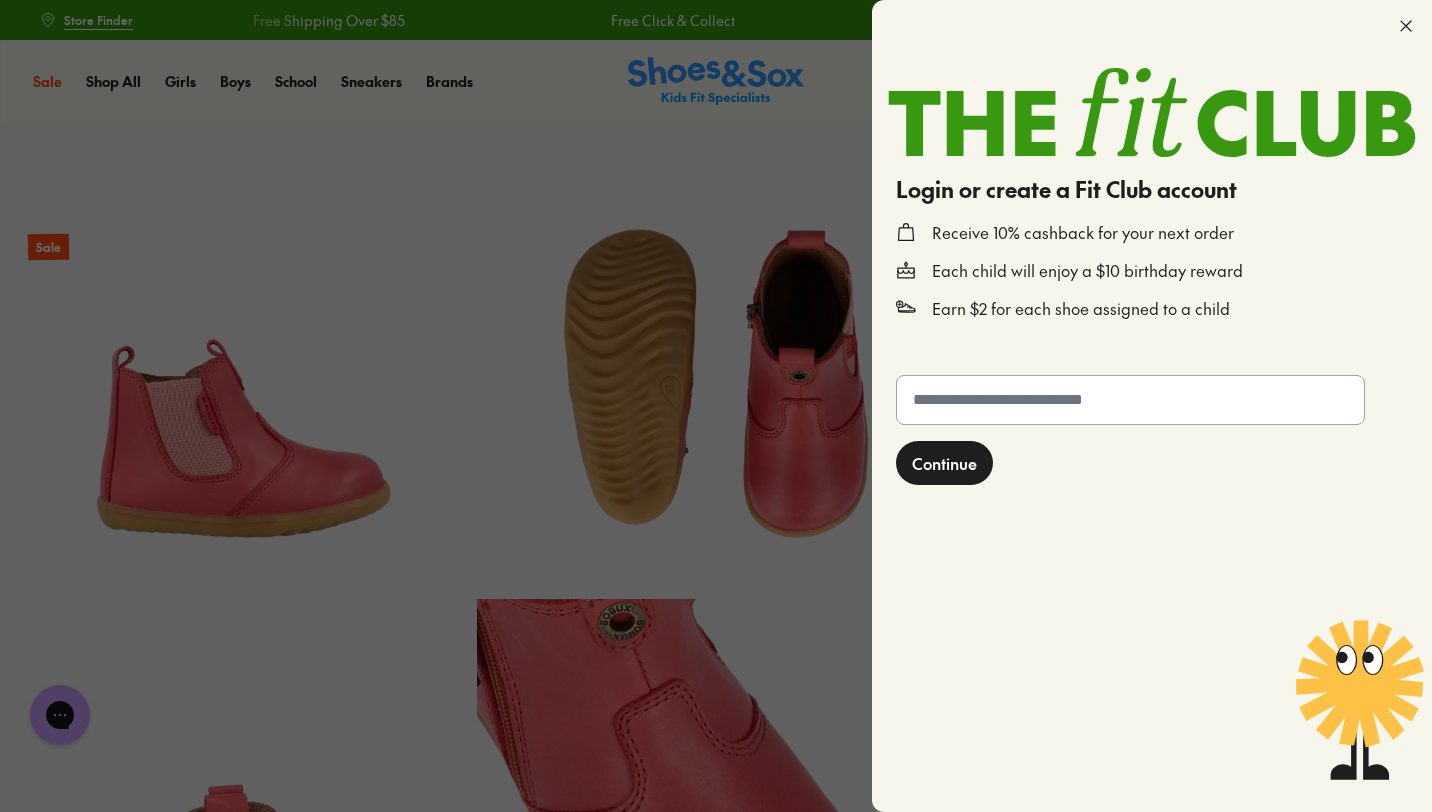 click 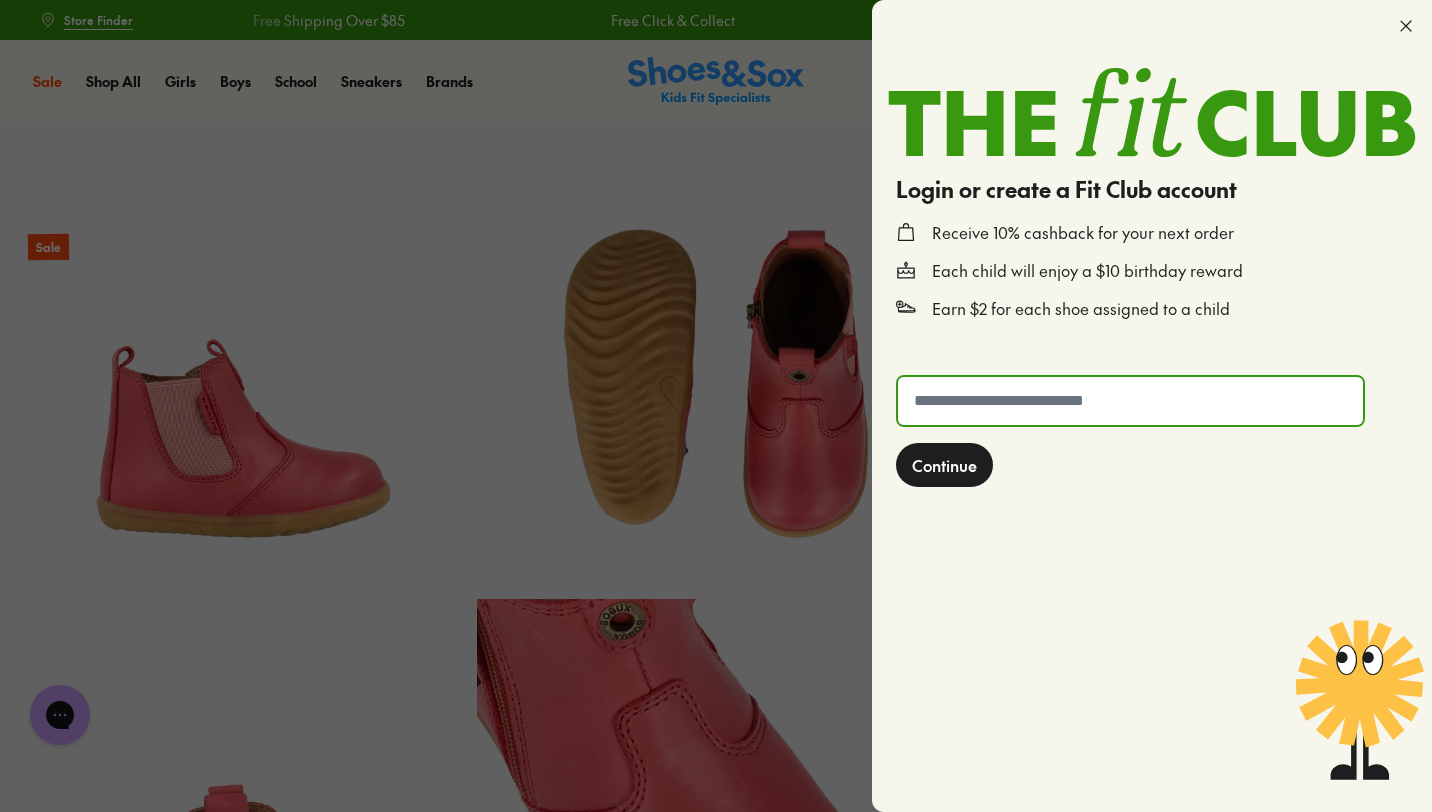 type on "**********" 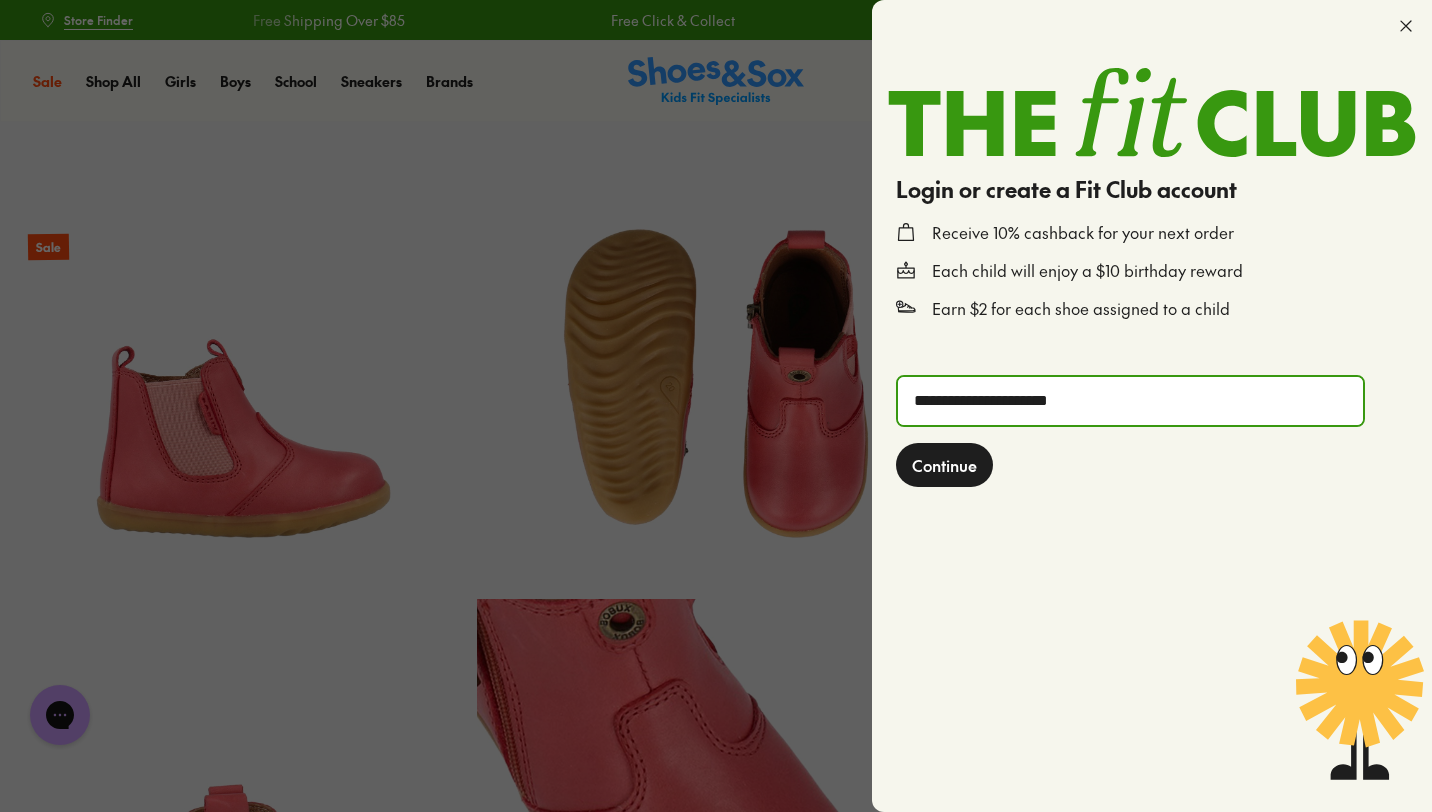 click on "Continue" 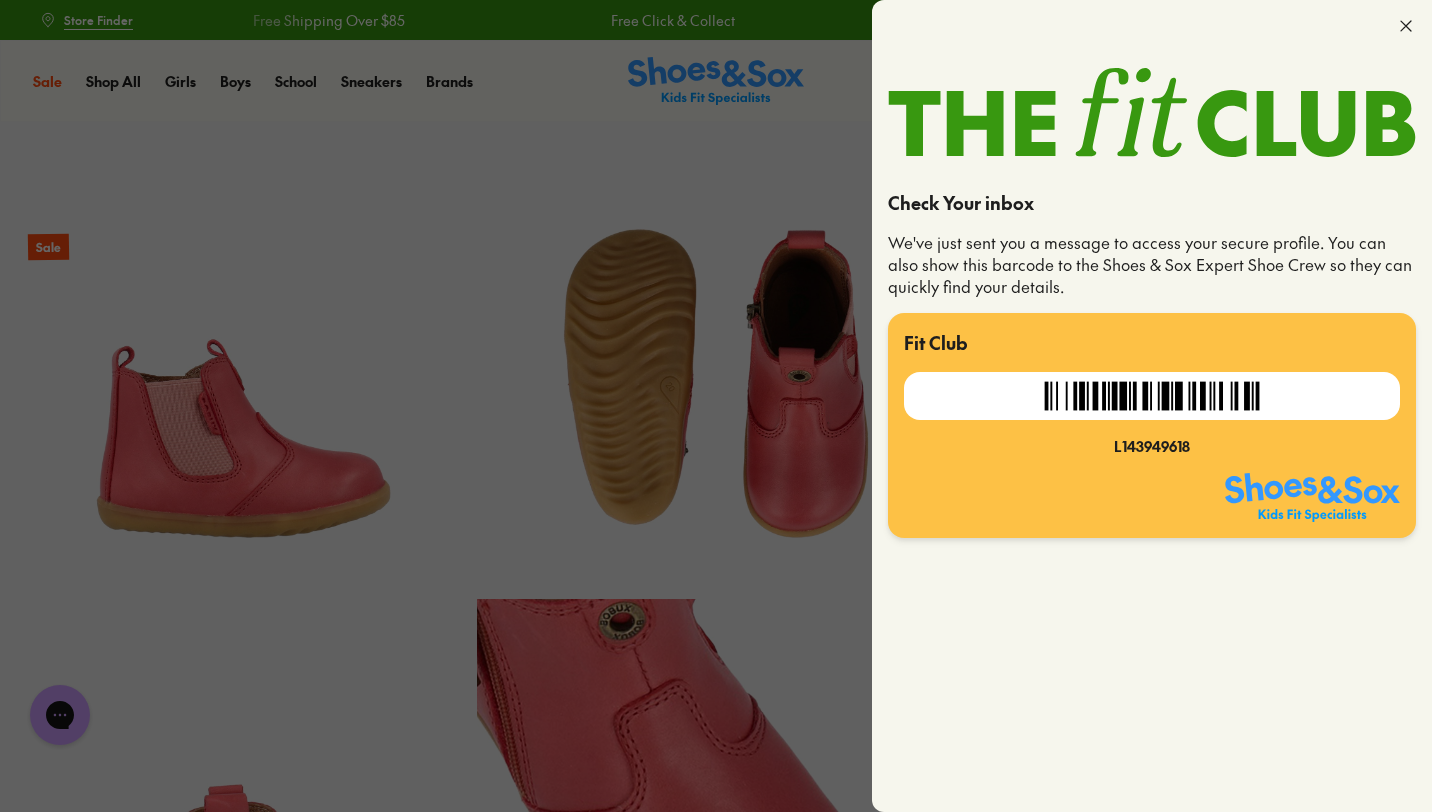click 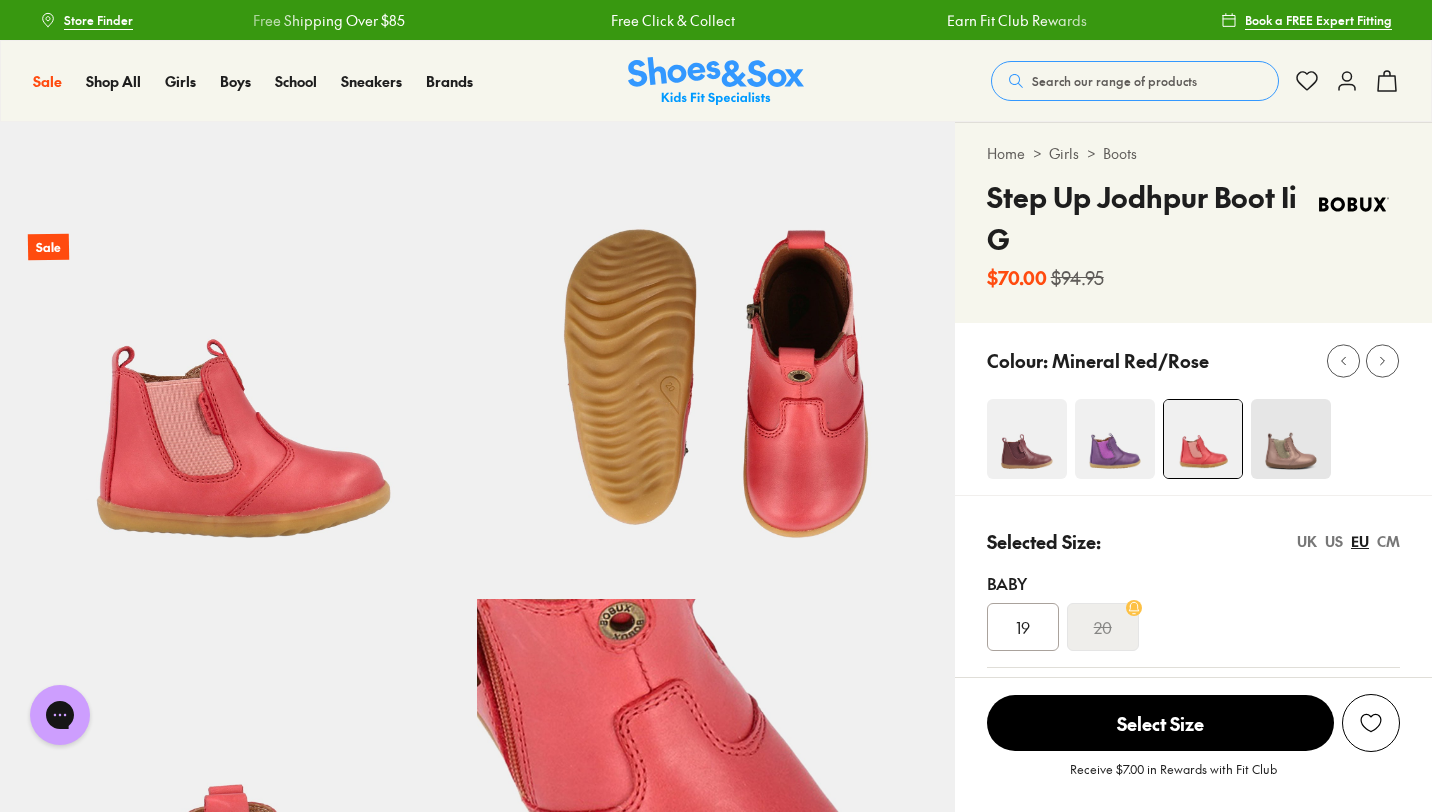 click 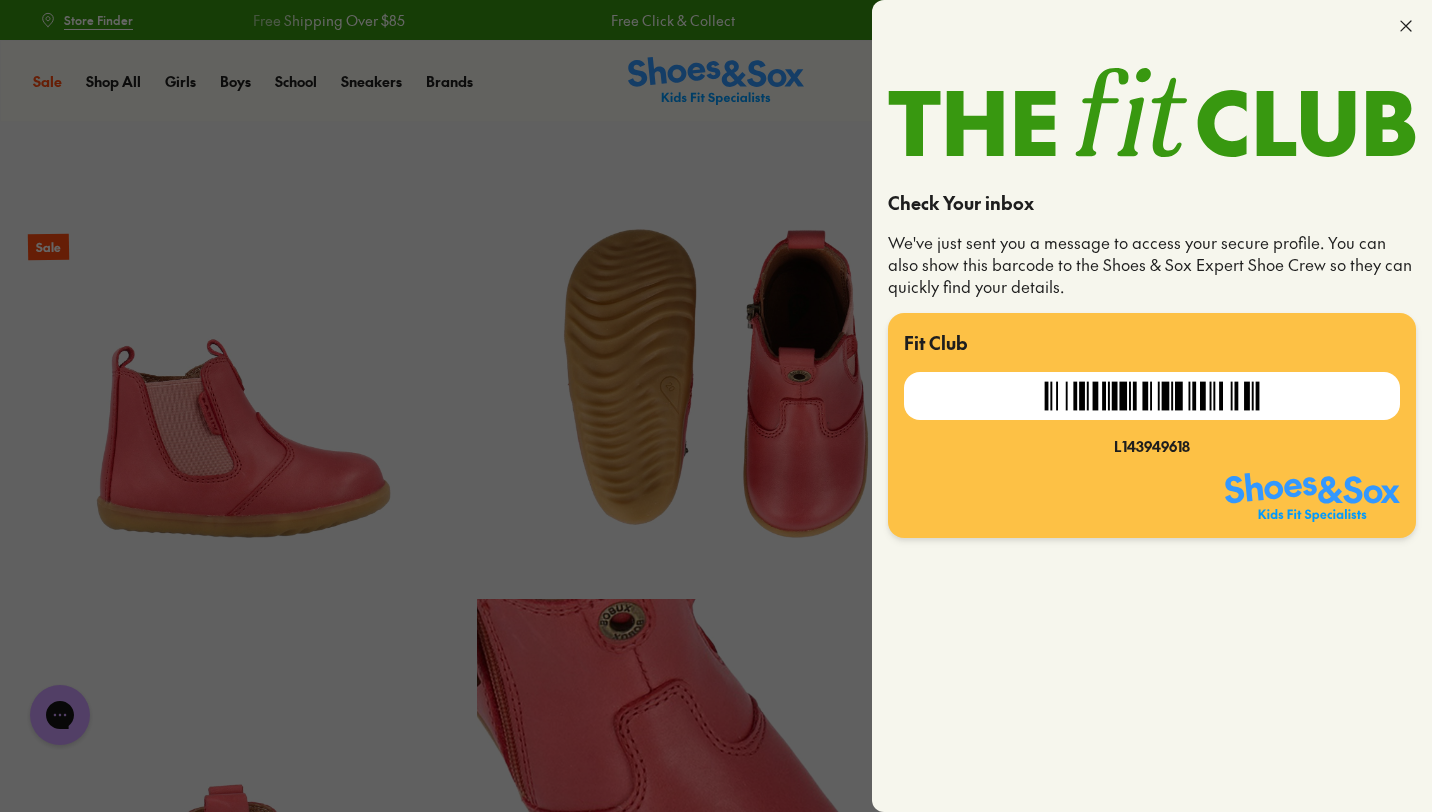 click 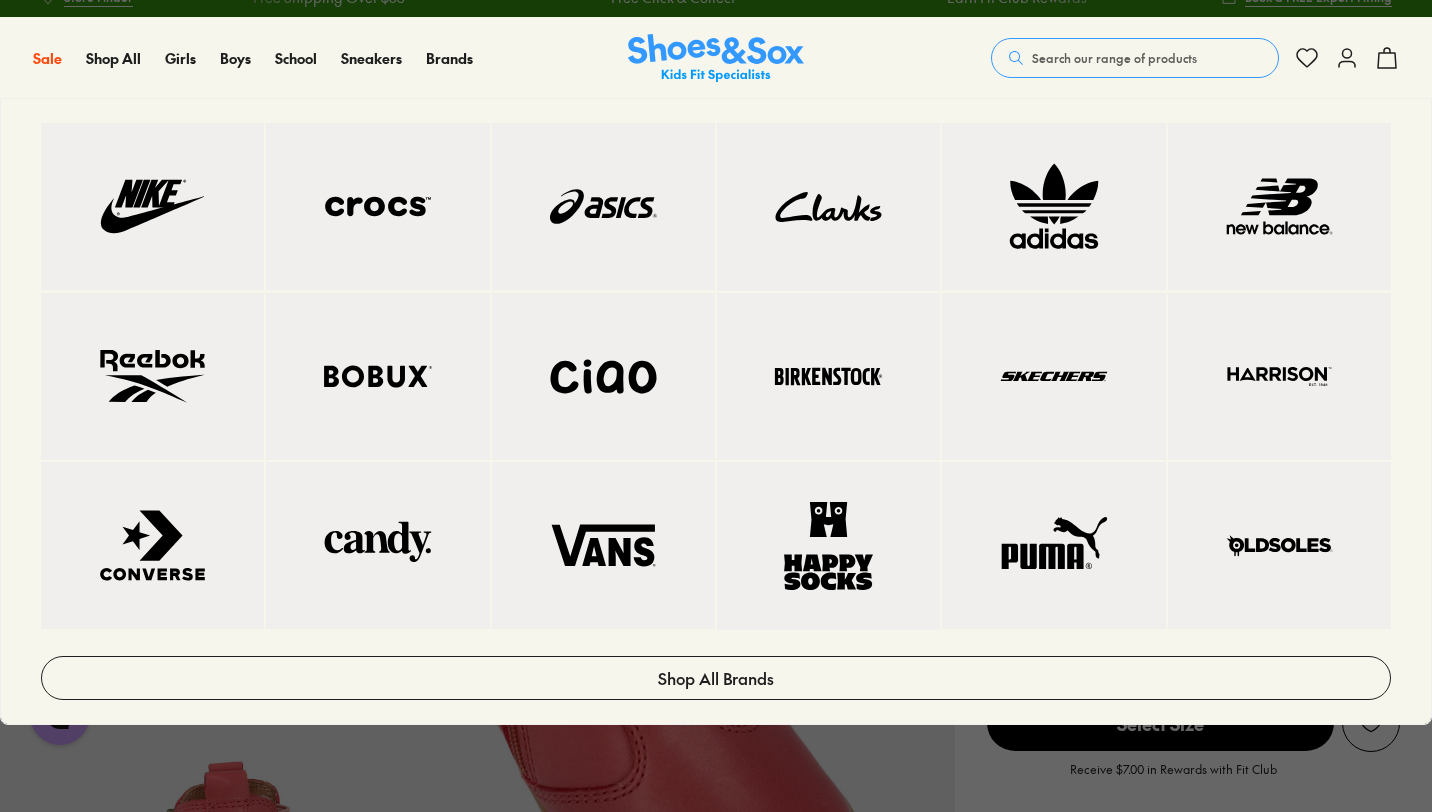 scroll, scrollTop: 26, scrollLeft: 0, axis: vertical 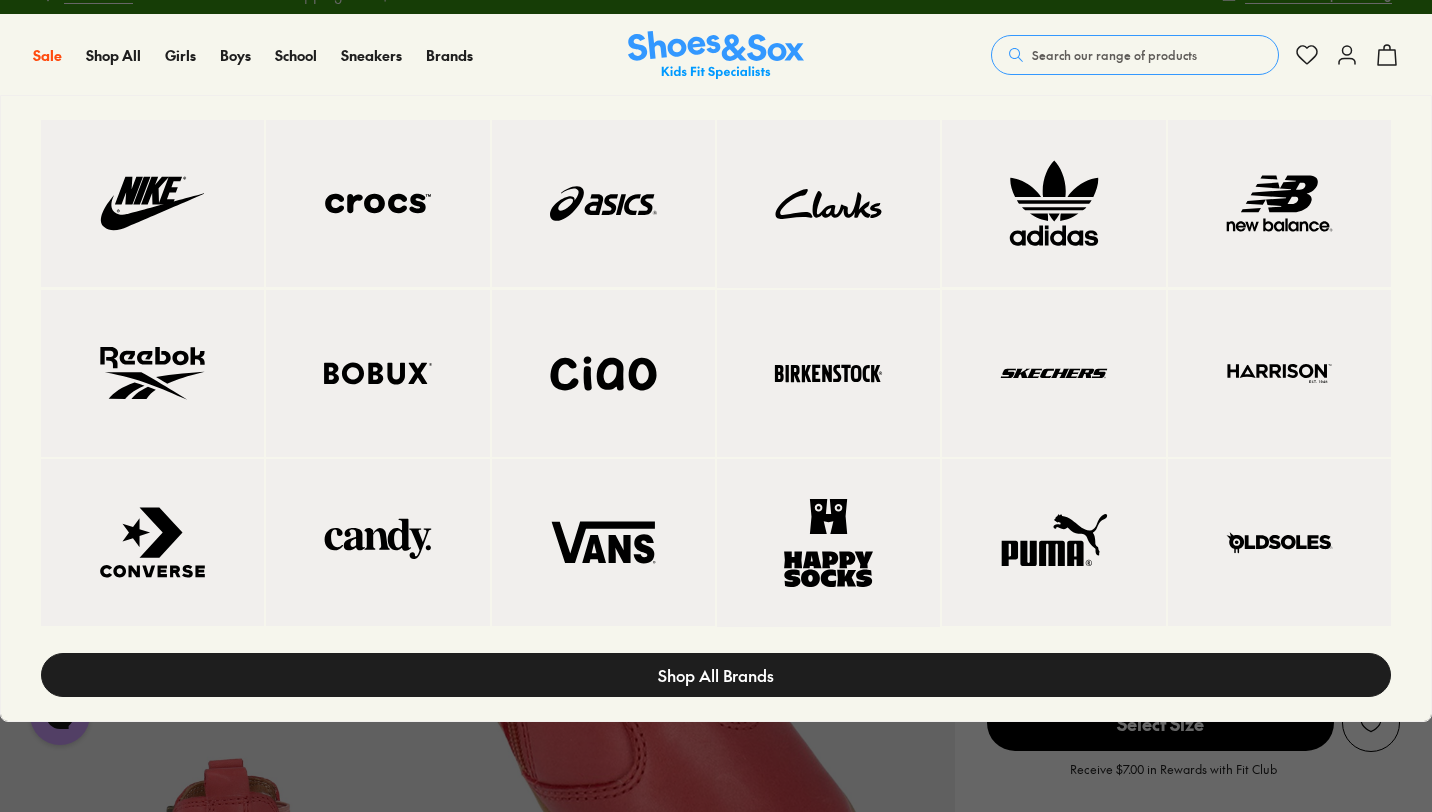 click on "Shop All Brands" at bounding box center (716, 675) 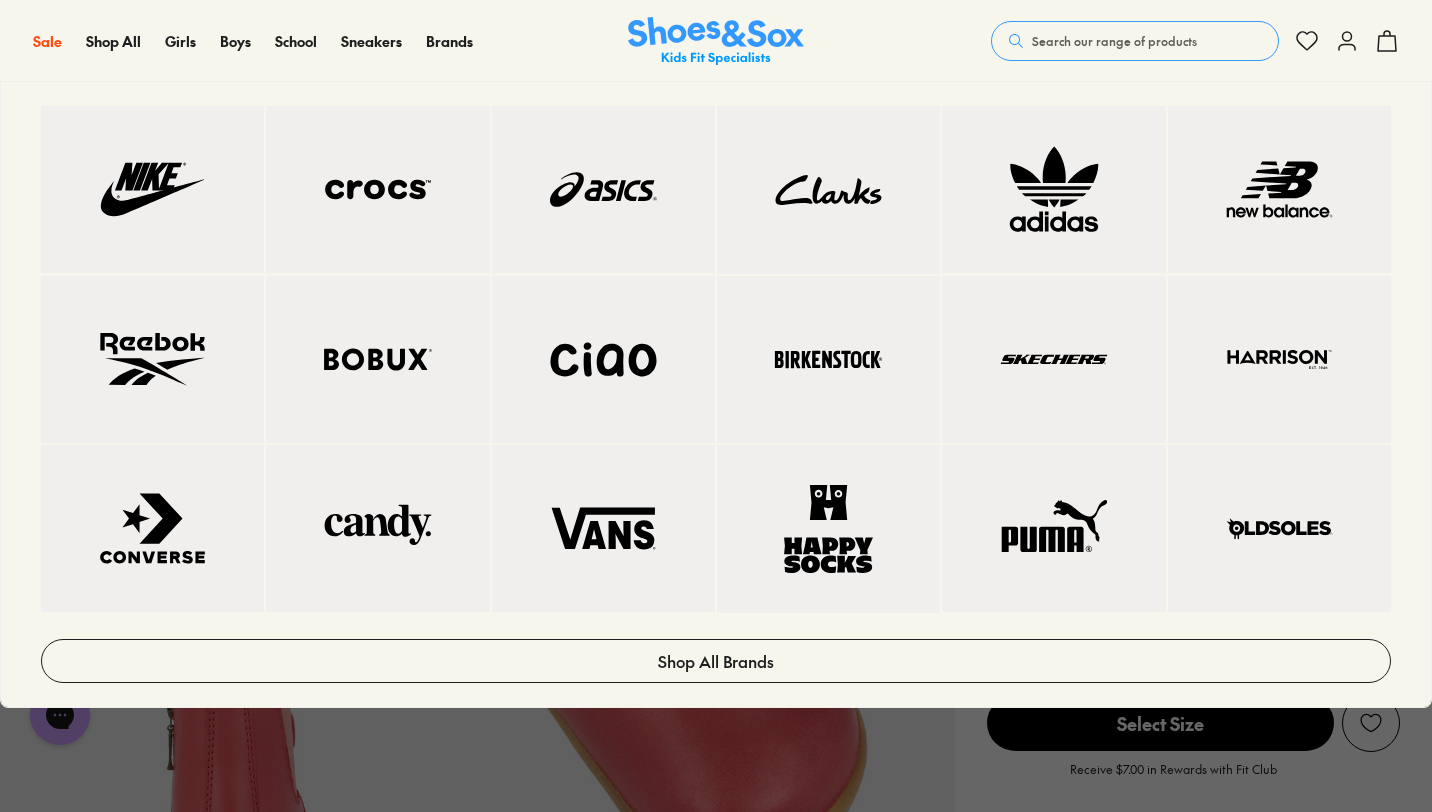 scroll, scrollTop: 154, scrollLeft: 0, axis: vertical 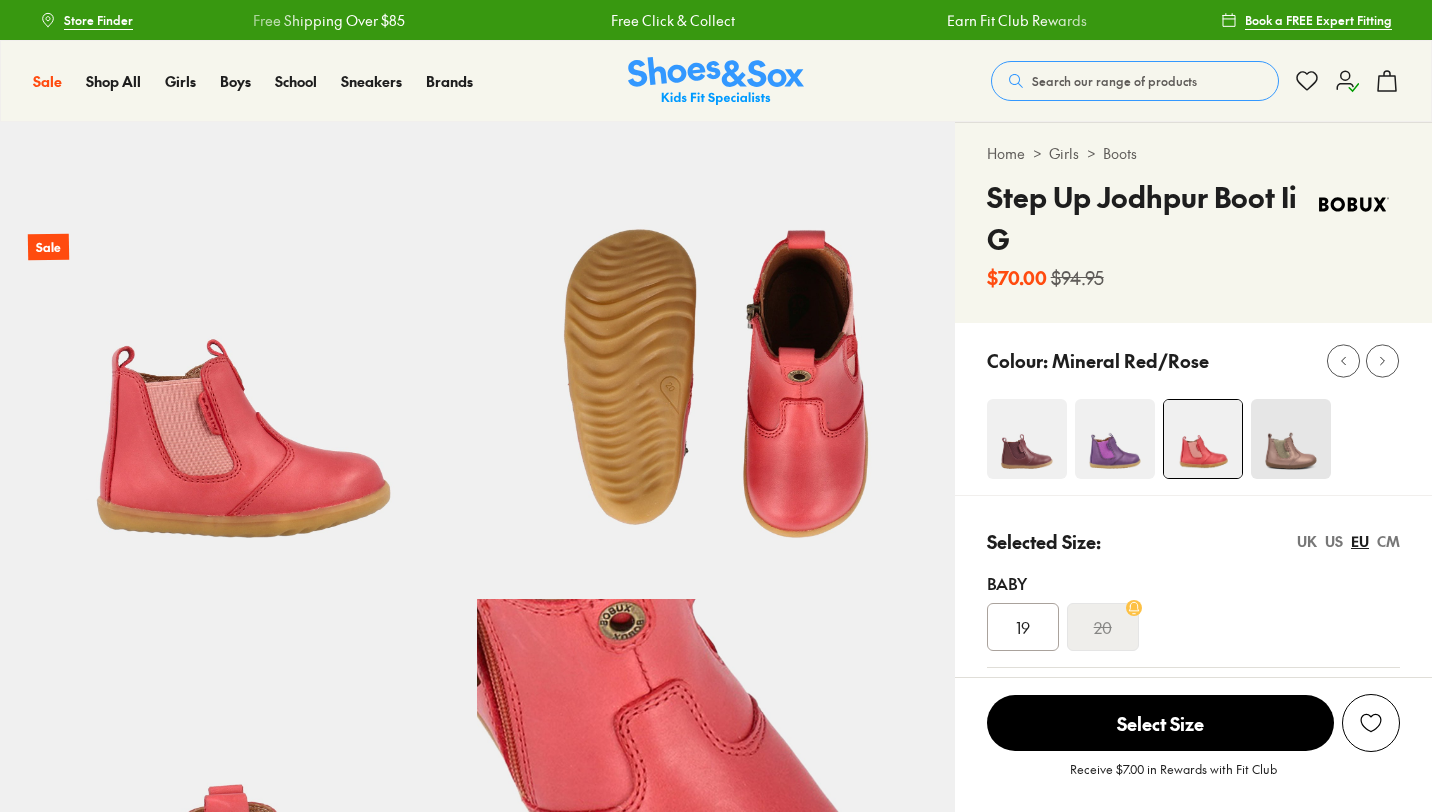 select on "*" 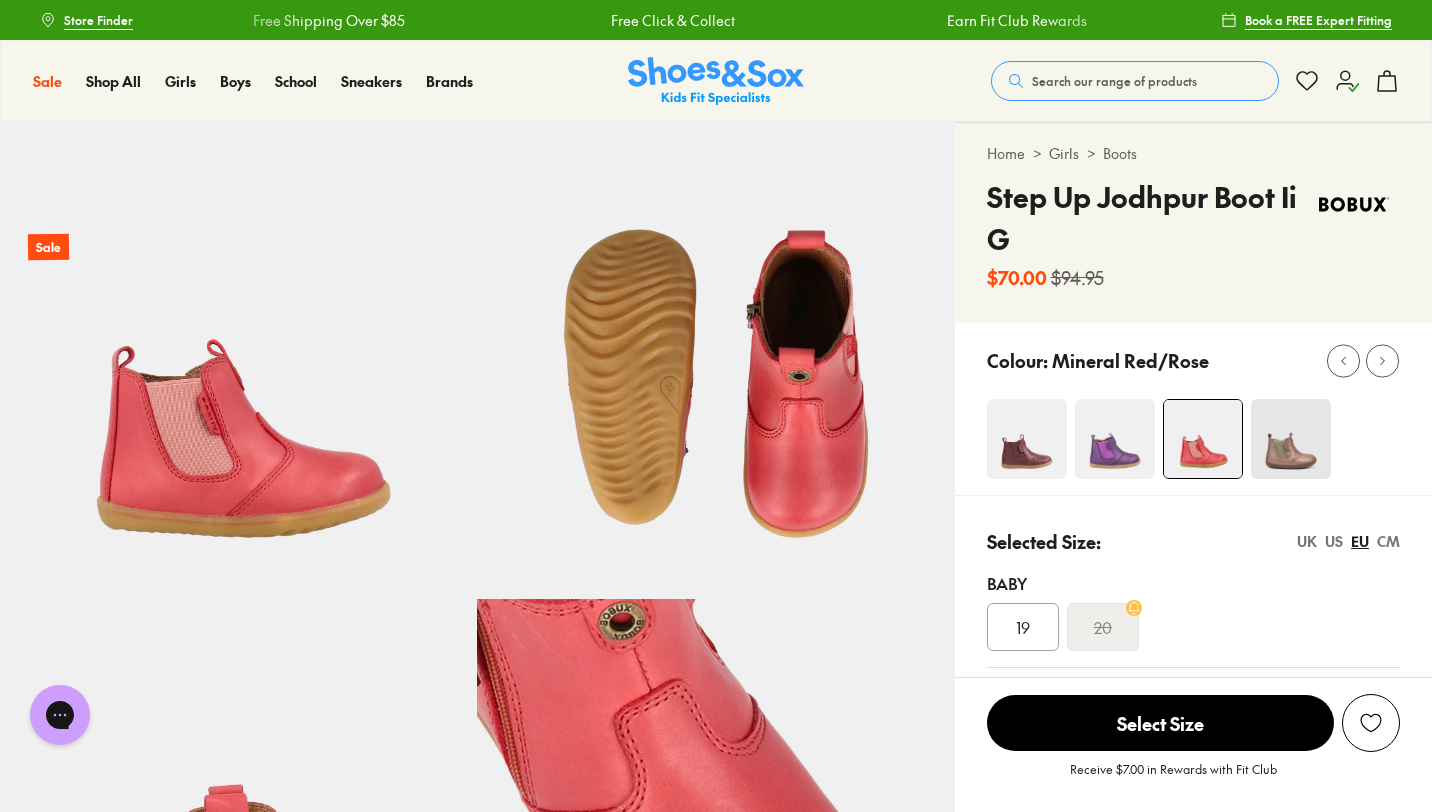 scroll, scrollTop: 0, scrollLeft: 0, axis: both 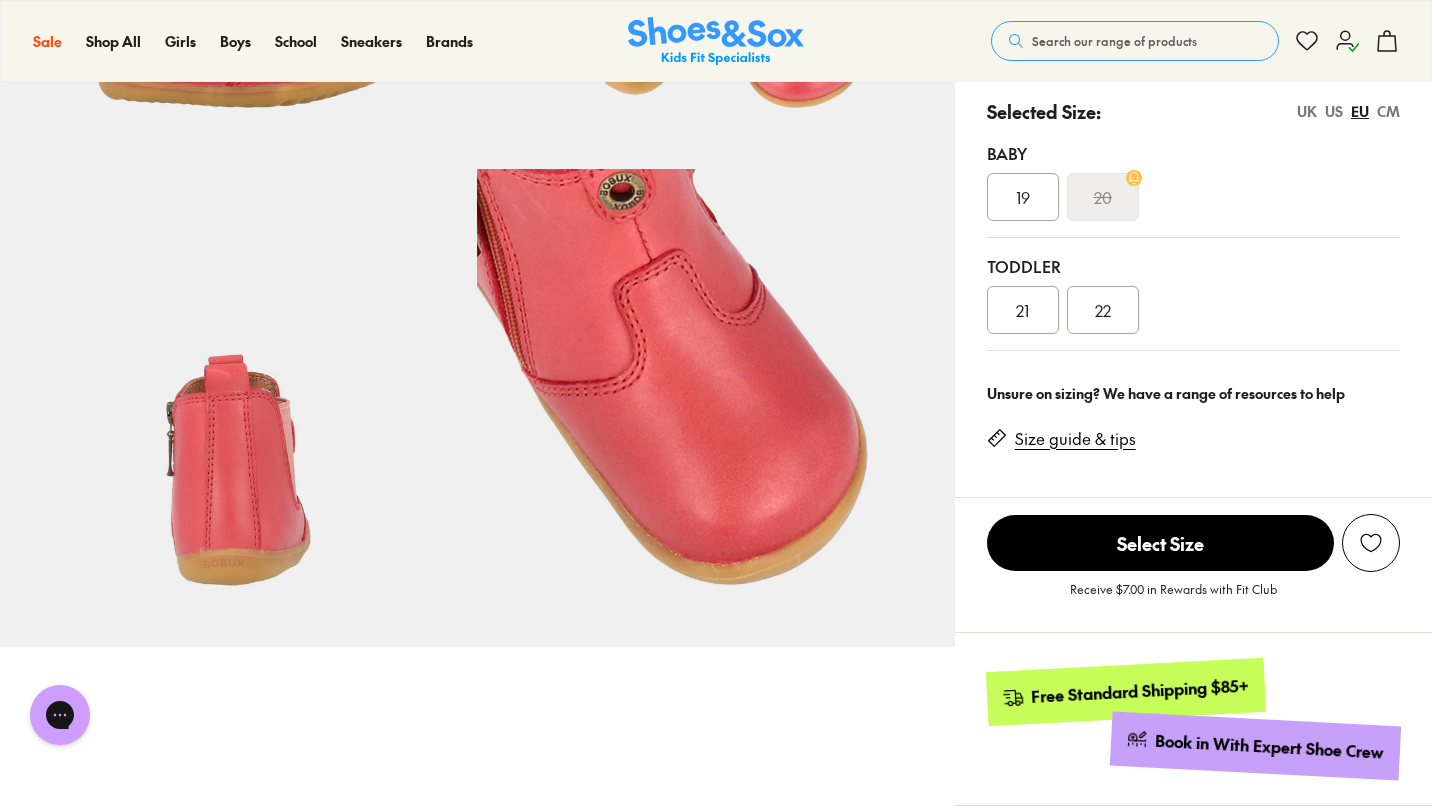 click on "Size guide & tips" at bounding box center (1075, 439) 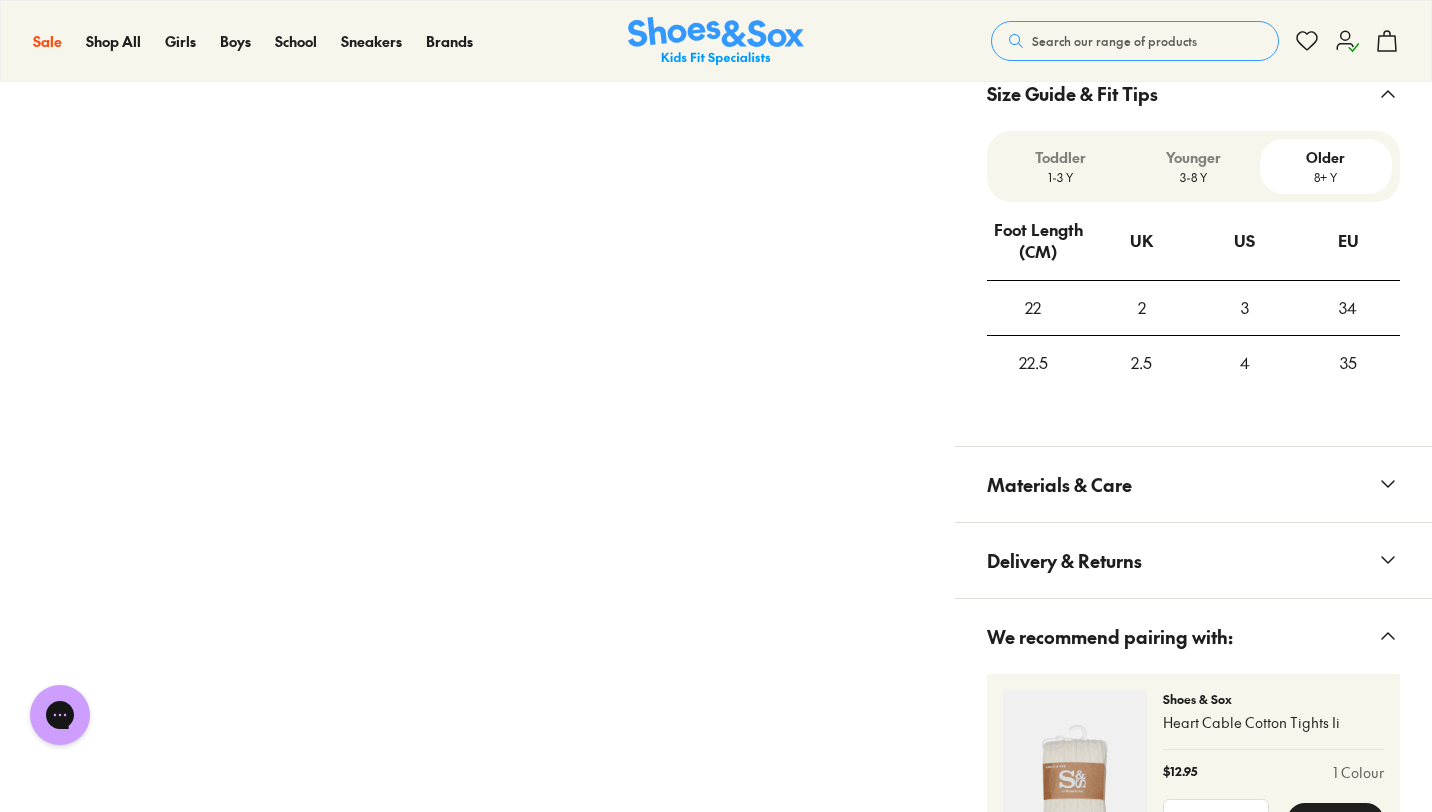 scroll, scrollTop: 1432, scrollLeft: 0, axis: vertical 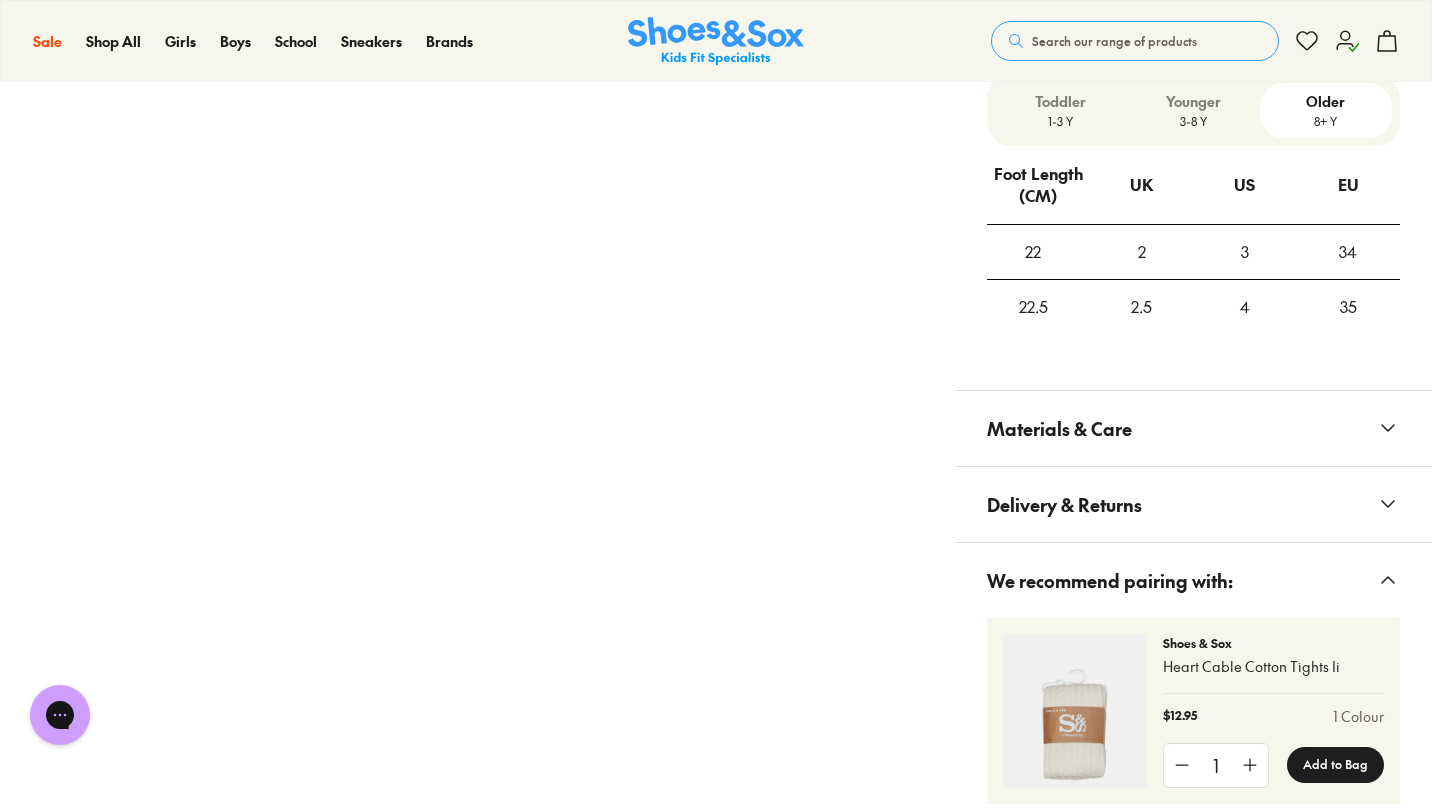 click on "Toddler" at bounding box center [1061, 101] 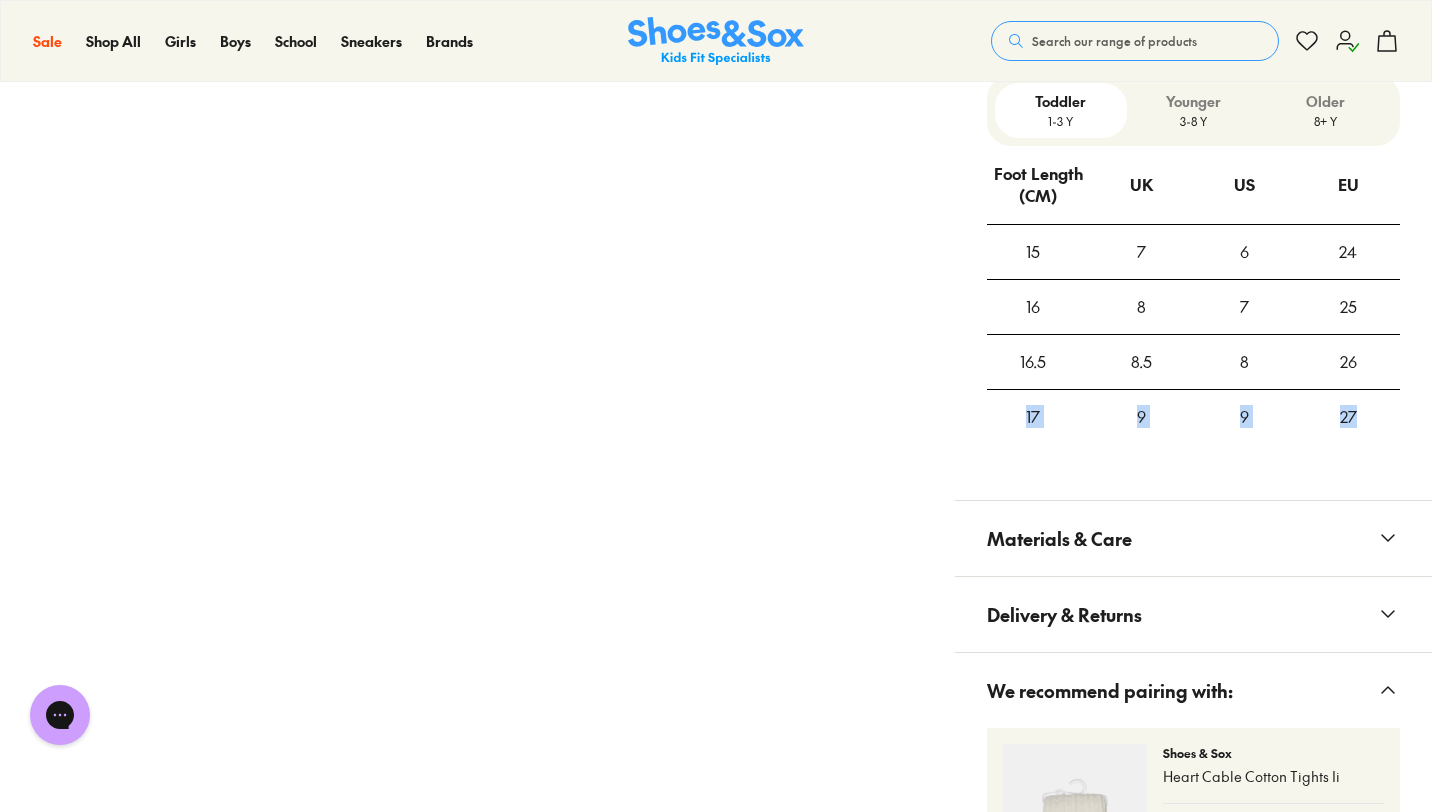 drag, startPoint x: 1021, startPoint y: 412, endPoint x: 1360, endPoint y: 417, distance: 339.03687 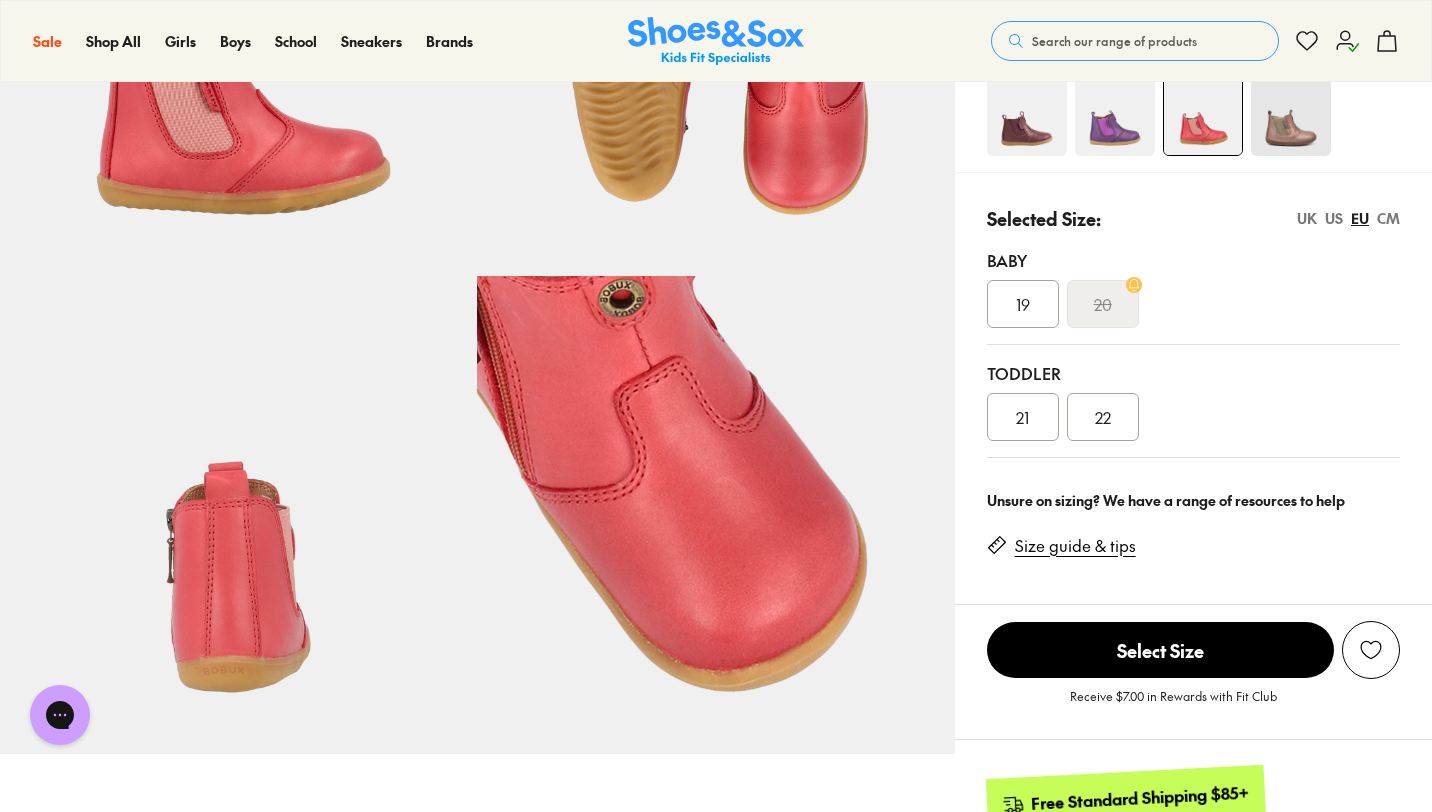 scroll, scrollTop: 0, scrollLeft: 0, axis: both 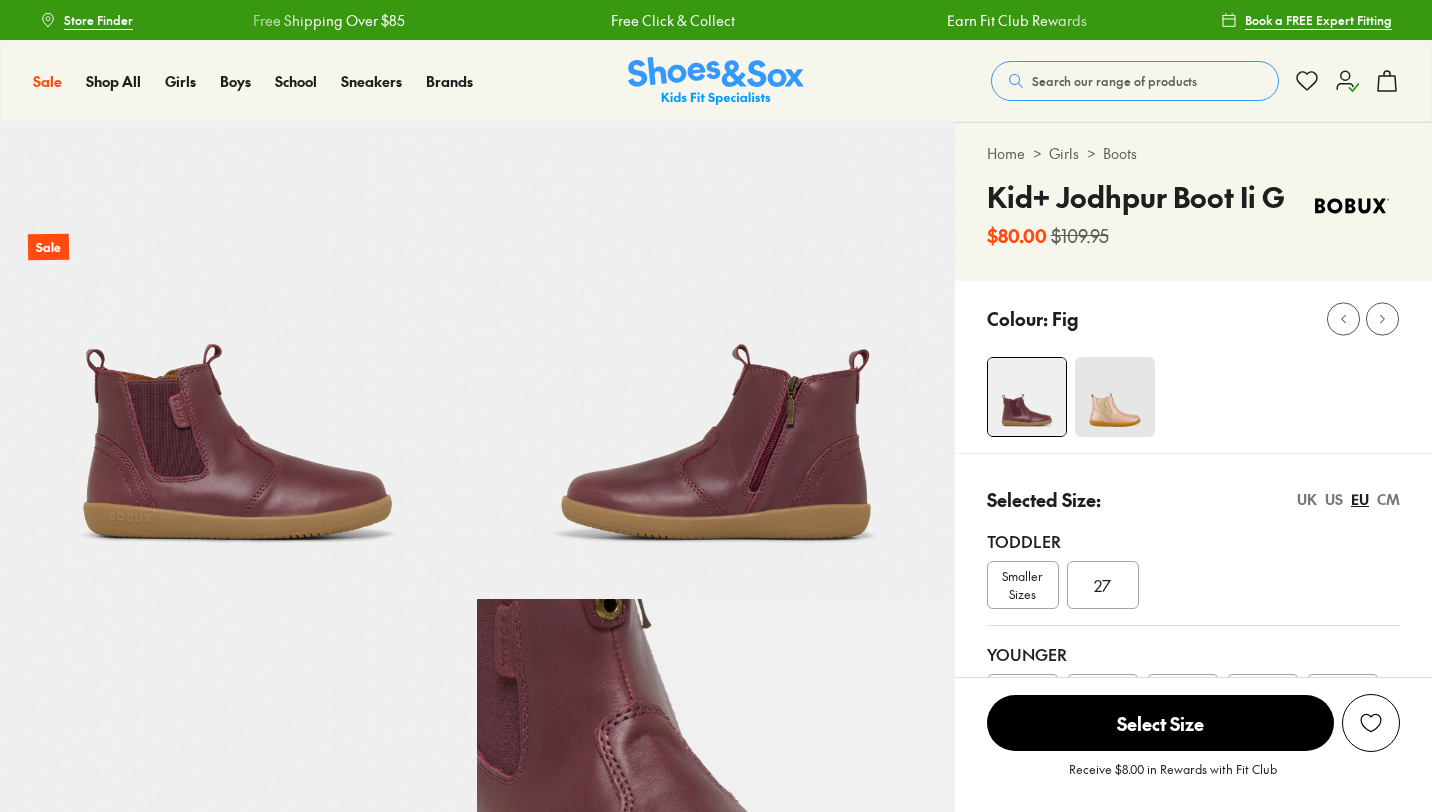 click on "27" at bounding box center [1103, 585] 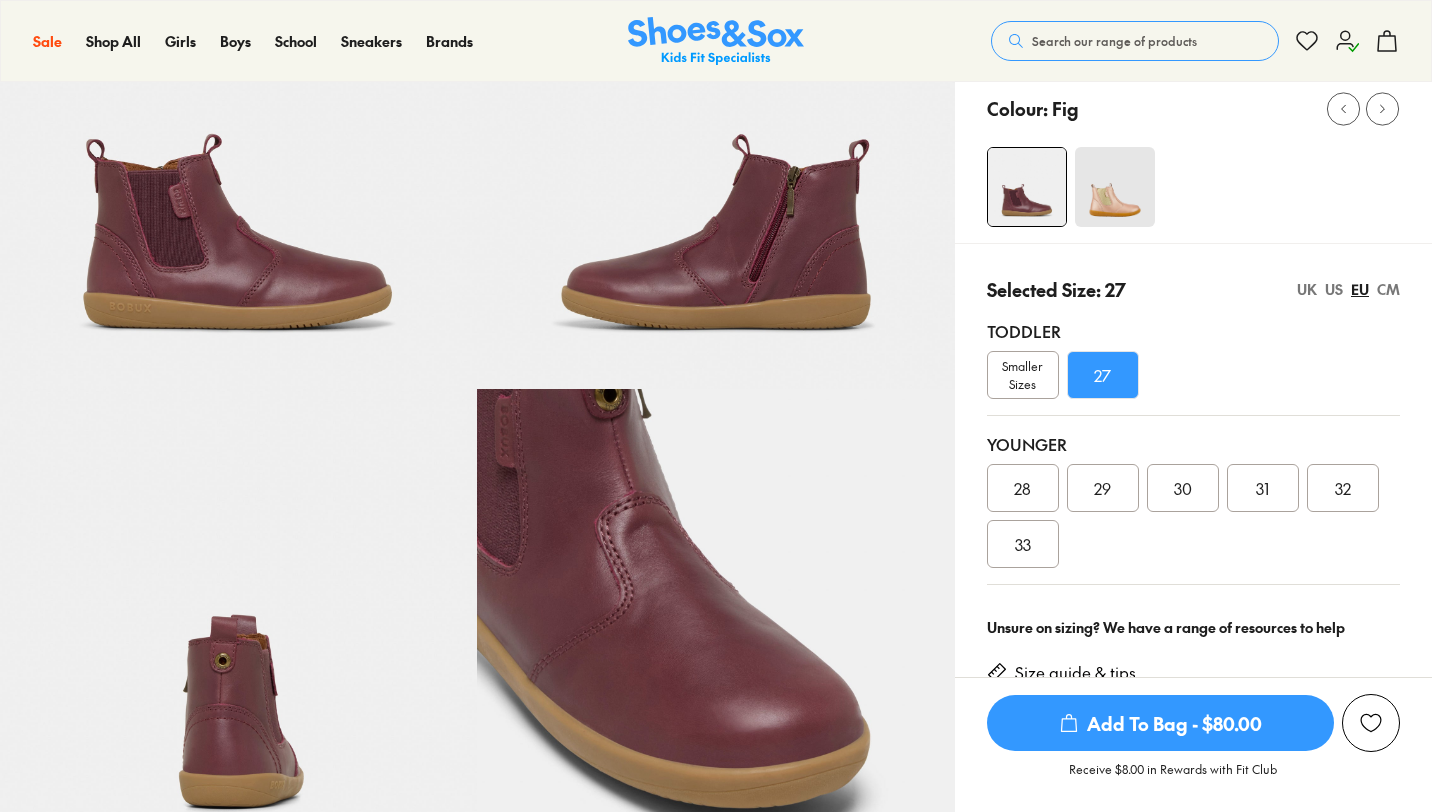 scroll, scrollTop: 206, scrollLeft: 0, axis: vertical 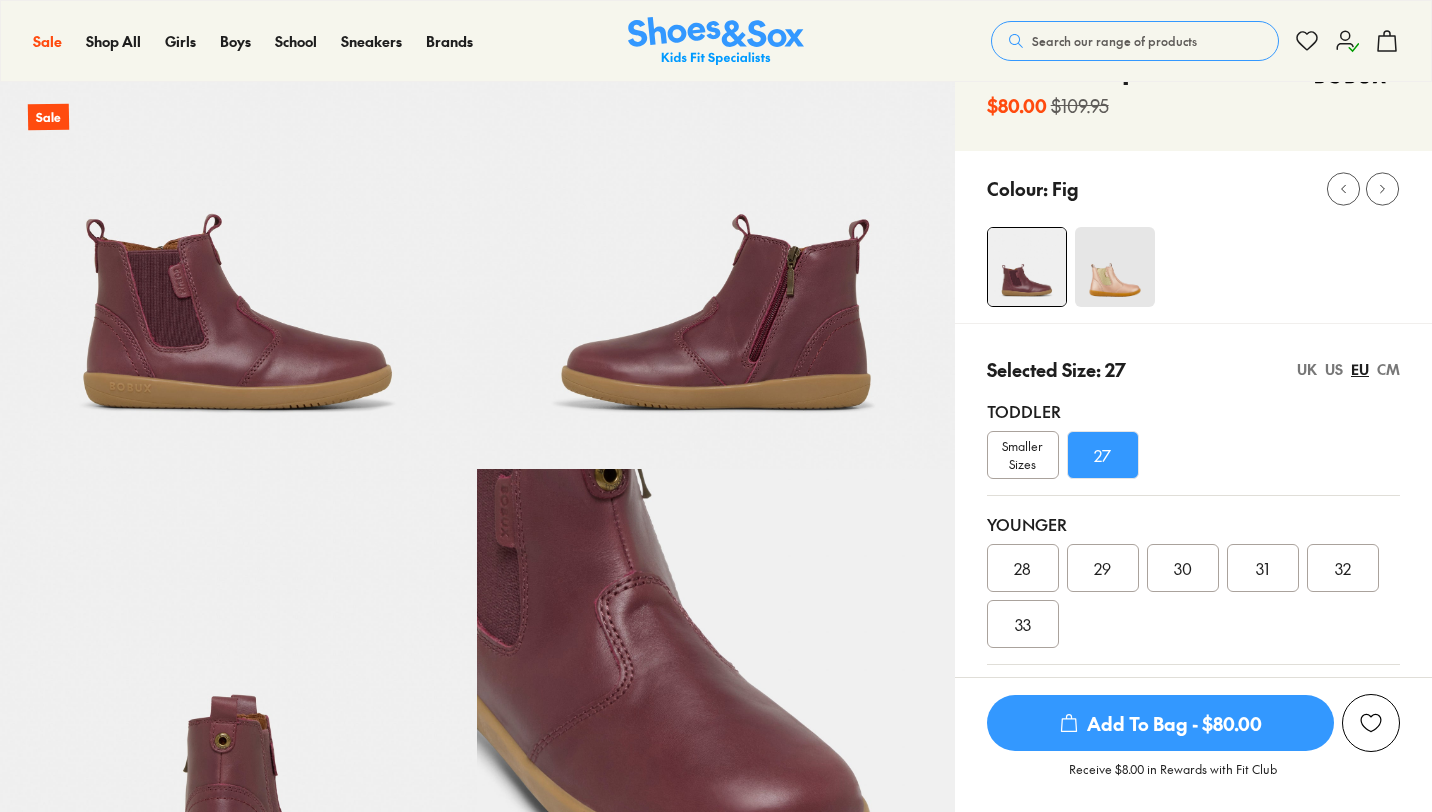 select on "*" 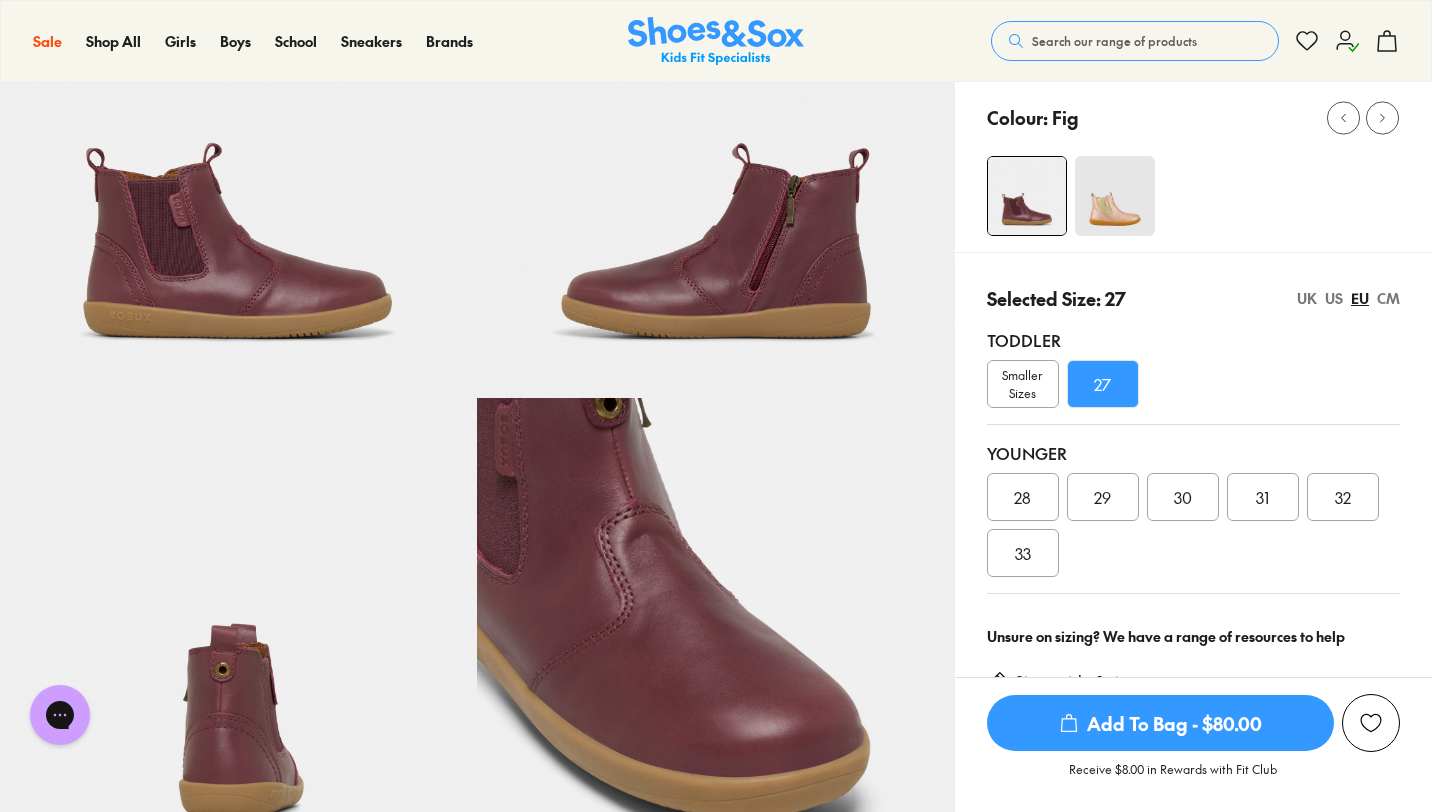 scroll, scrollTop: 0, scrollLeft: 0, axis: both 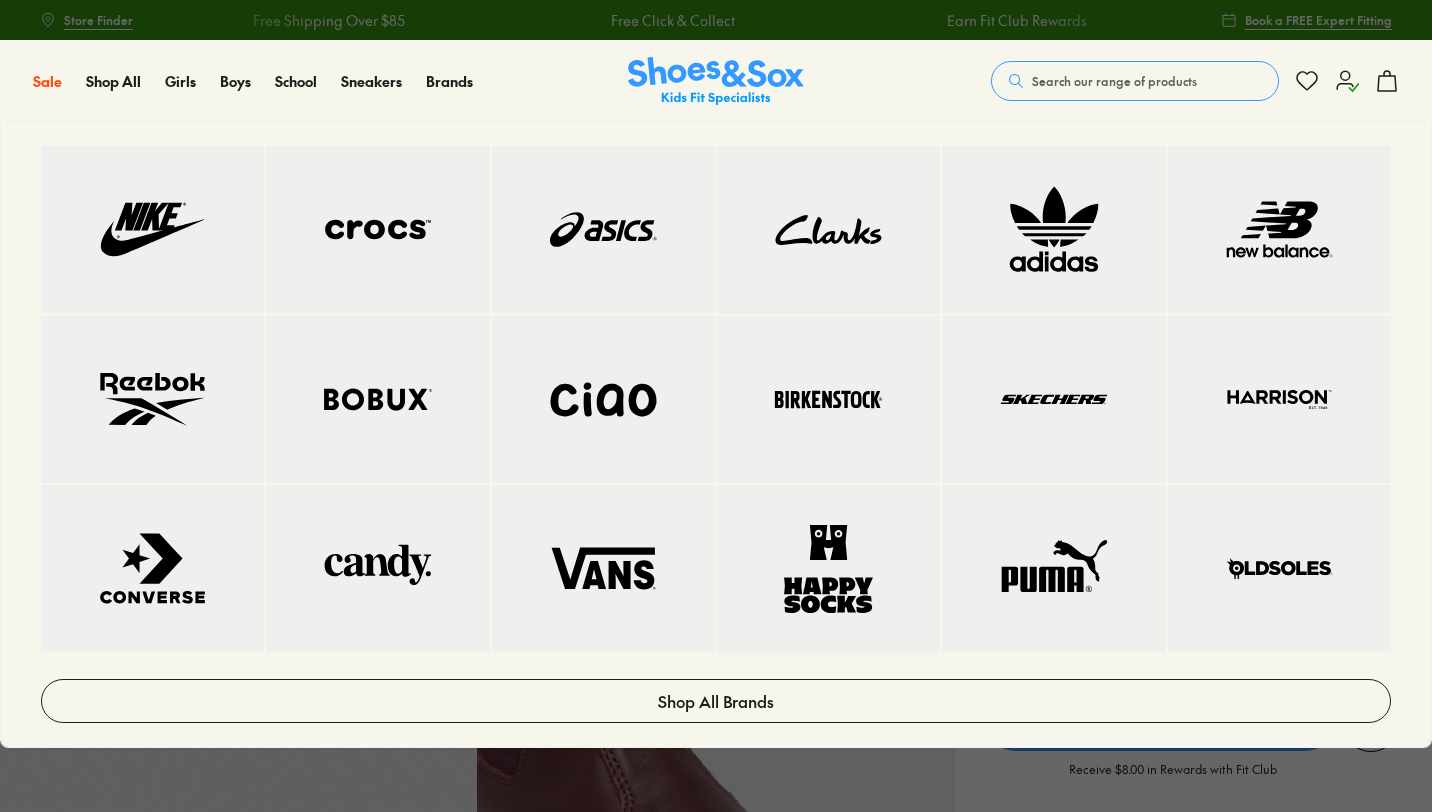 click at bounding box center (377, 399) 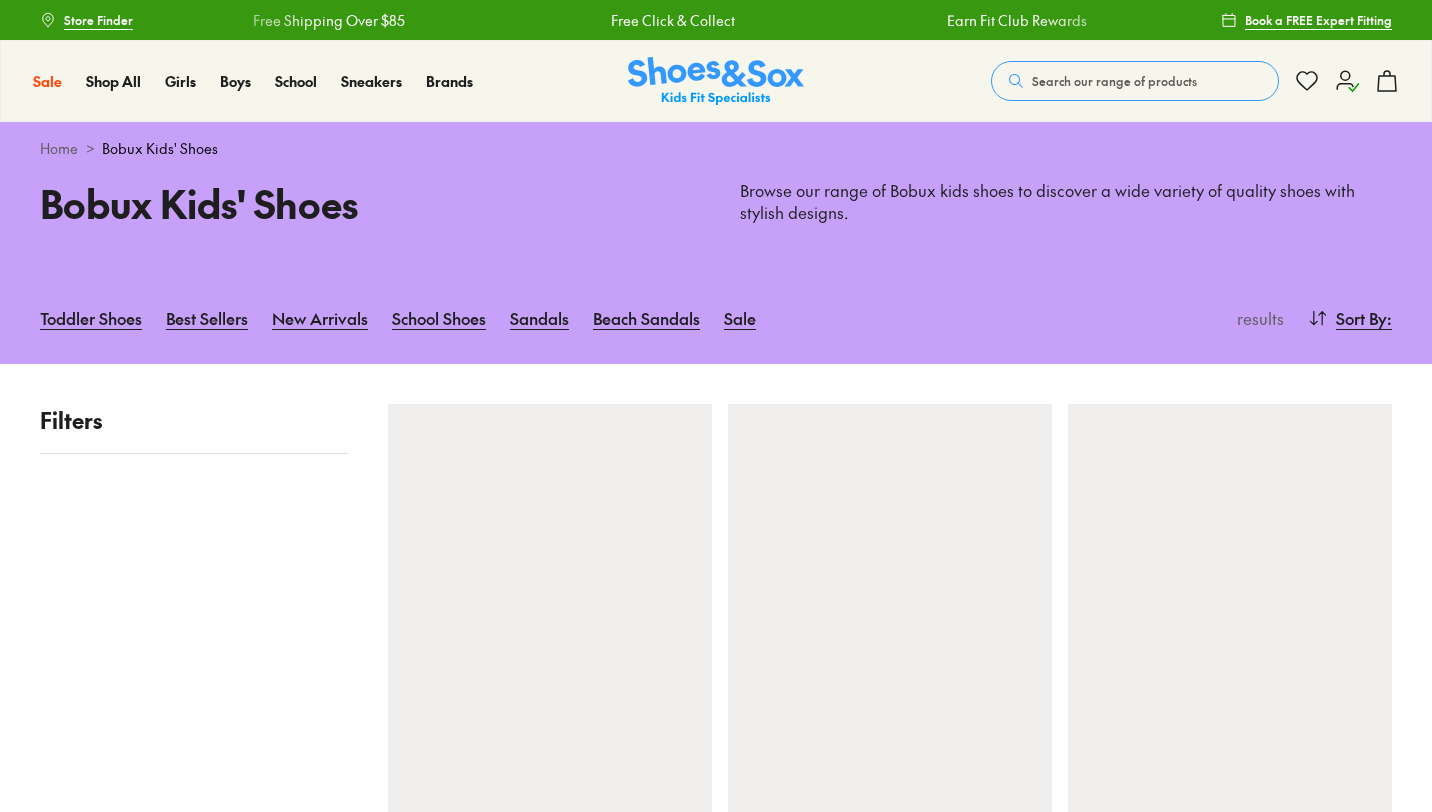 scroll, scrollTop: 0, scrollLeft: 0, axis: both 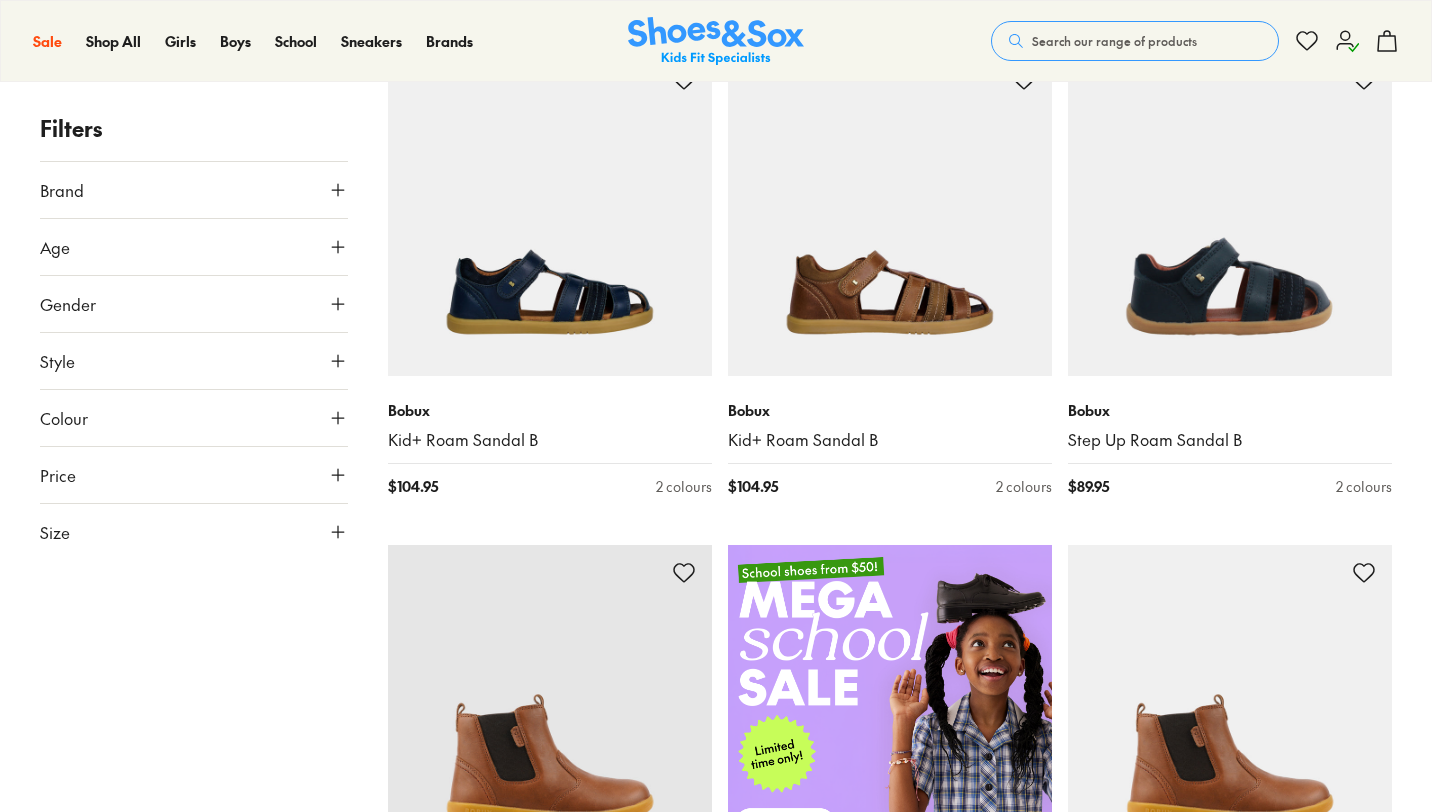 click 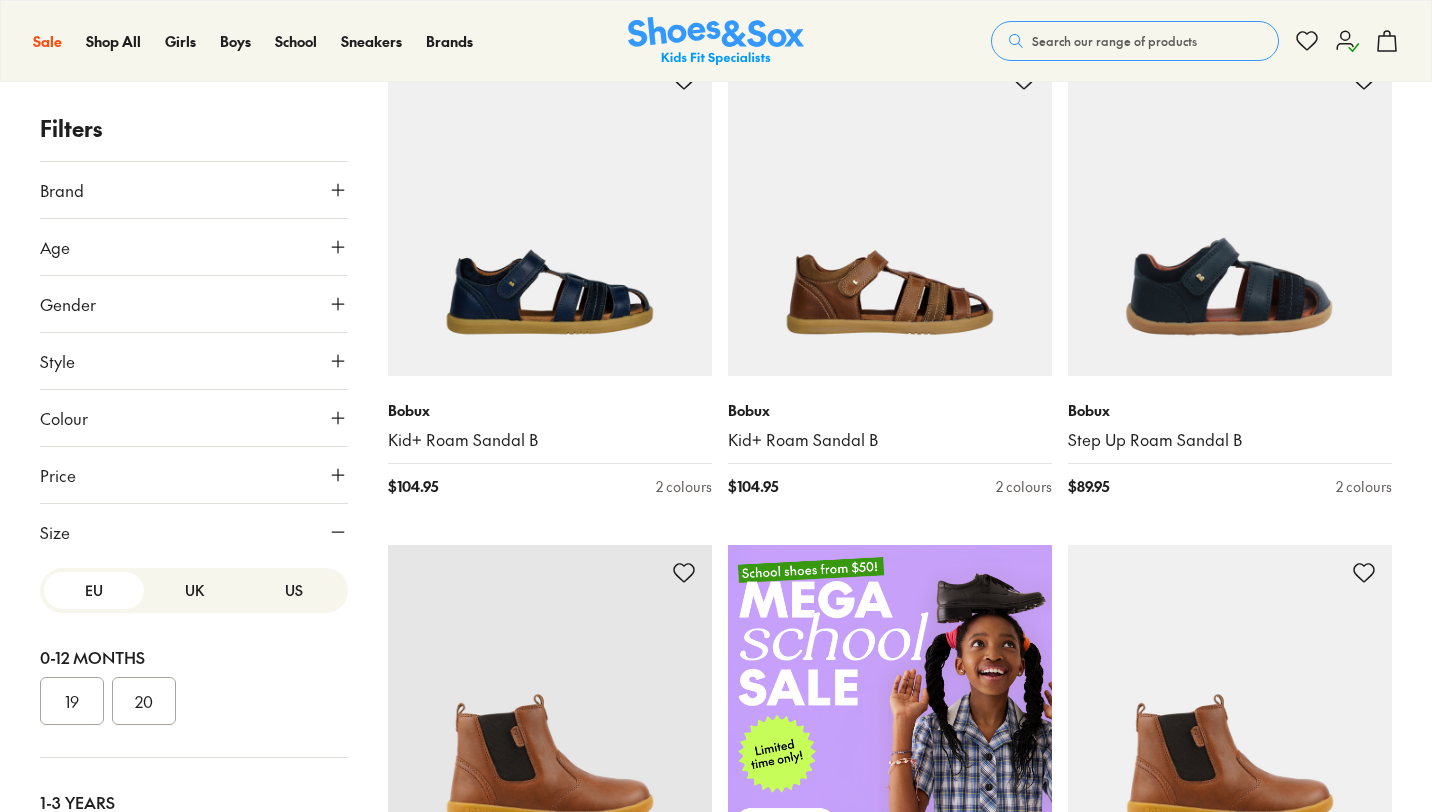 scroll, scrollTop: 264, scrollLeft: 0, axis: vertical 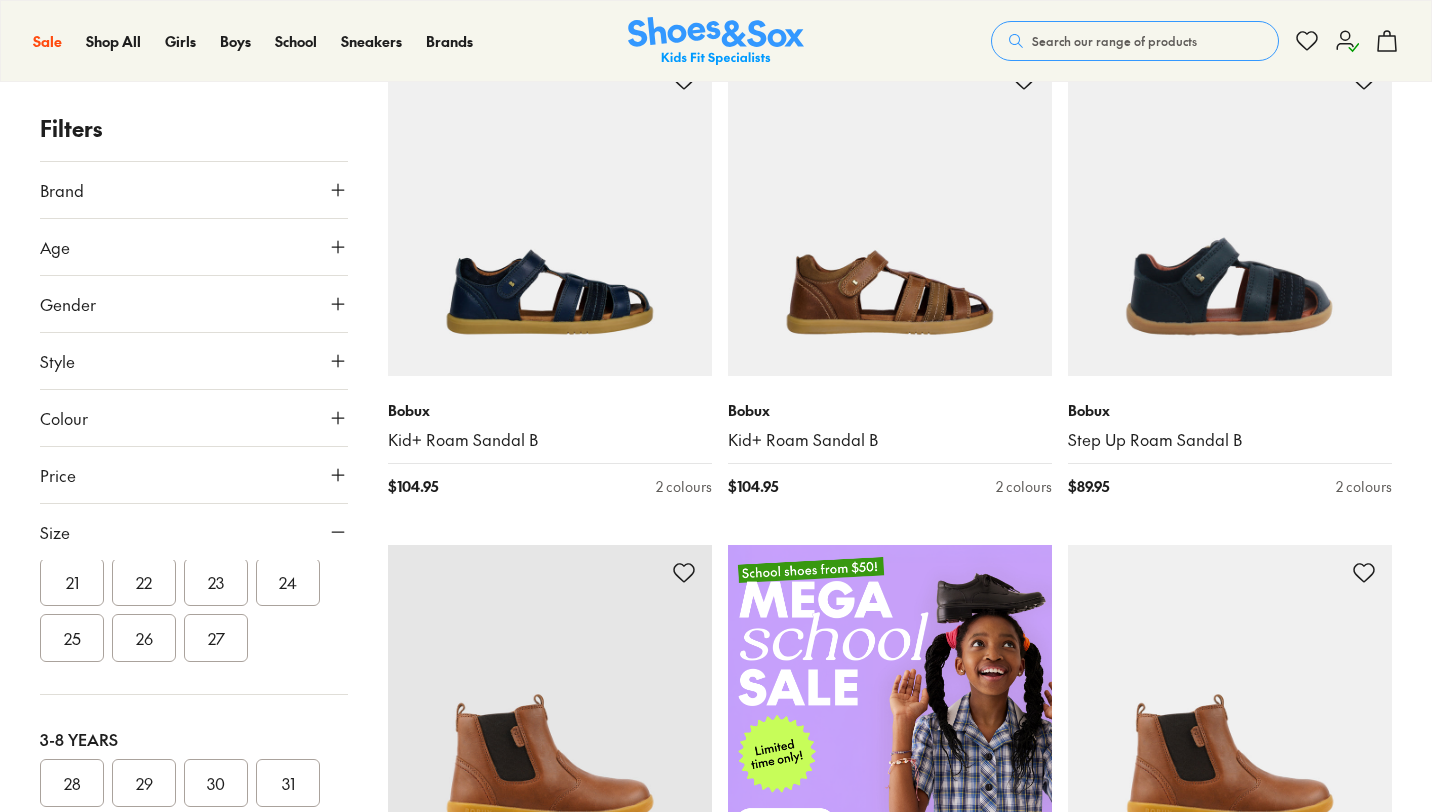 click on "27" at bounding box center (216, 638) 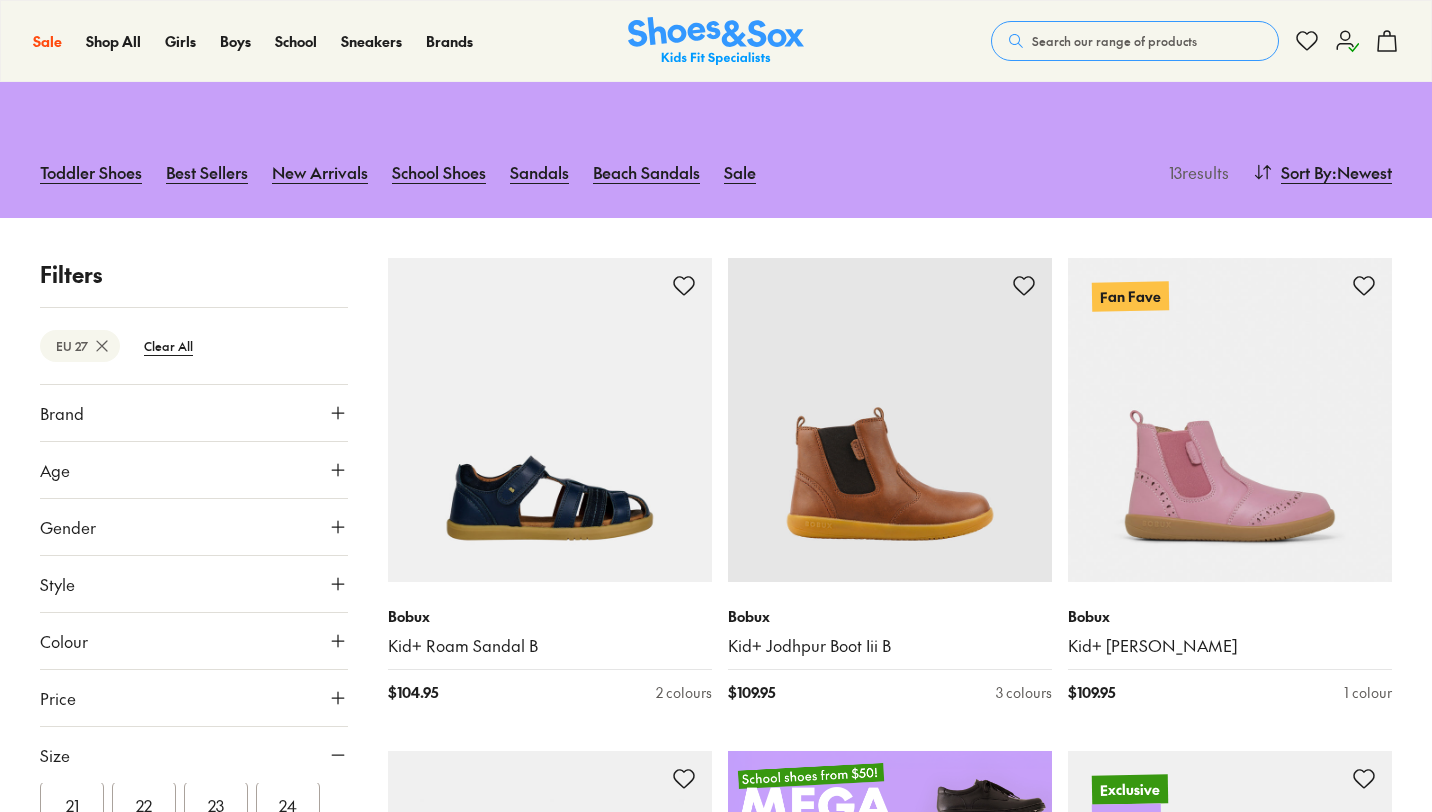 scroll, scrollTop: 209, scrollLeft: 0, axis: vertical 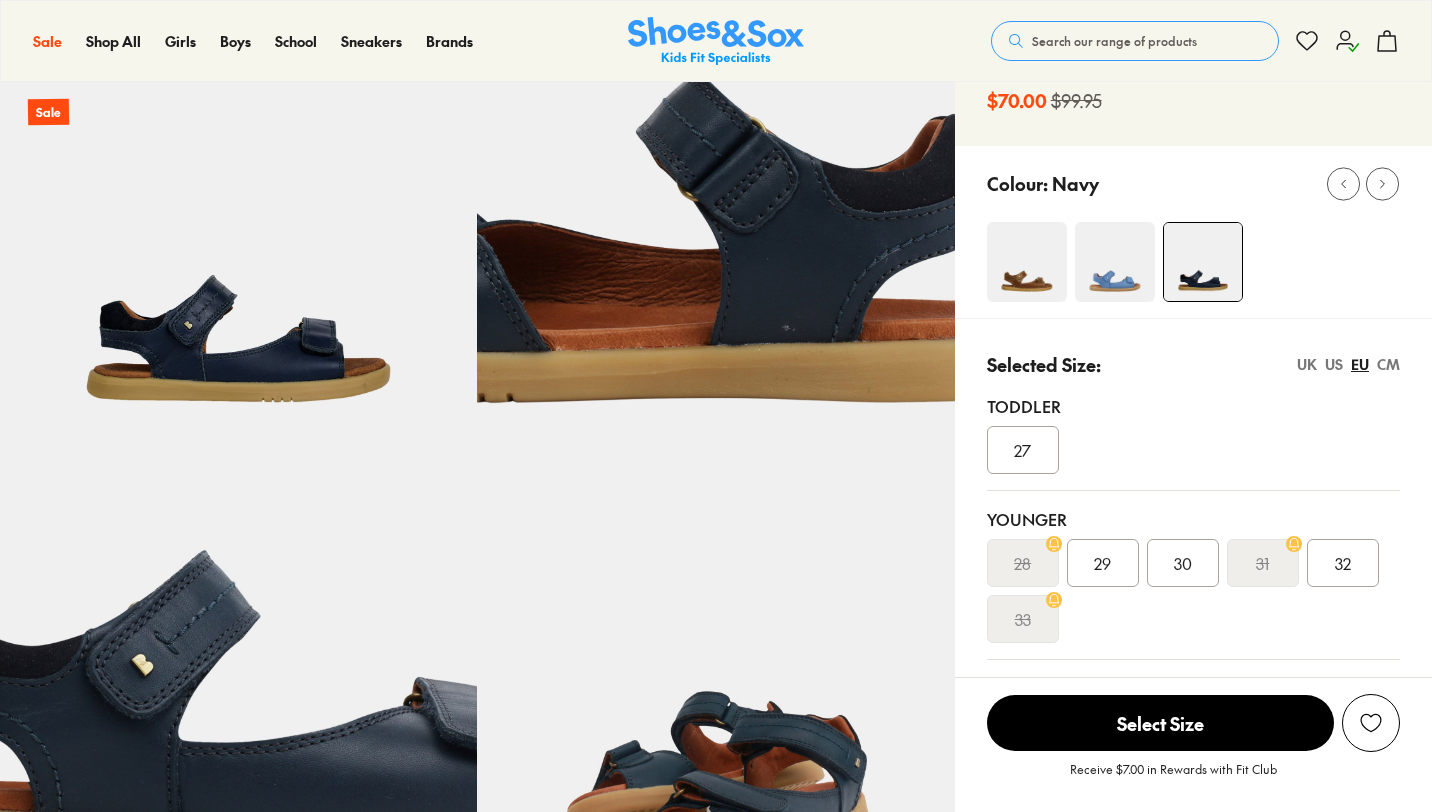 select on "*" 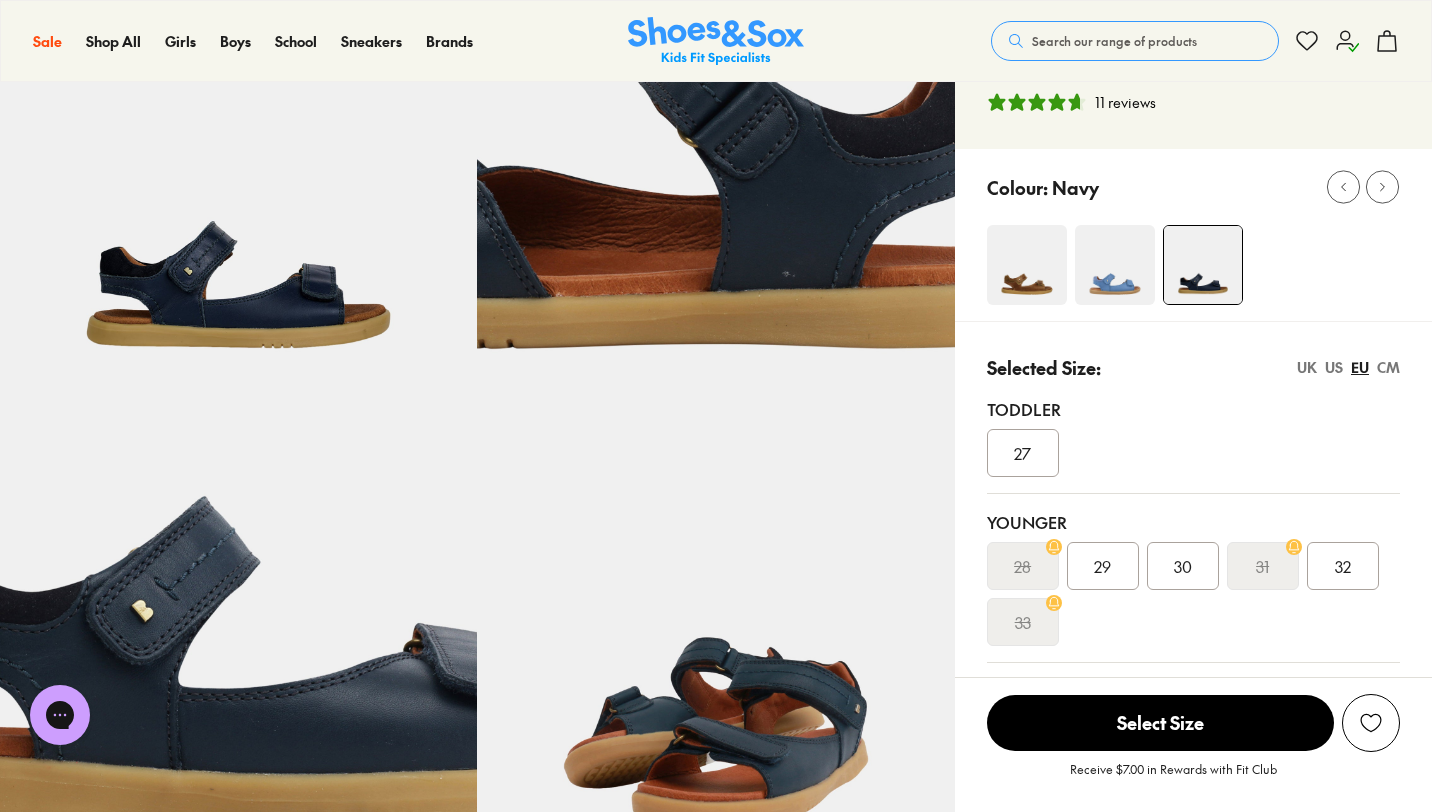 scroll, scrollTop: 0, scrollLeft: 0, axis: both 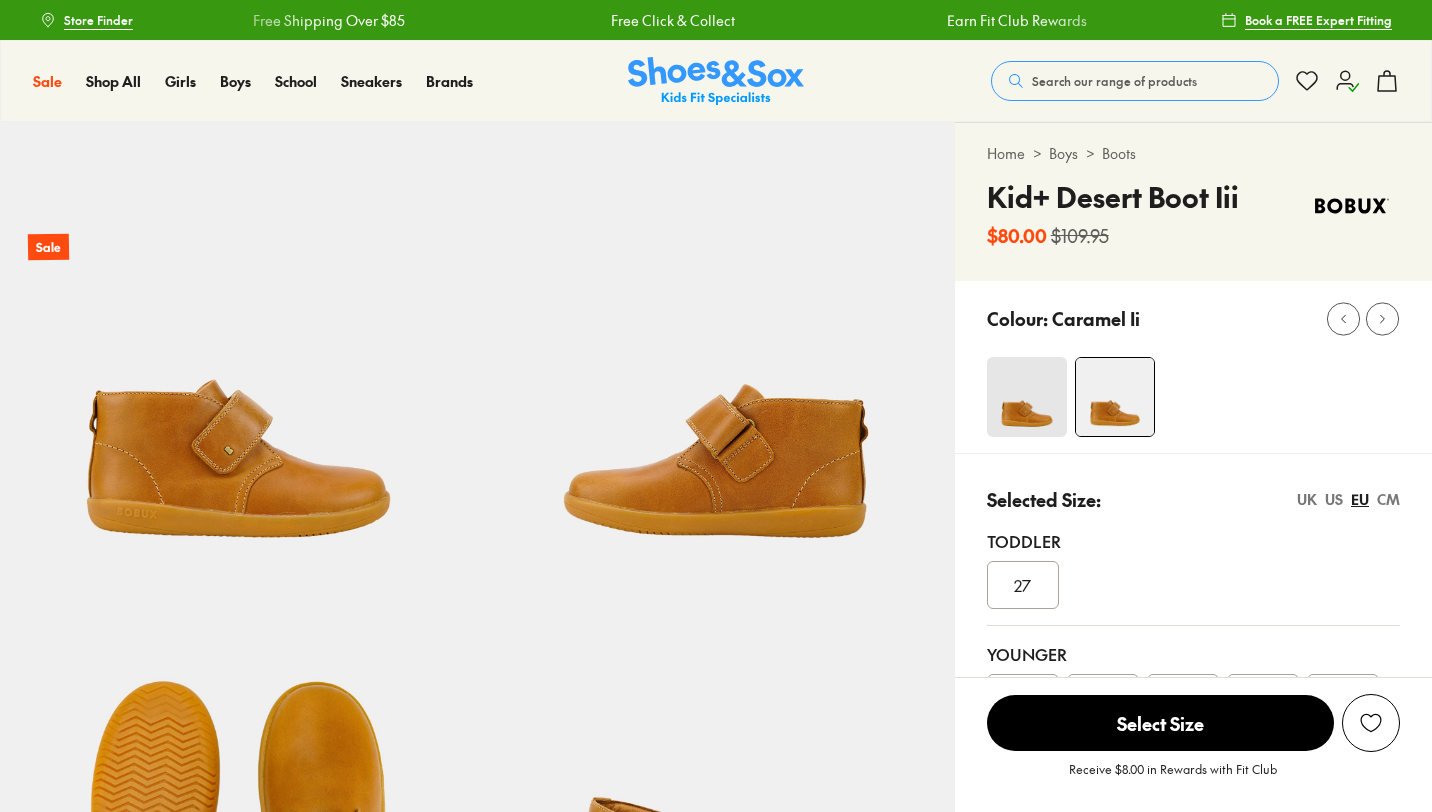 select on "*" 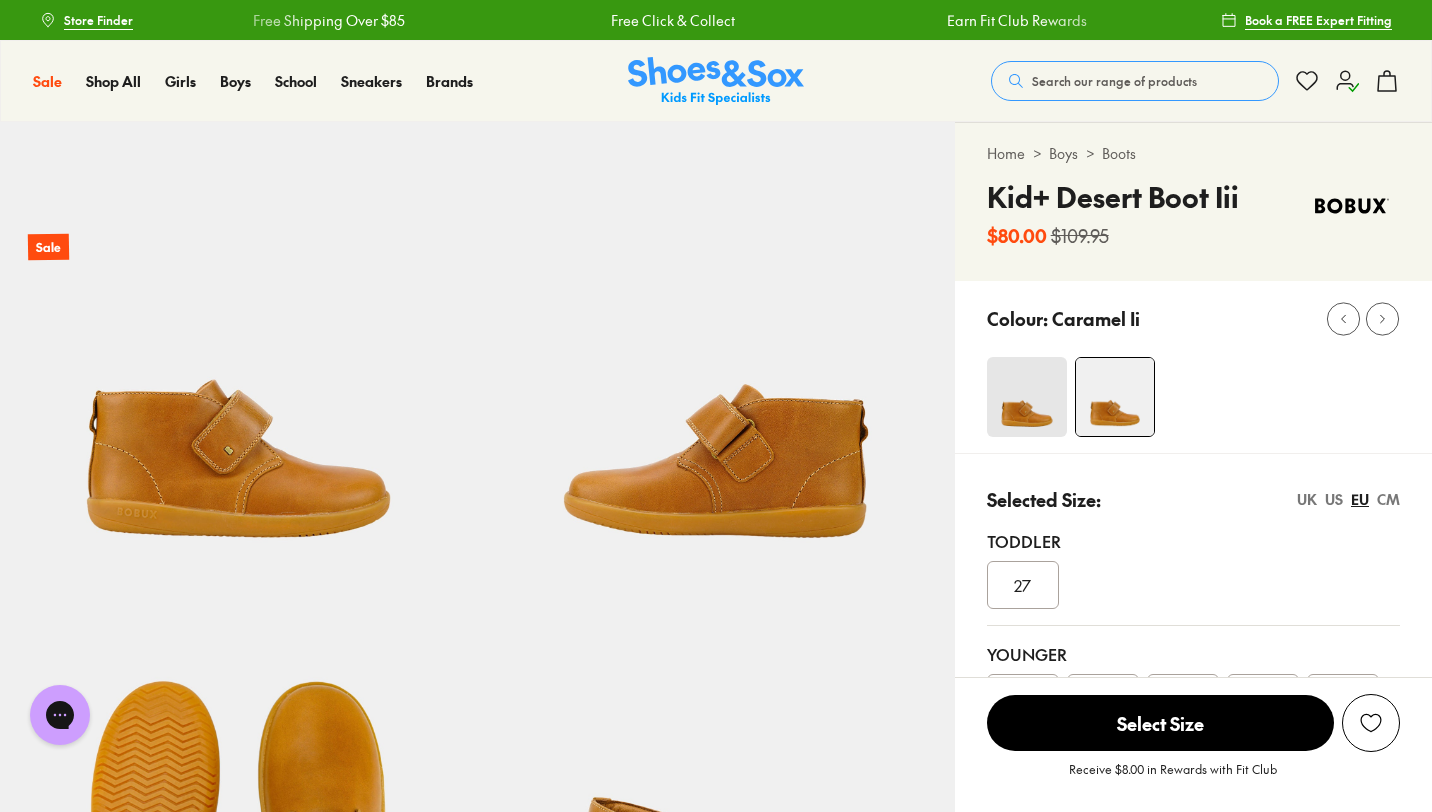 scroll, scrollTop: 0, scrollLeft: 0, axis: both 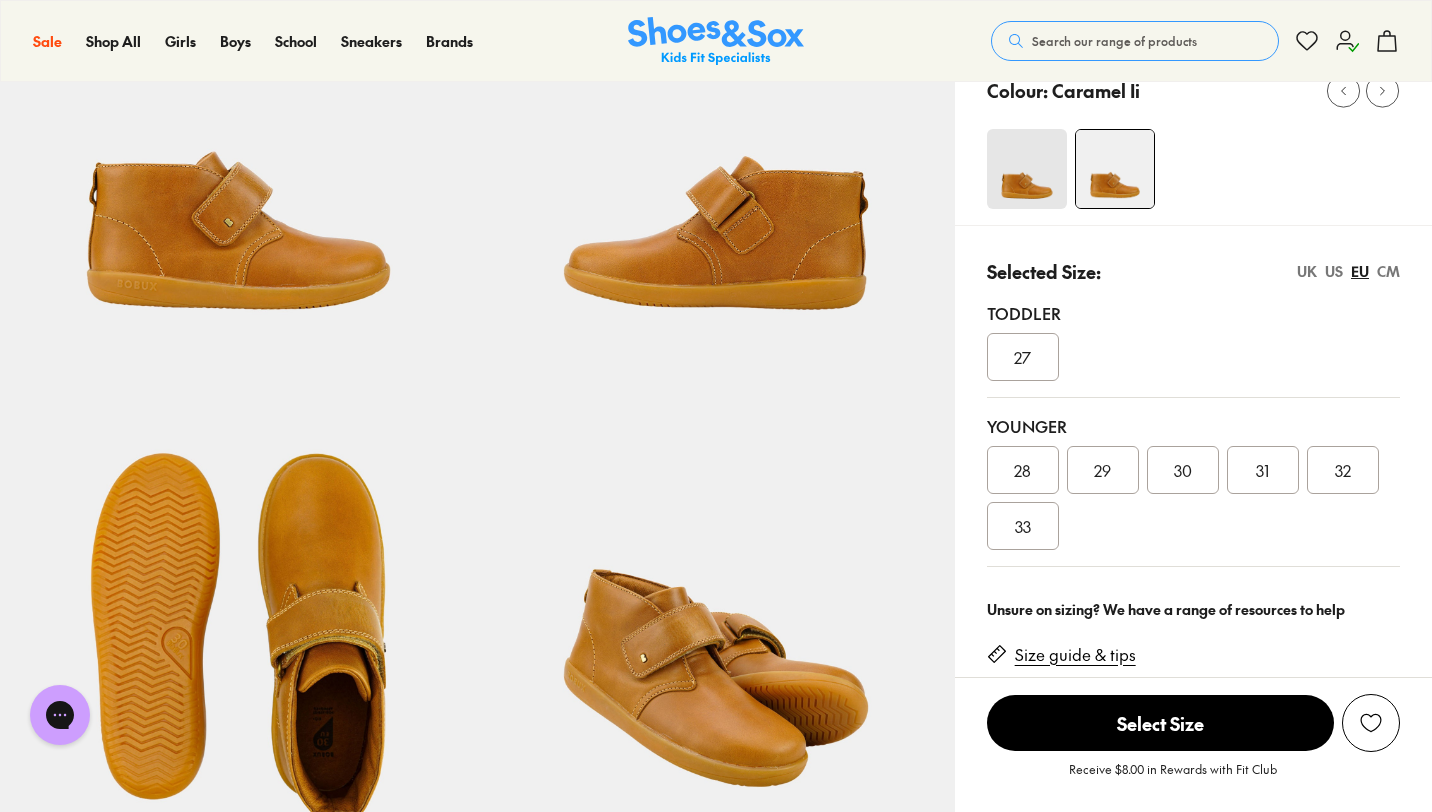 click on "27" at bounding box center (1022, 357) 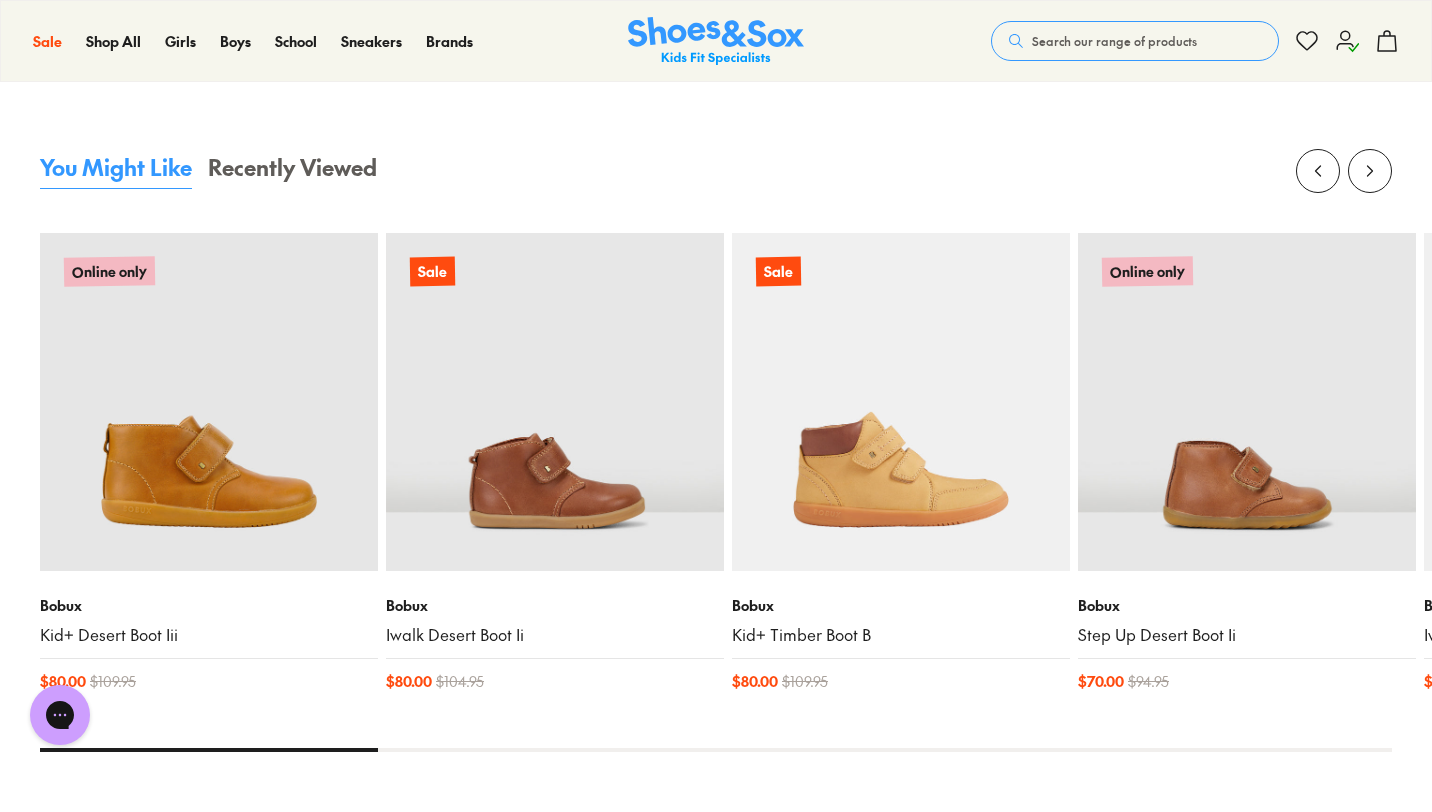 scroll, scrollTop: 1911, scrollLeft: 0, axis: vertical 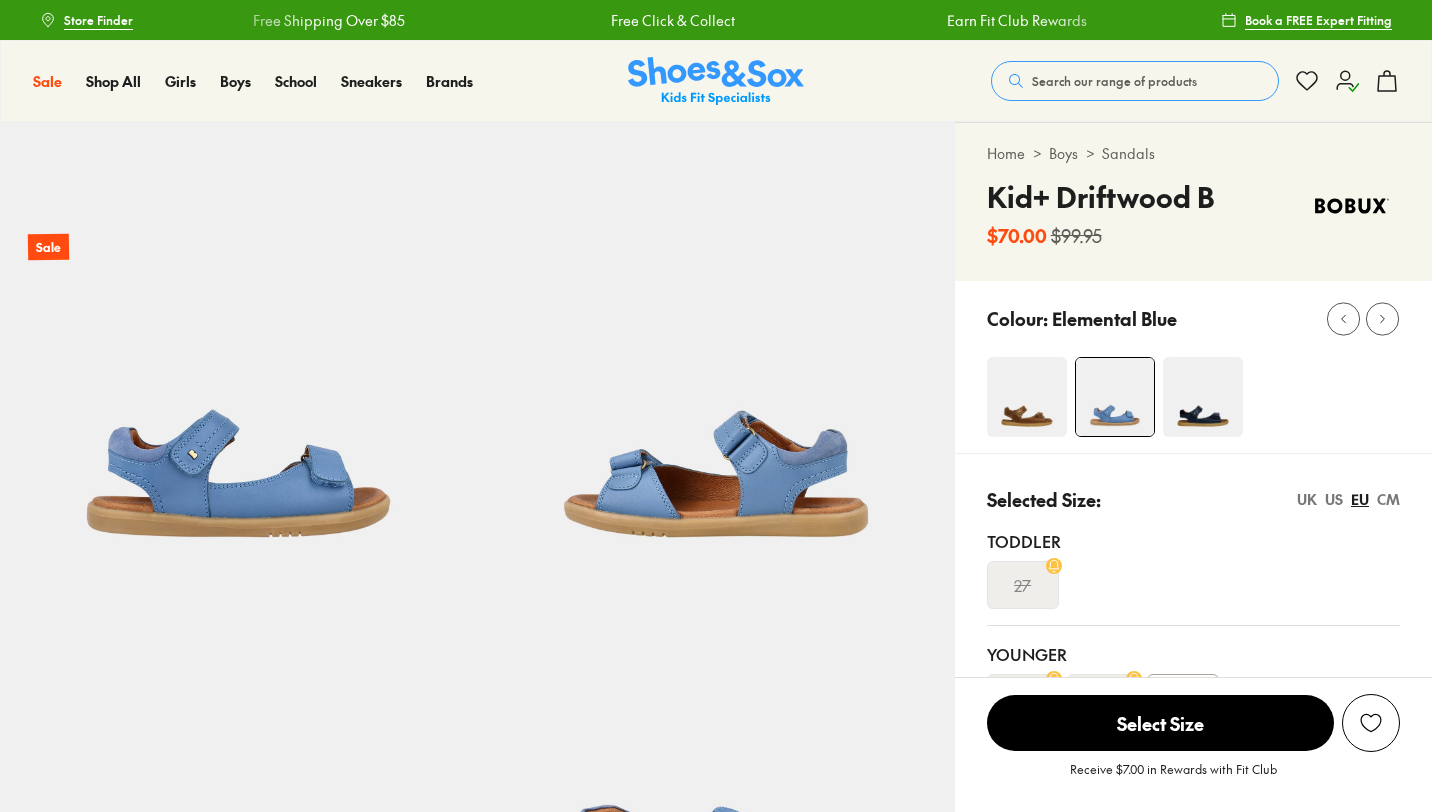 click at bounding box center (1203, 397) 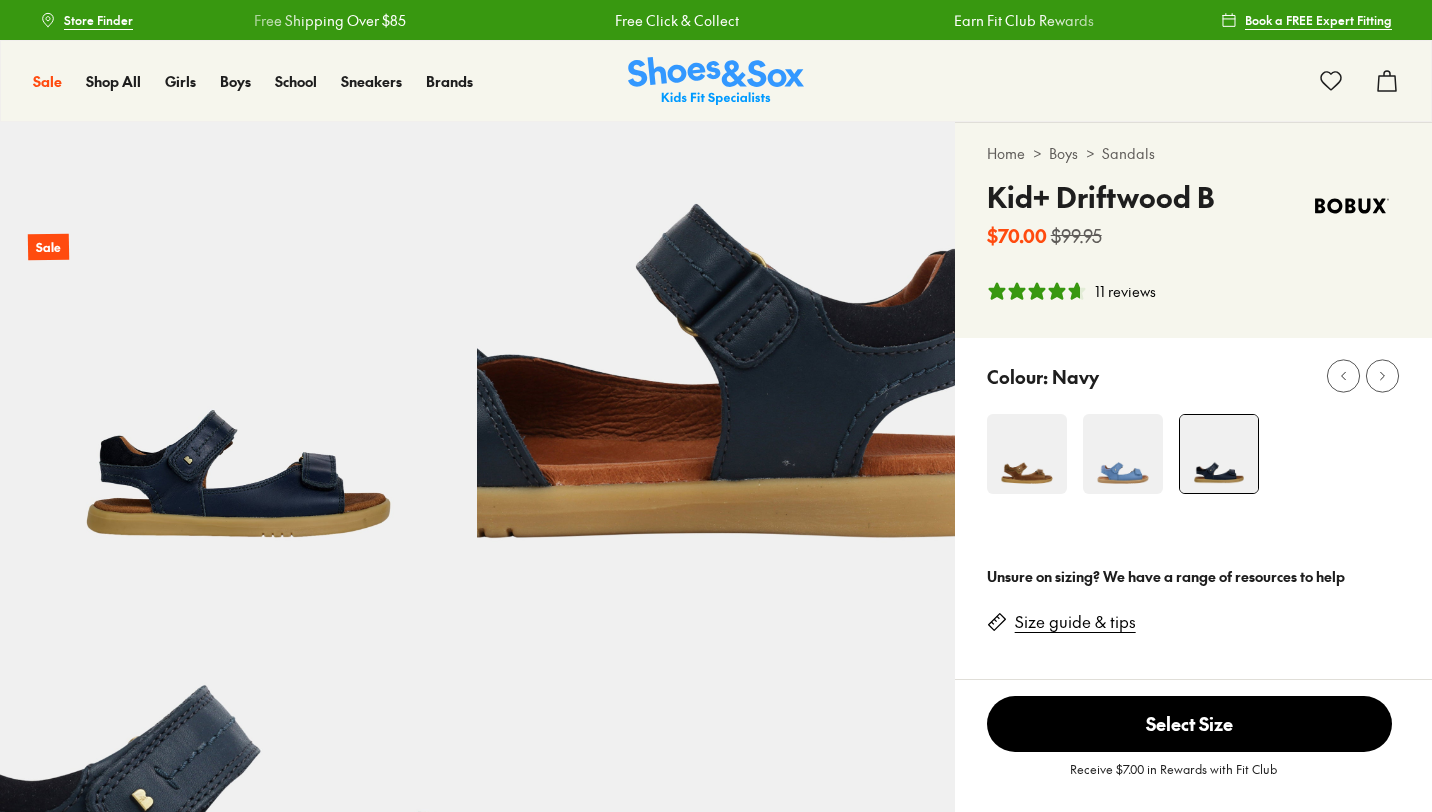 select on "*" 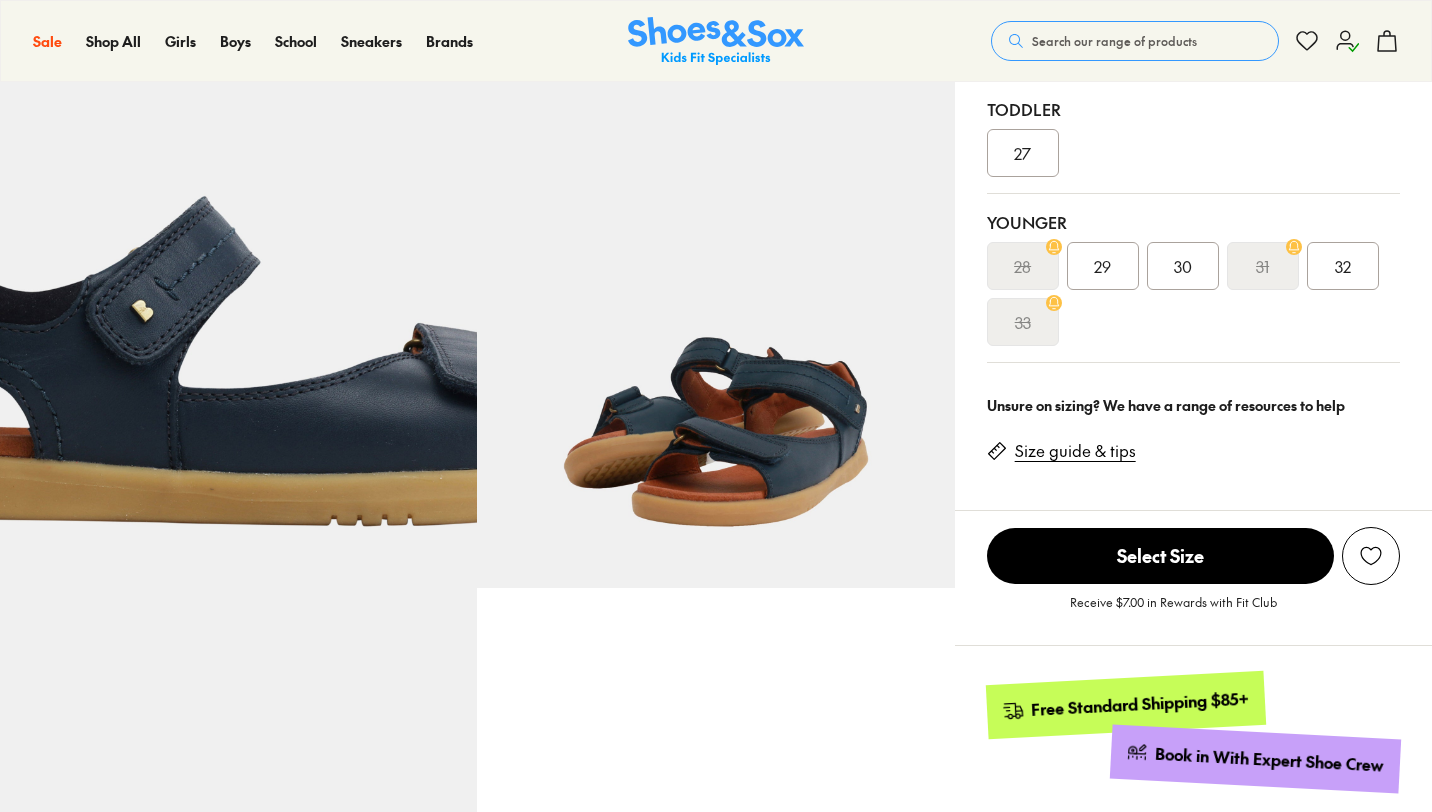 scroll, scrollTop: 474, scrollLeft: 0, axis: vertical 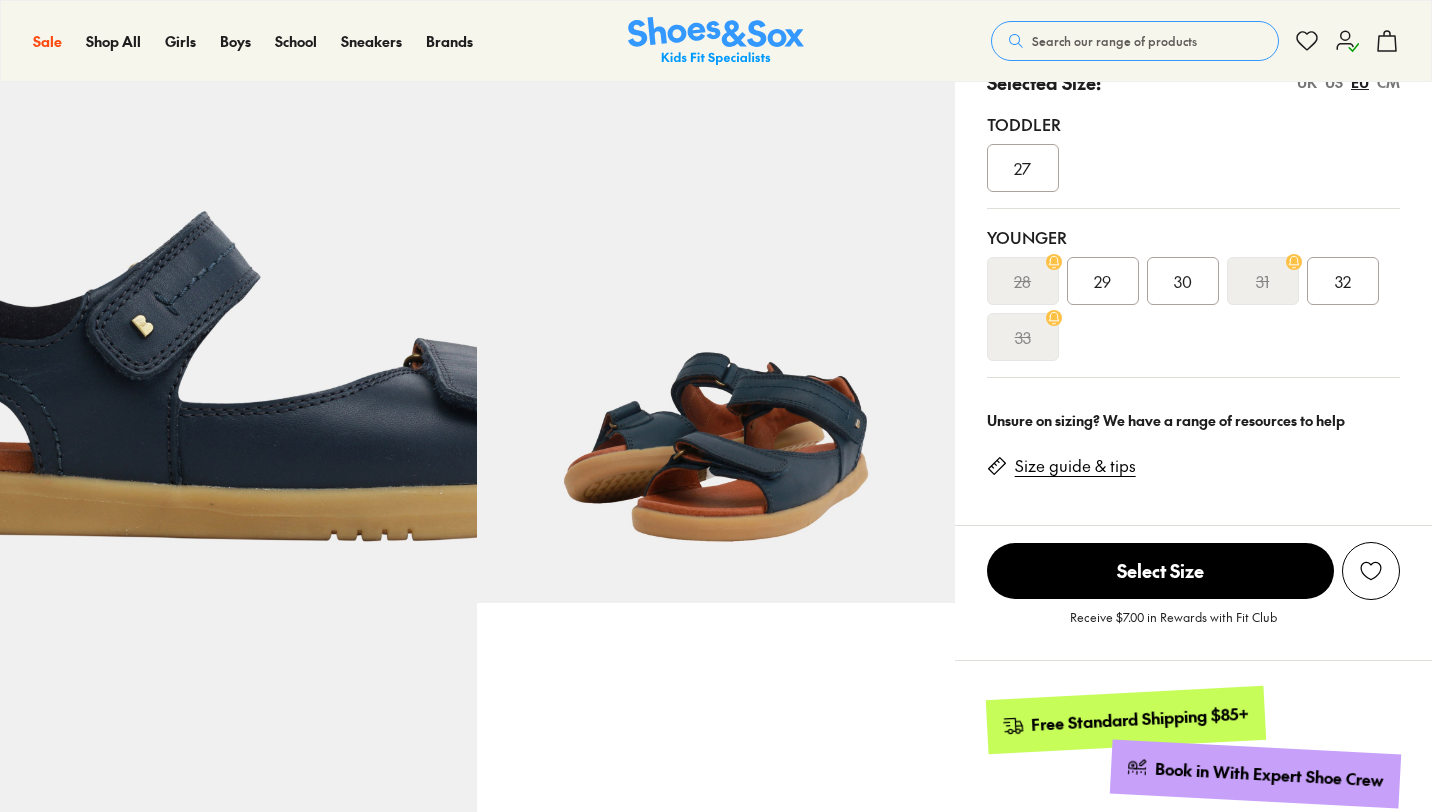 click 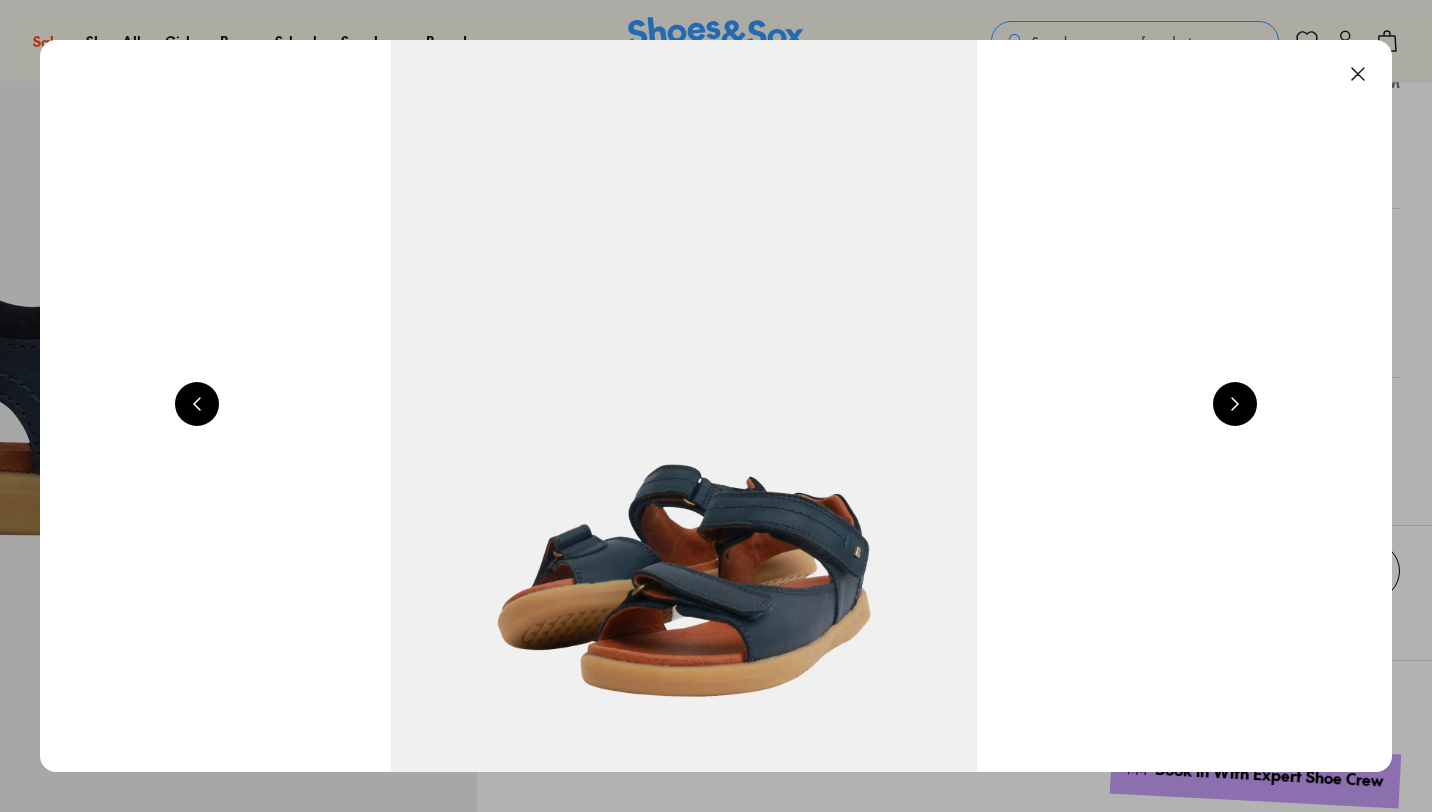 click at bounding box center (1235, 404) 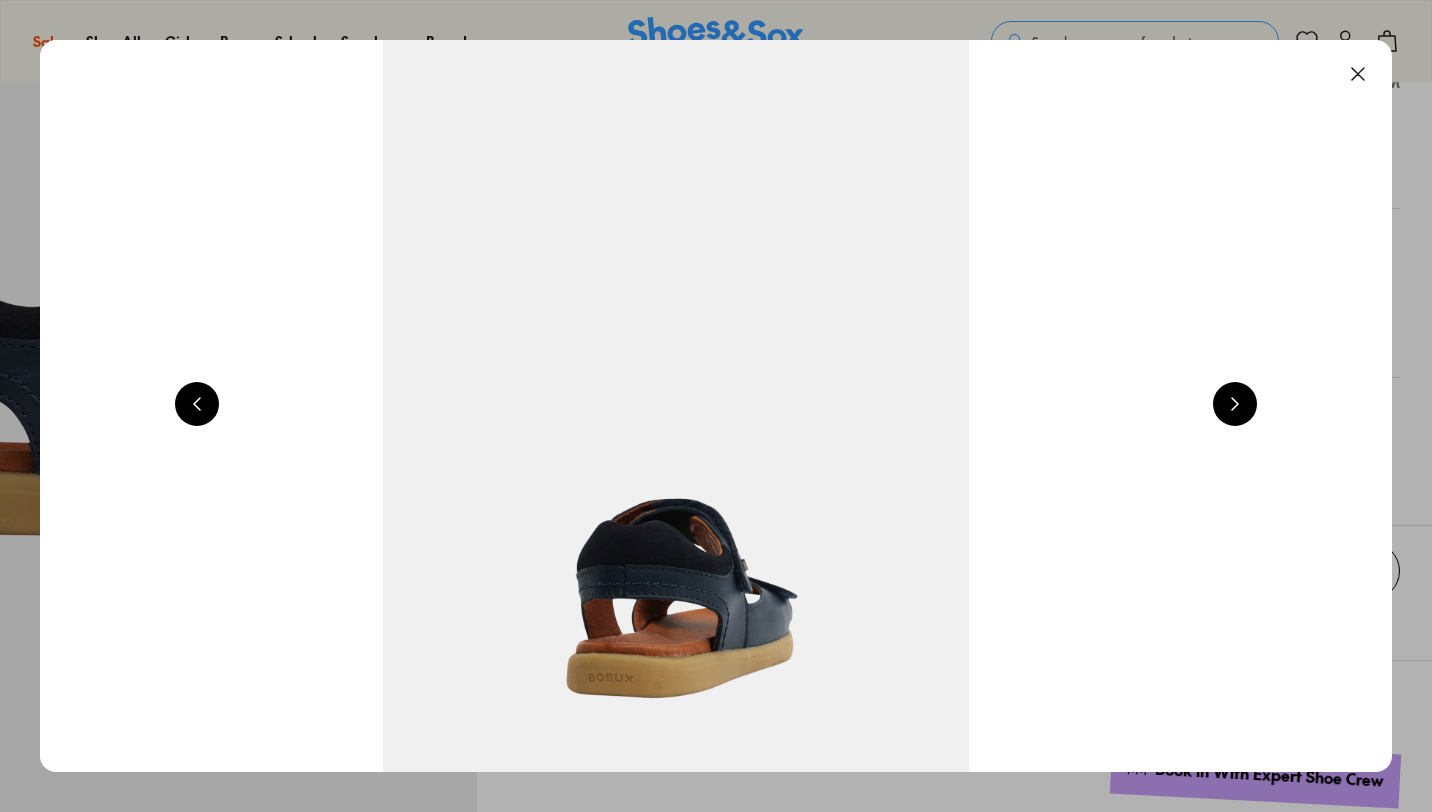 click at bounding box center (1235, 404) 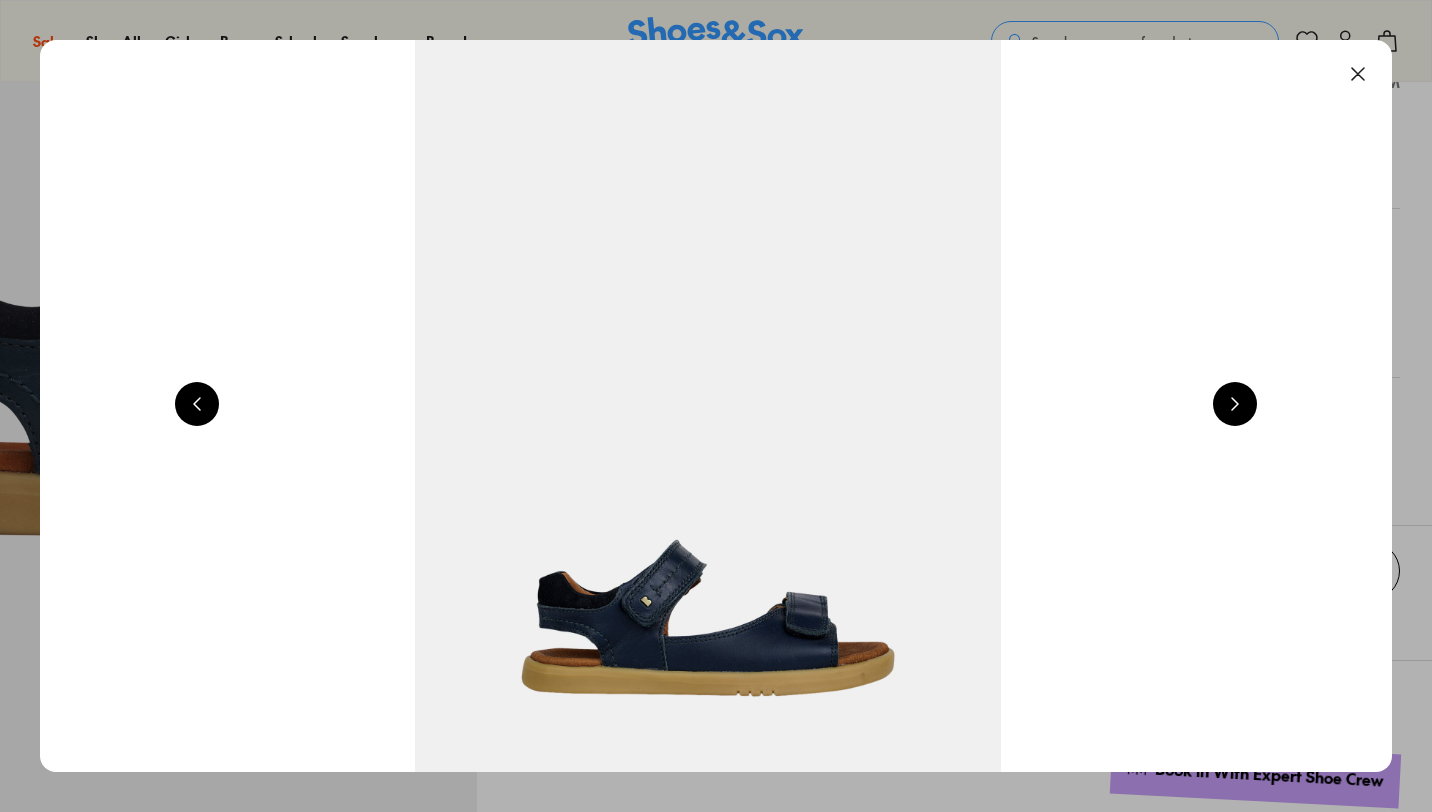 click at bounding box center (1235, 404) 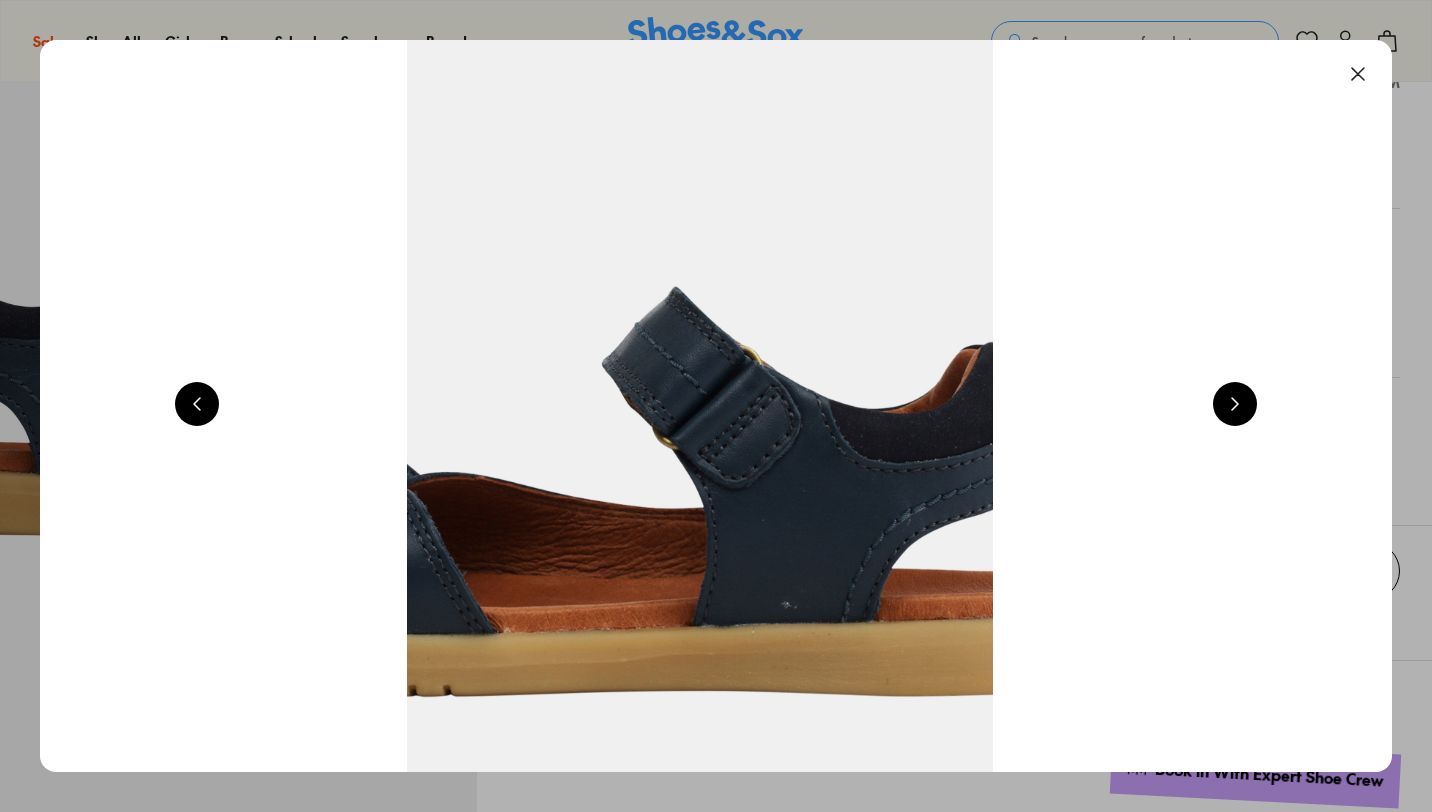 click at bounding box center (1235, 404) 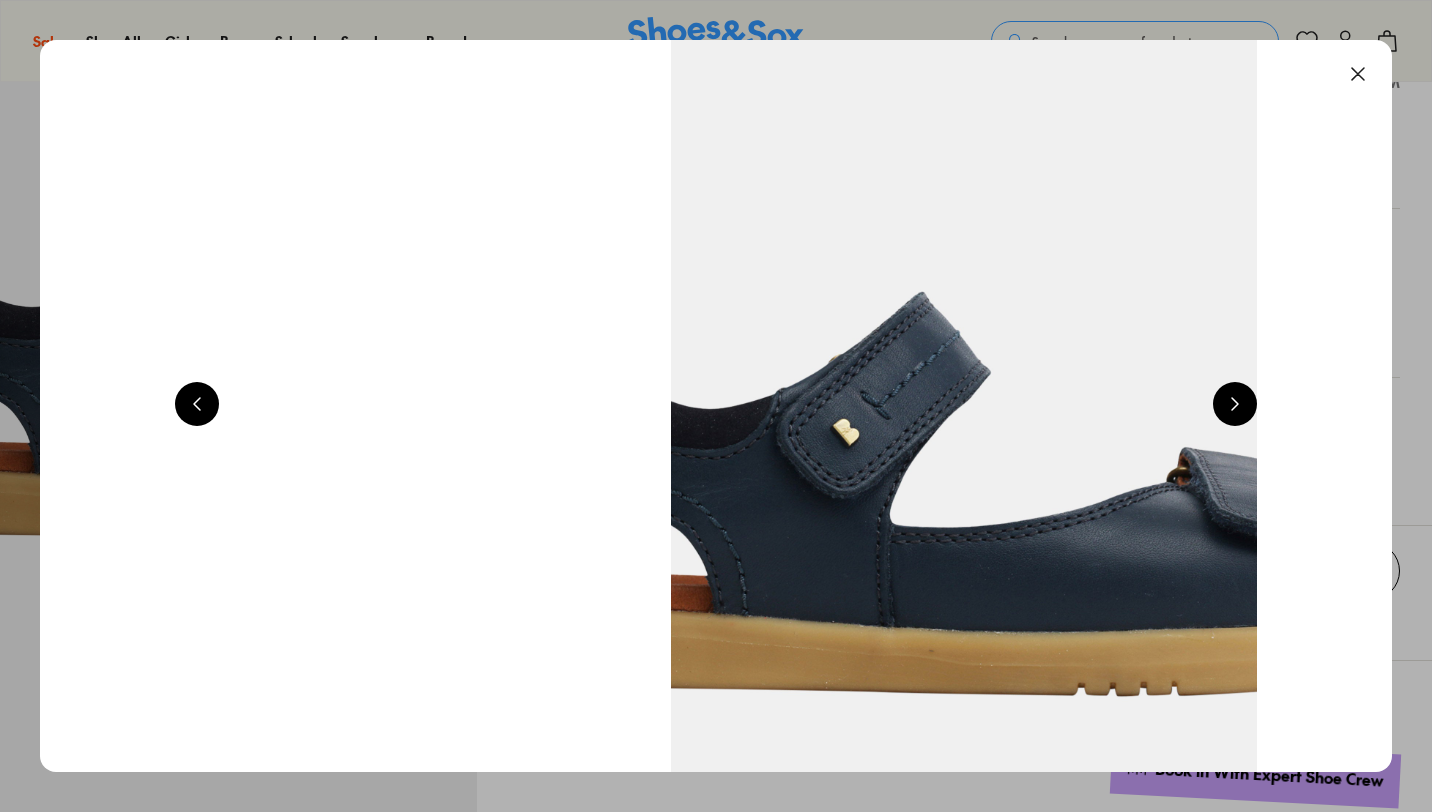 scroll, scrollTop: 0, scrollLeft: 4080, axis: horizontal 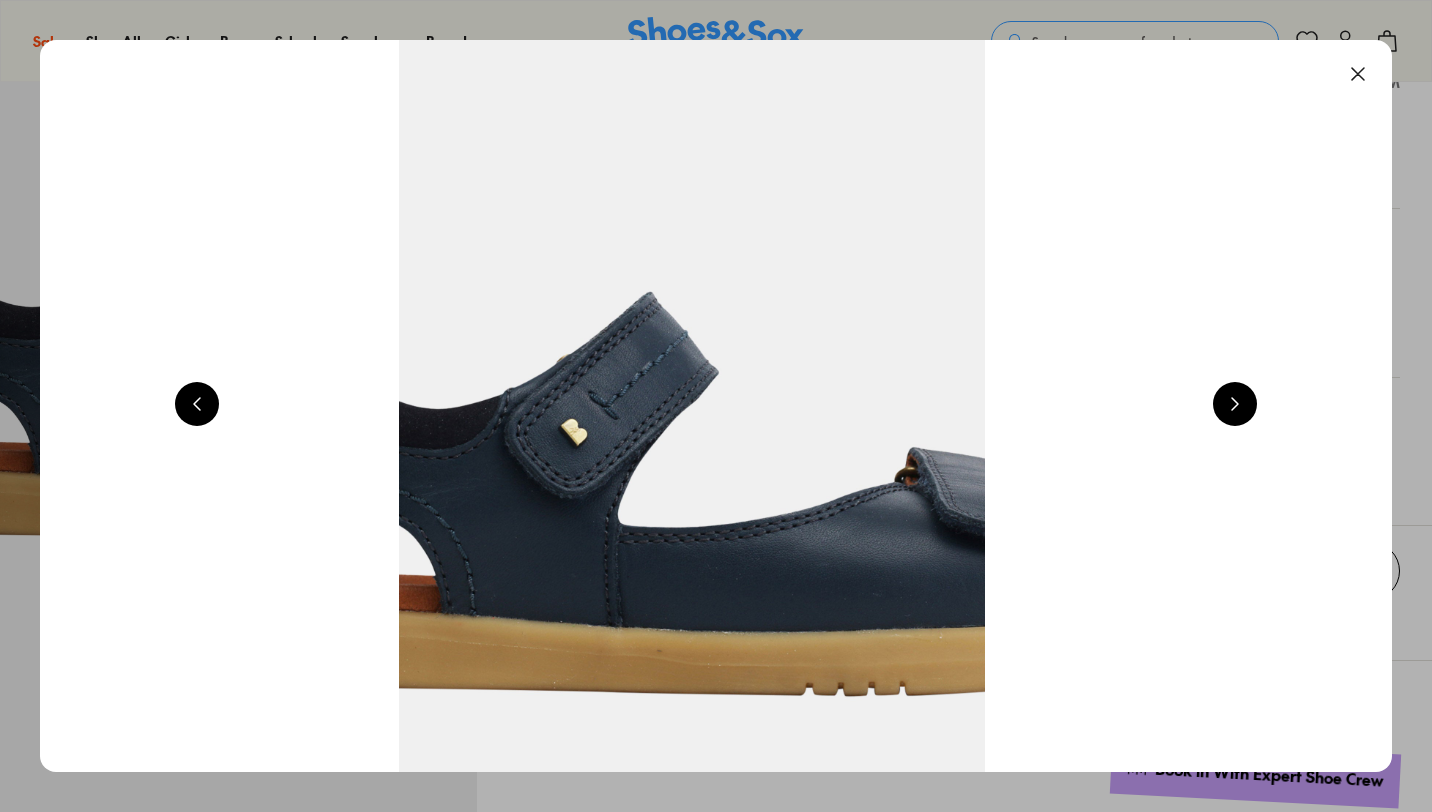 click at bounding box center [1358, 74] 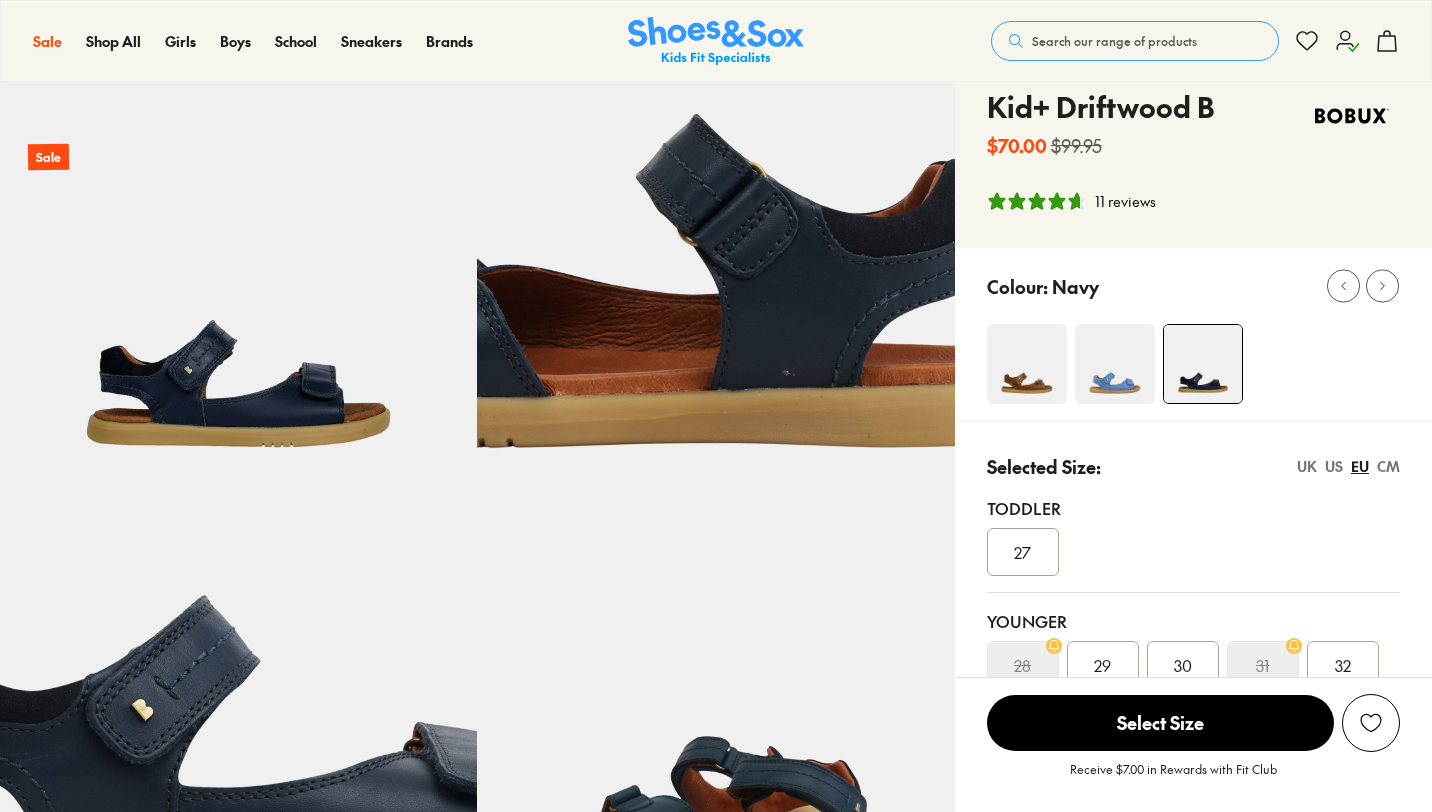 scroll, scrollTop: 55, scrollLeft: 0, axis: vertical 